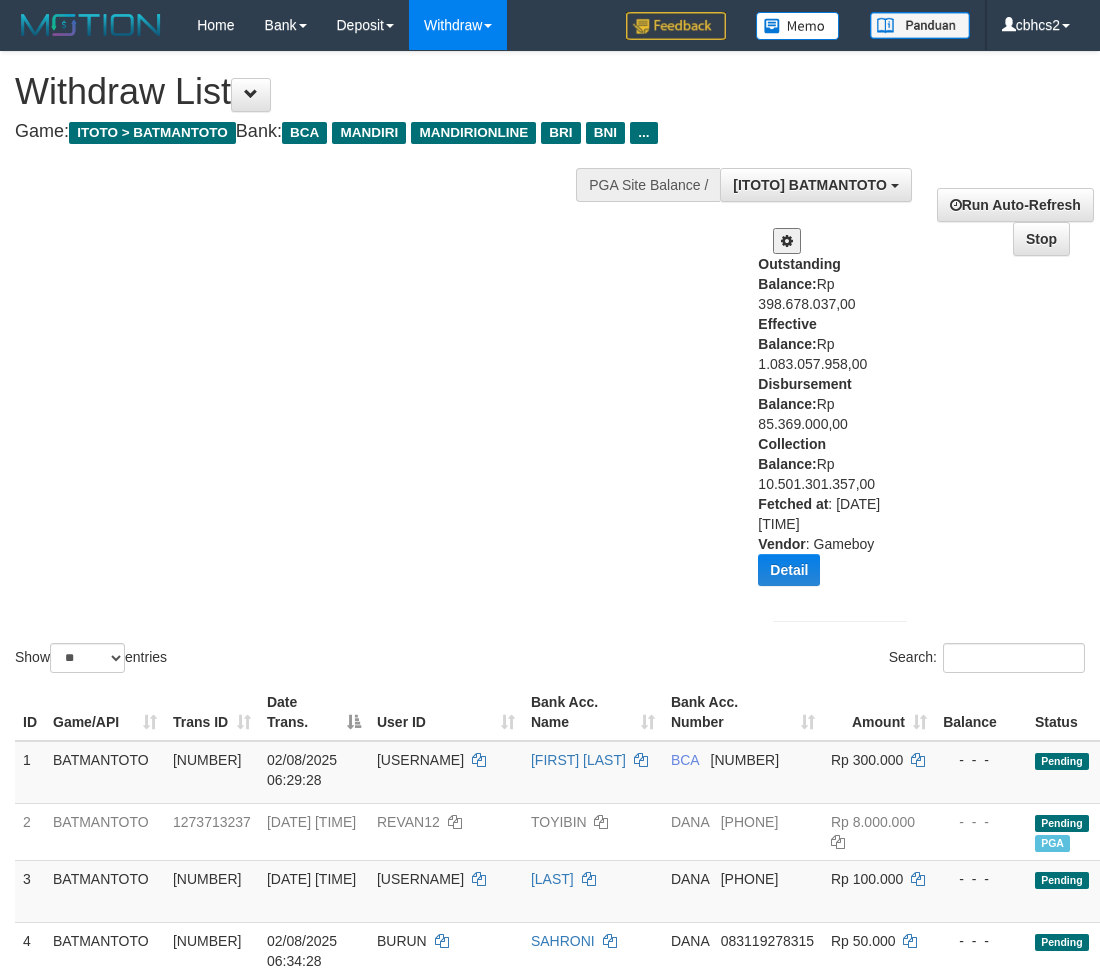 select on "**" 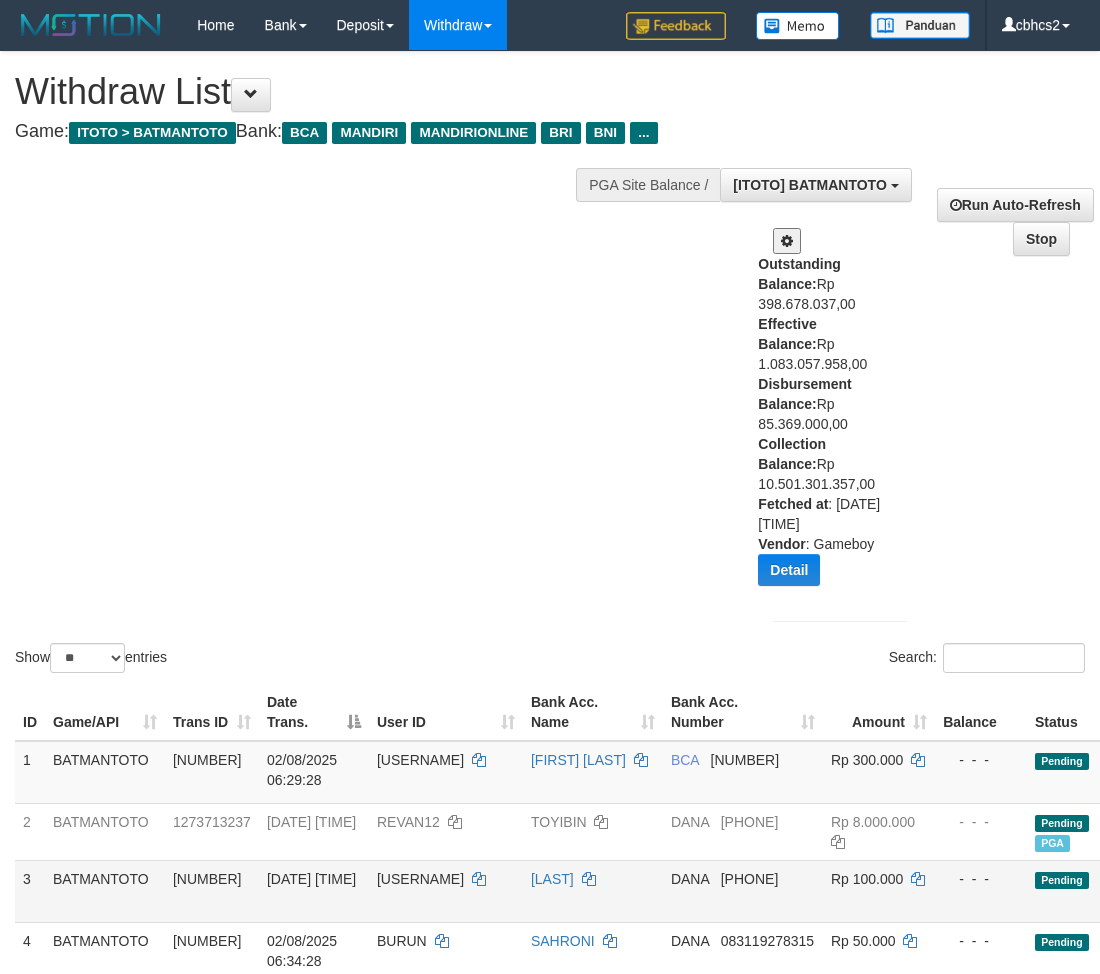 scroll, scrollTop: 0, scrollLeft: 0, axis: both 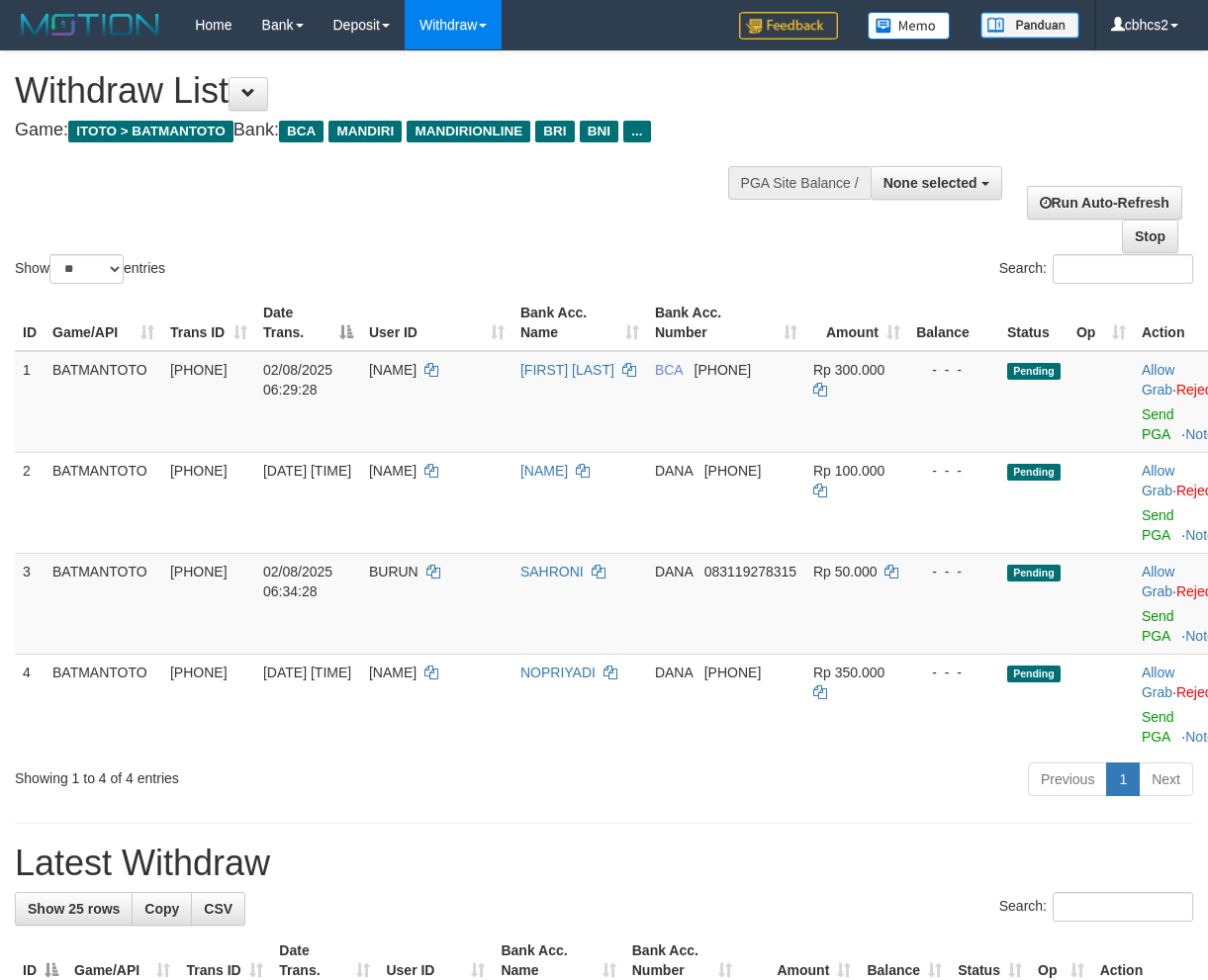 select 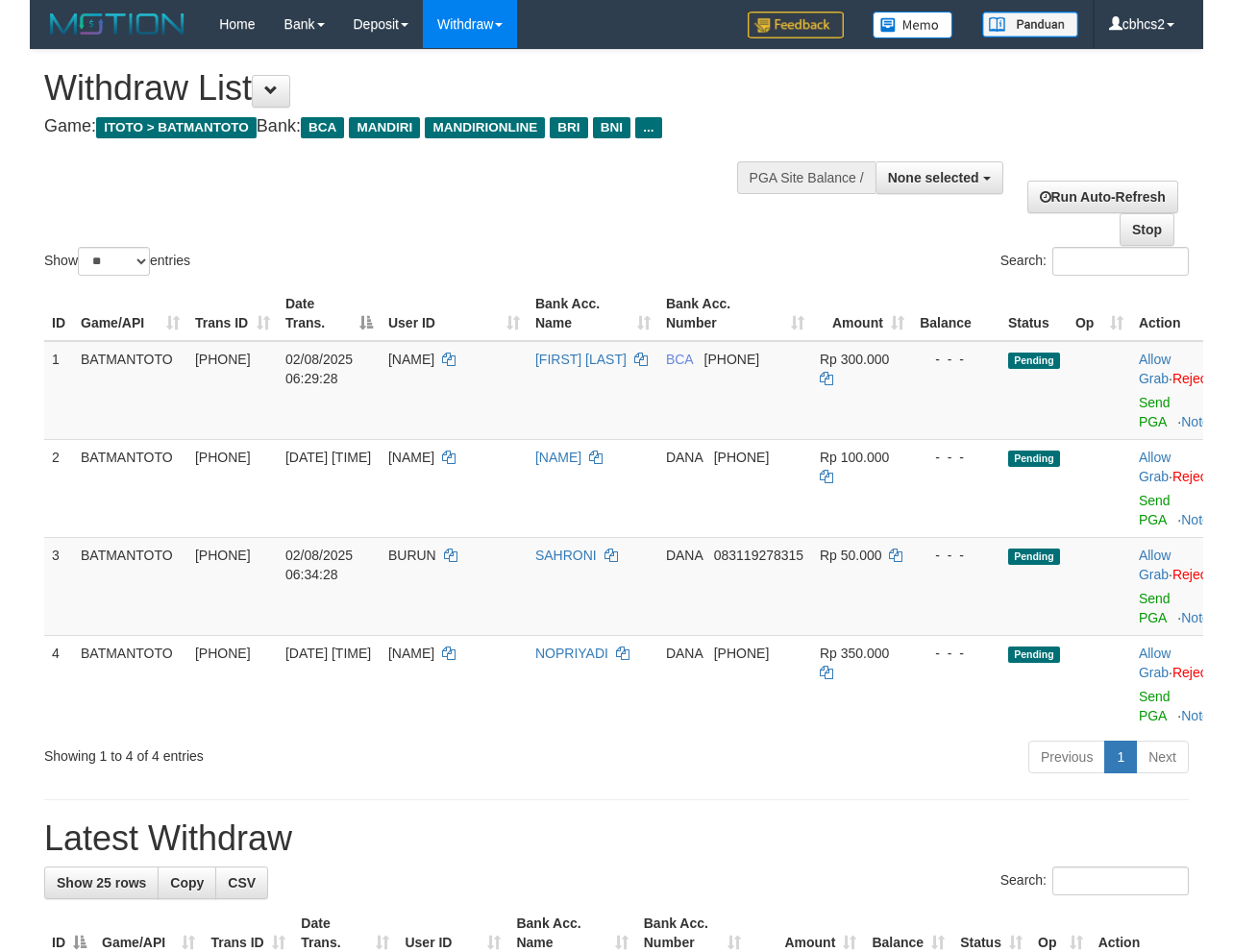 scroll, scrollTop: 0, scrollLeft: 0, axis: both 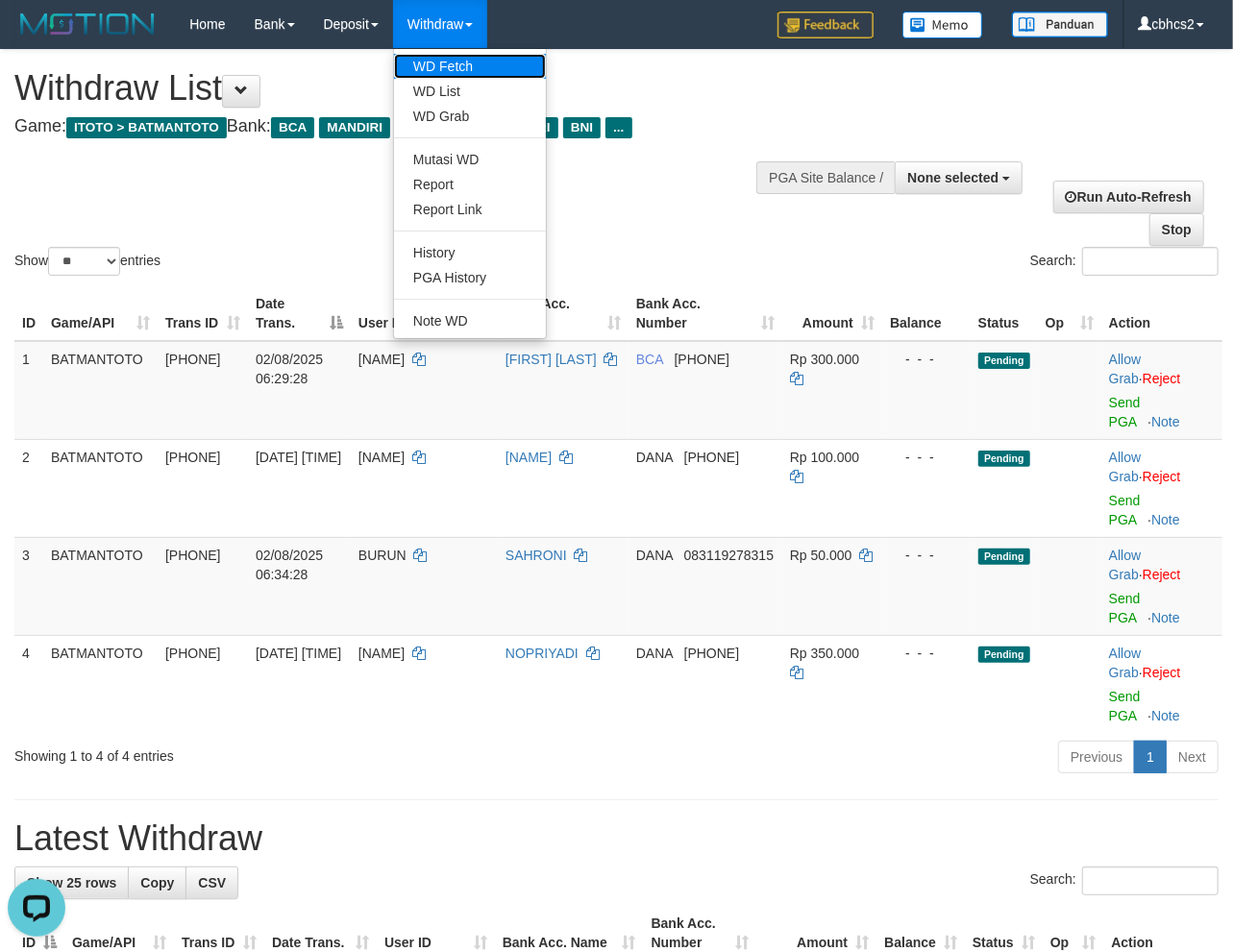 click on "WD Fetch" at bounding box center (470, 66) 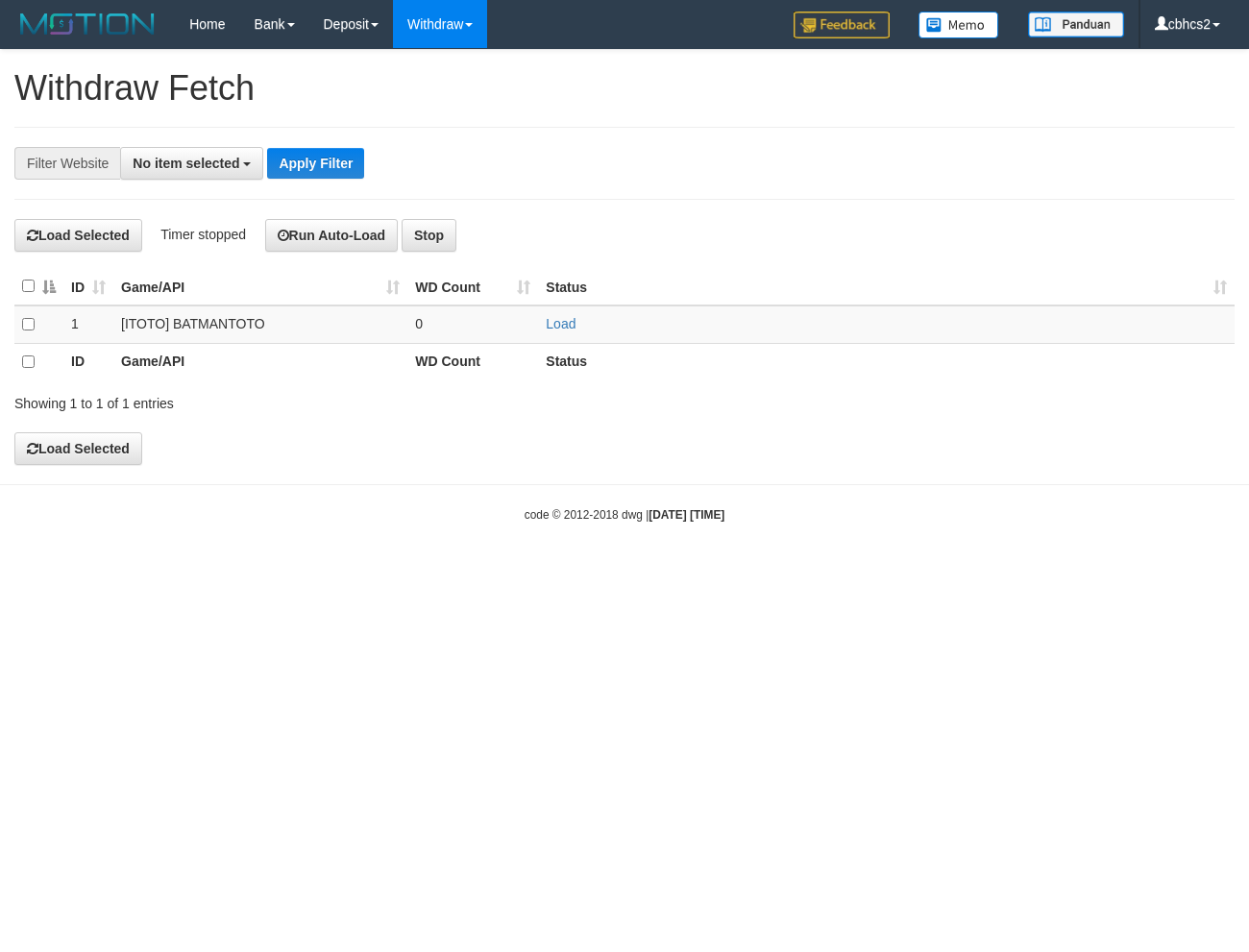 select 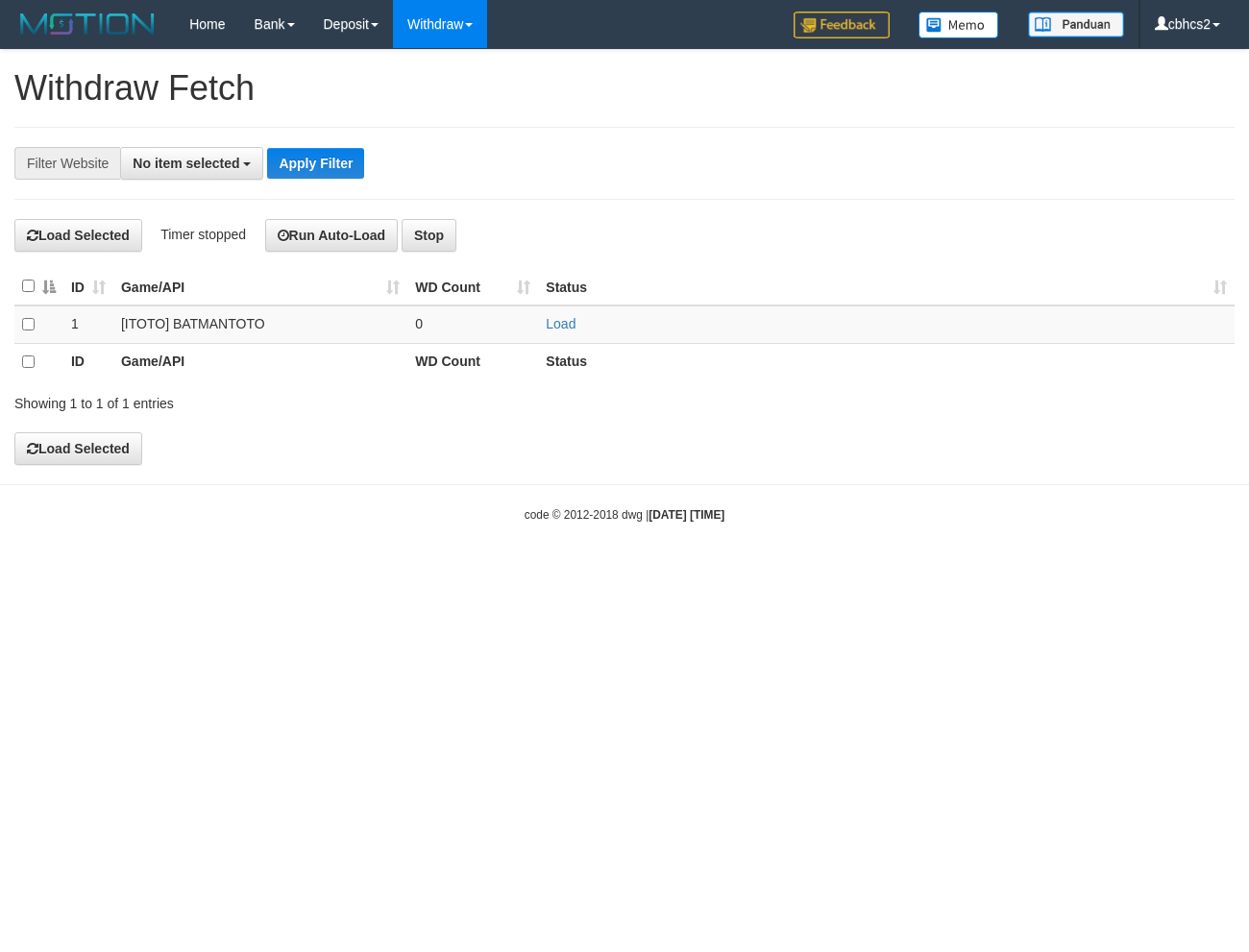 scroll, scrollTop: 0, scrollLeft: 0, axis: both 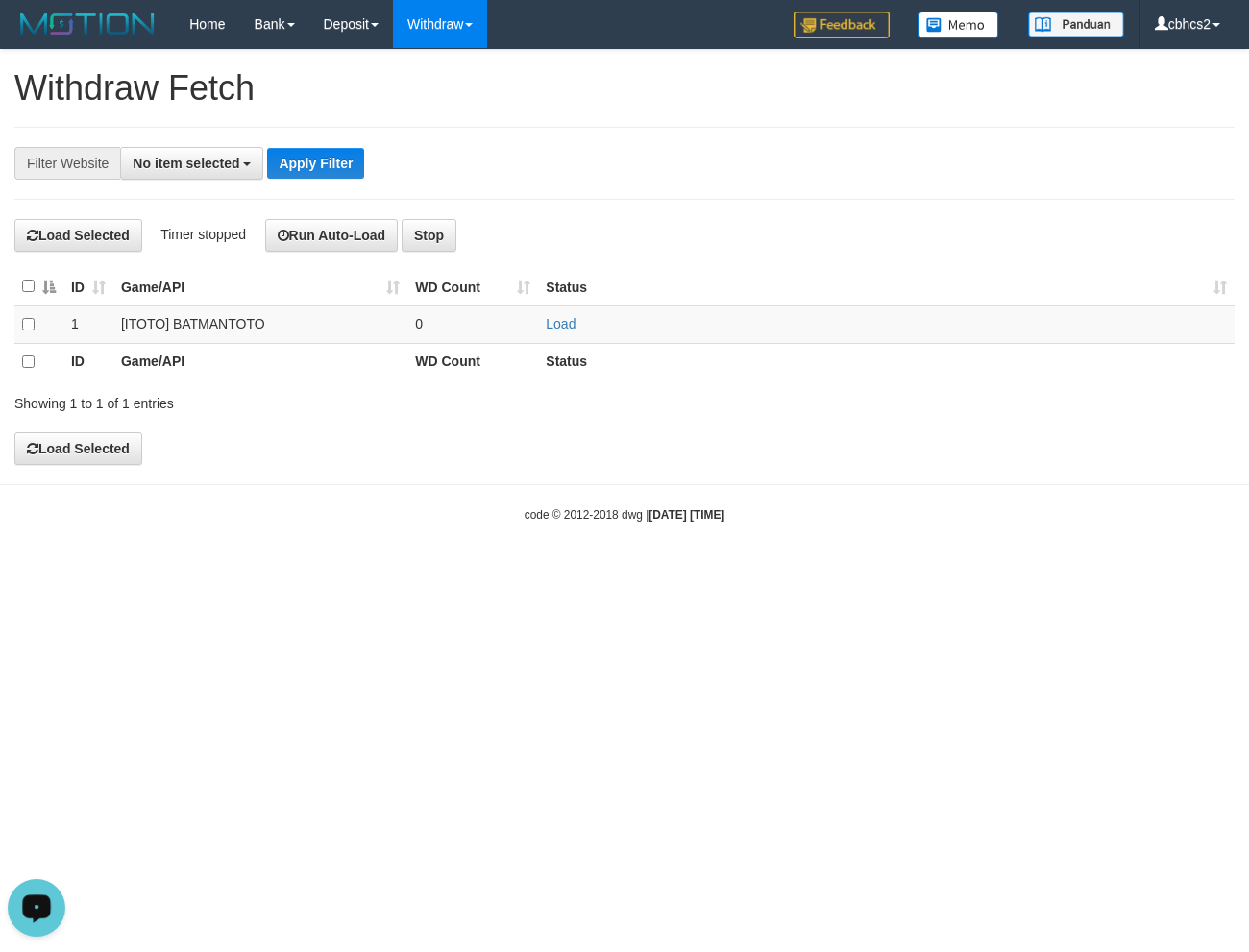 drag, startPoint x: 56, startPoint y: 901, endPoint x: 37, endPoint y: 932, distance: 36.359318 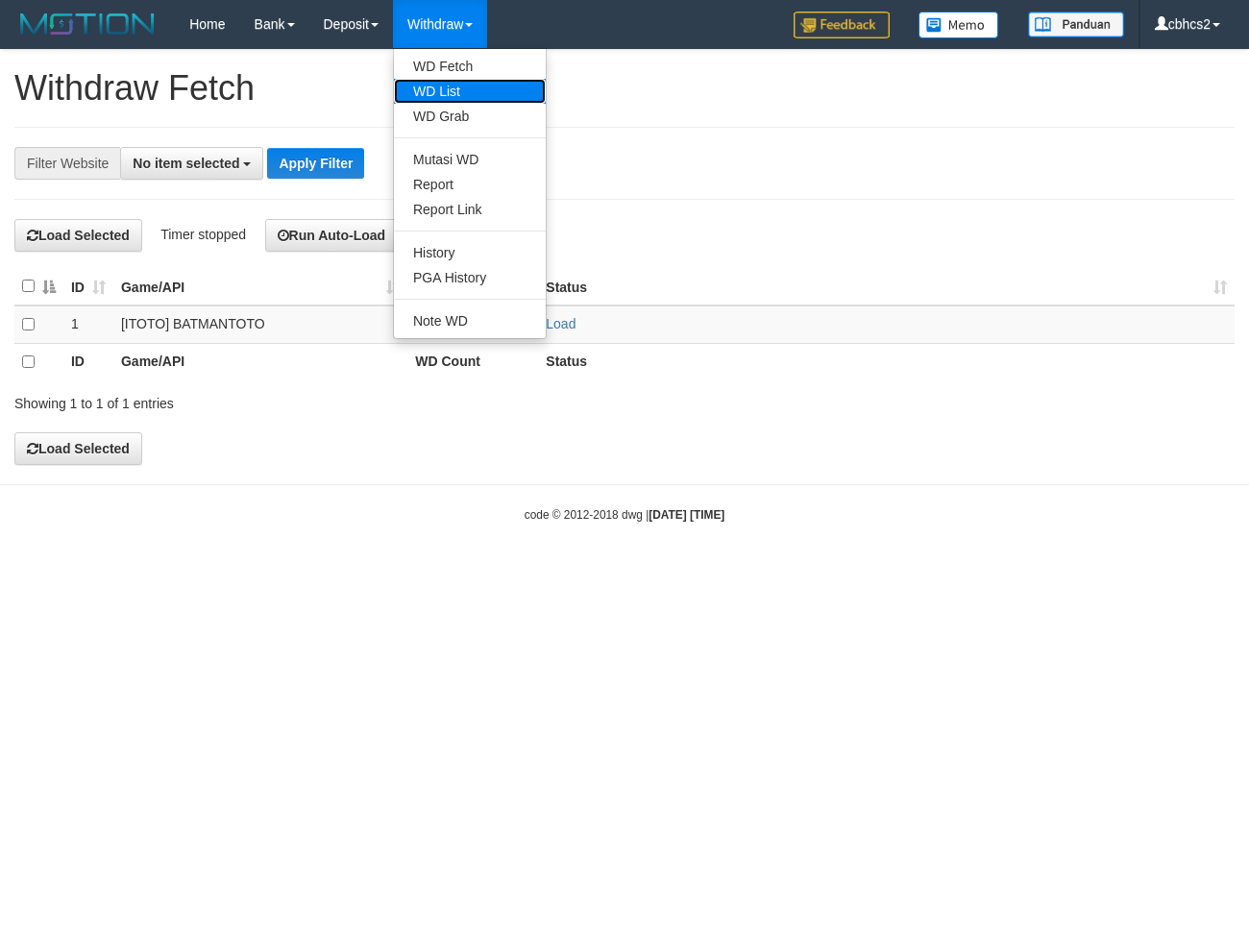 click on "WD List" at bounding box center [470, 91] 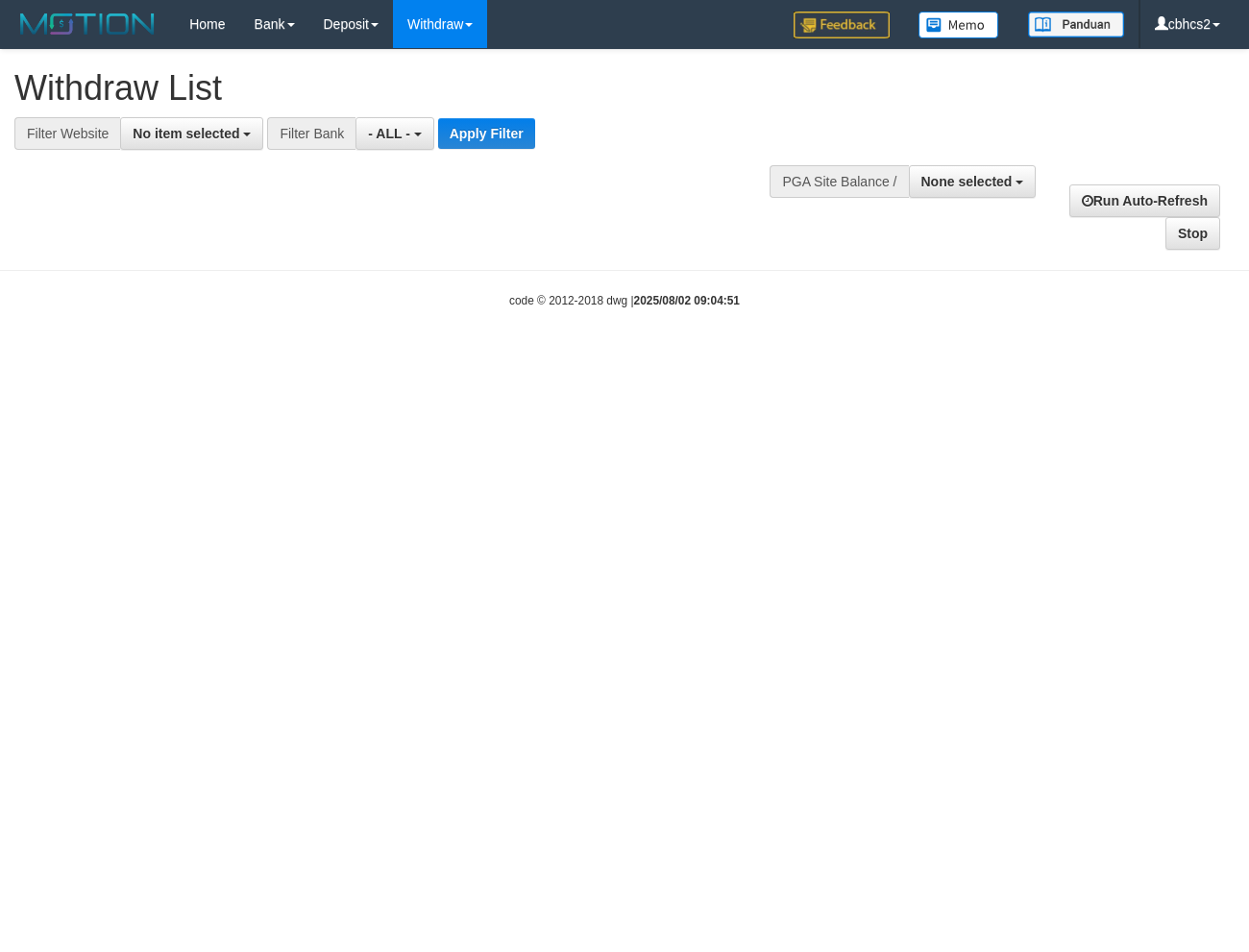 select 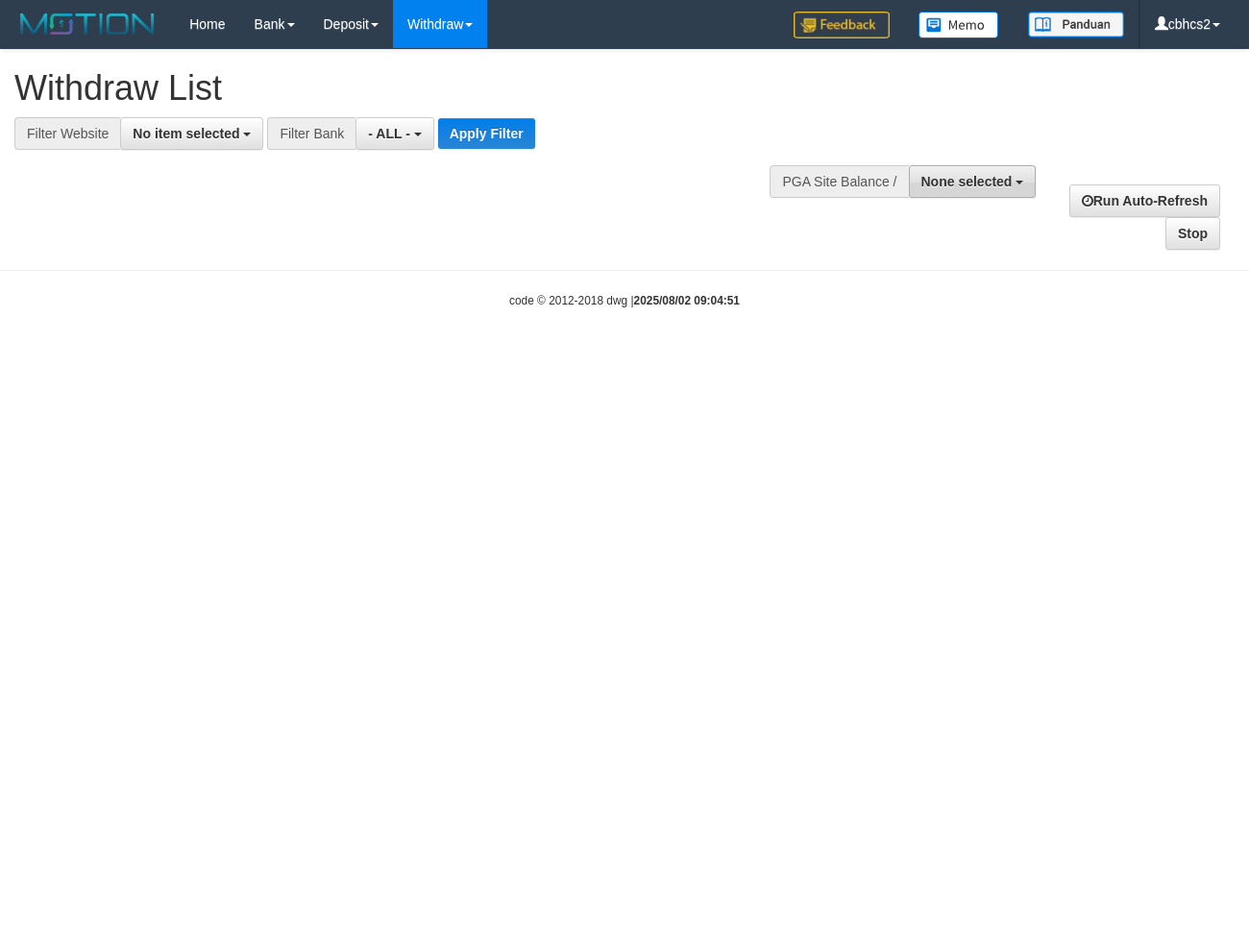 click on "None selected" at bounding box center (972, 182) 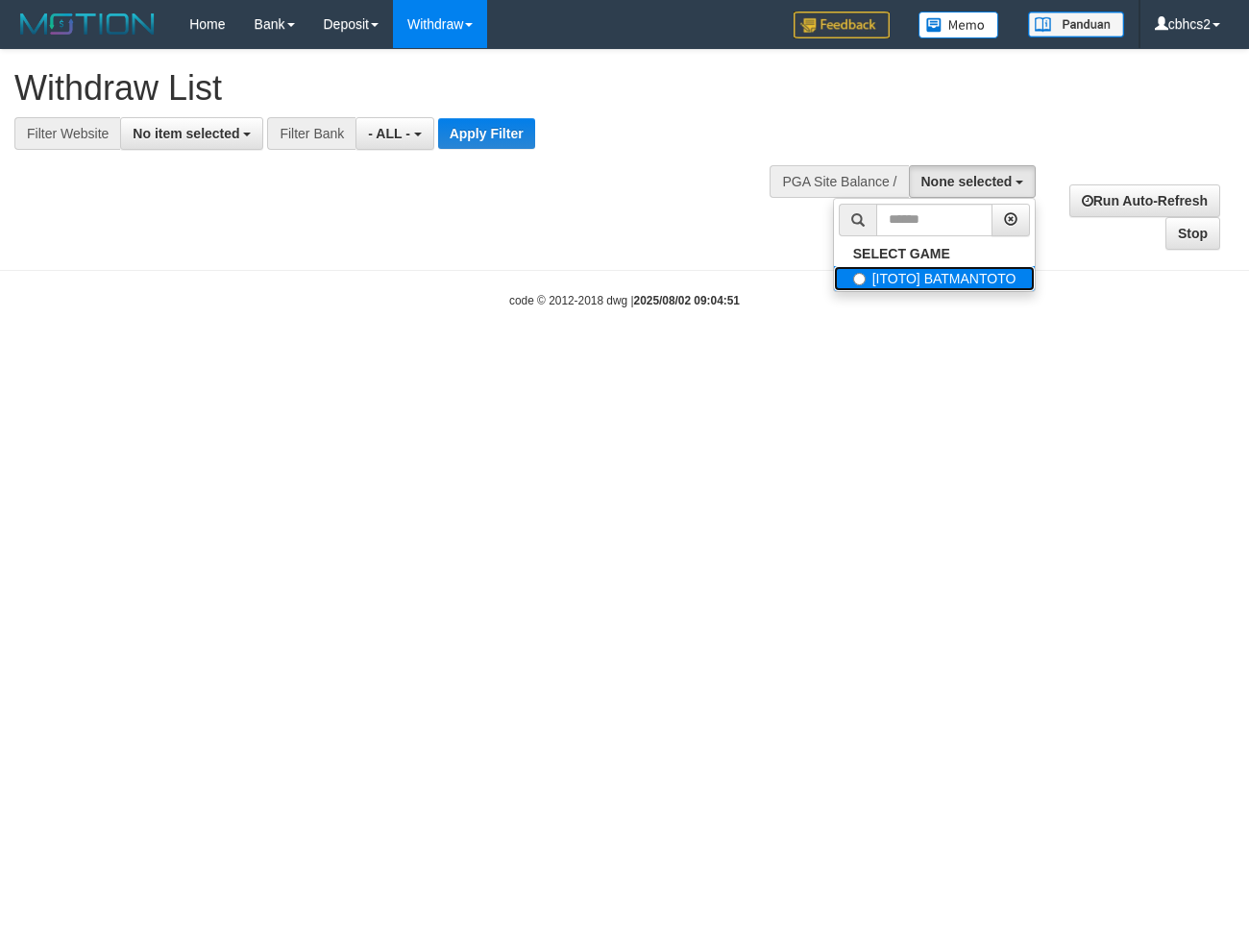 click on "[ITOTO] BATMANTOTO" at bounding box center [935, 279] 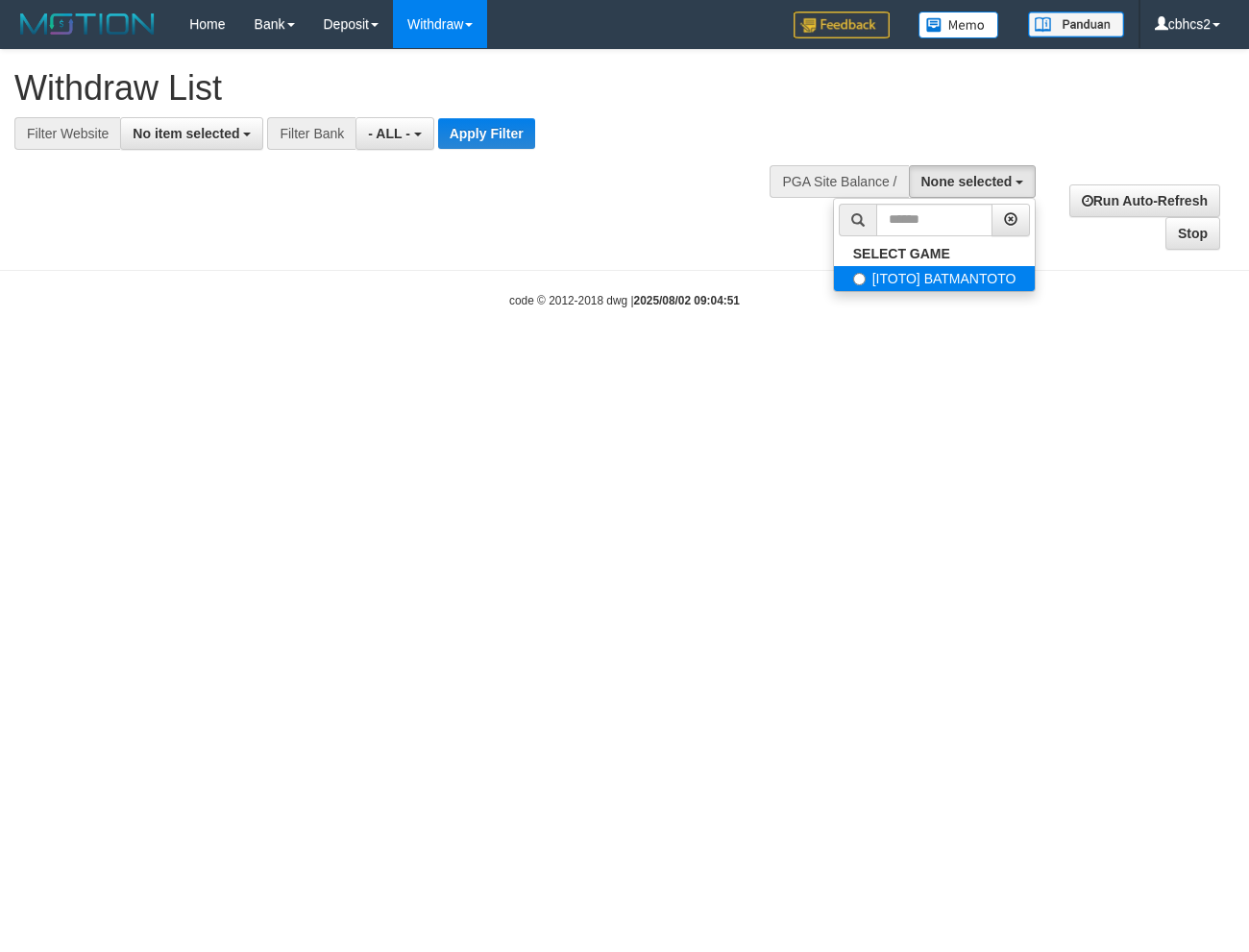 select on "****" 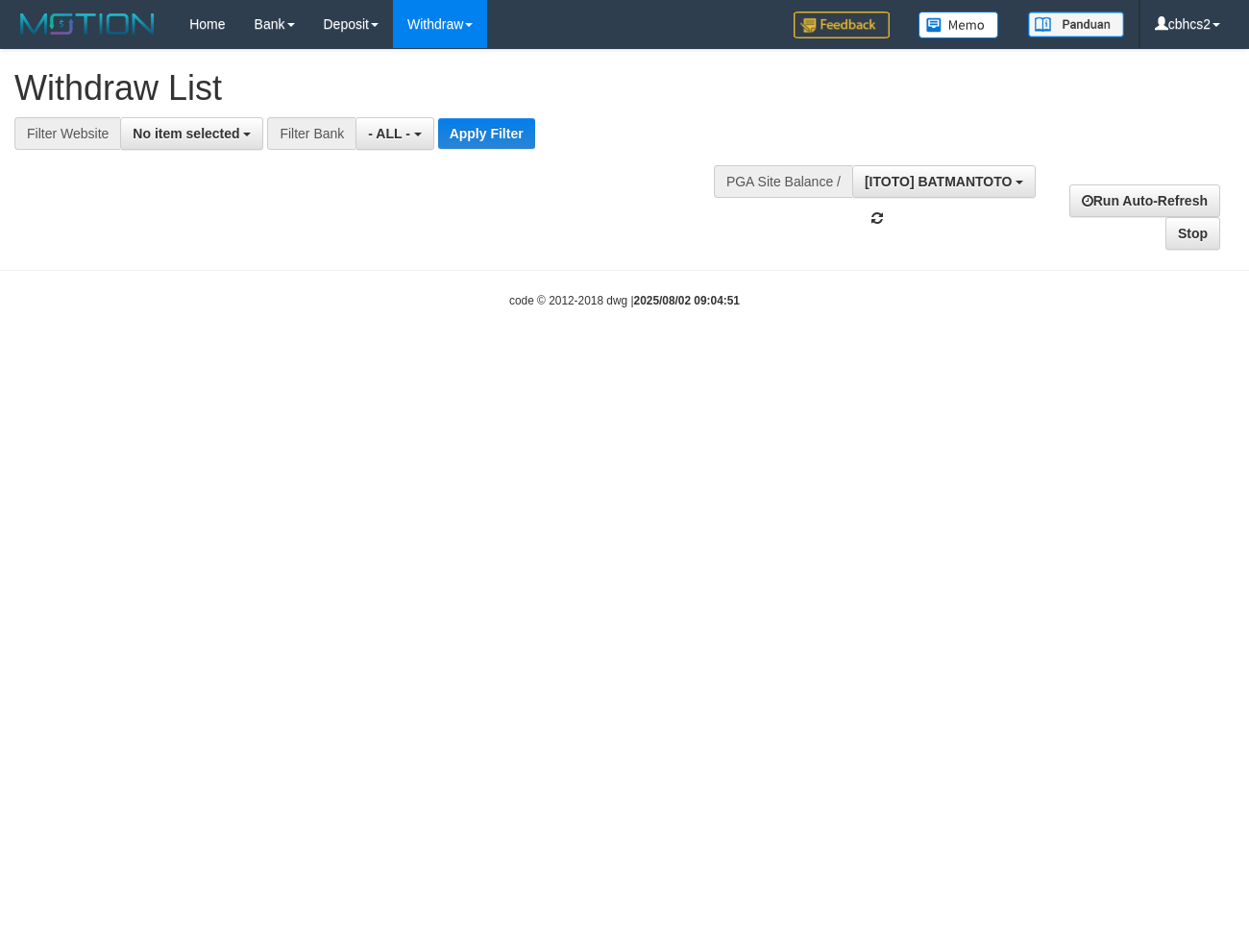 scroll, scrollTop: 0, scrollLeft: 0, axis: both 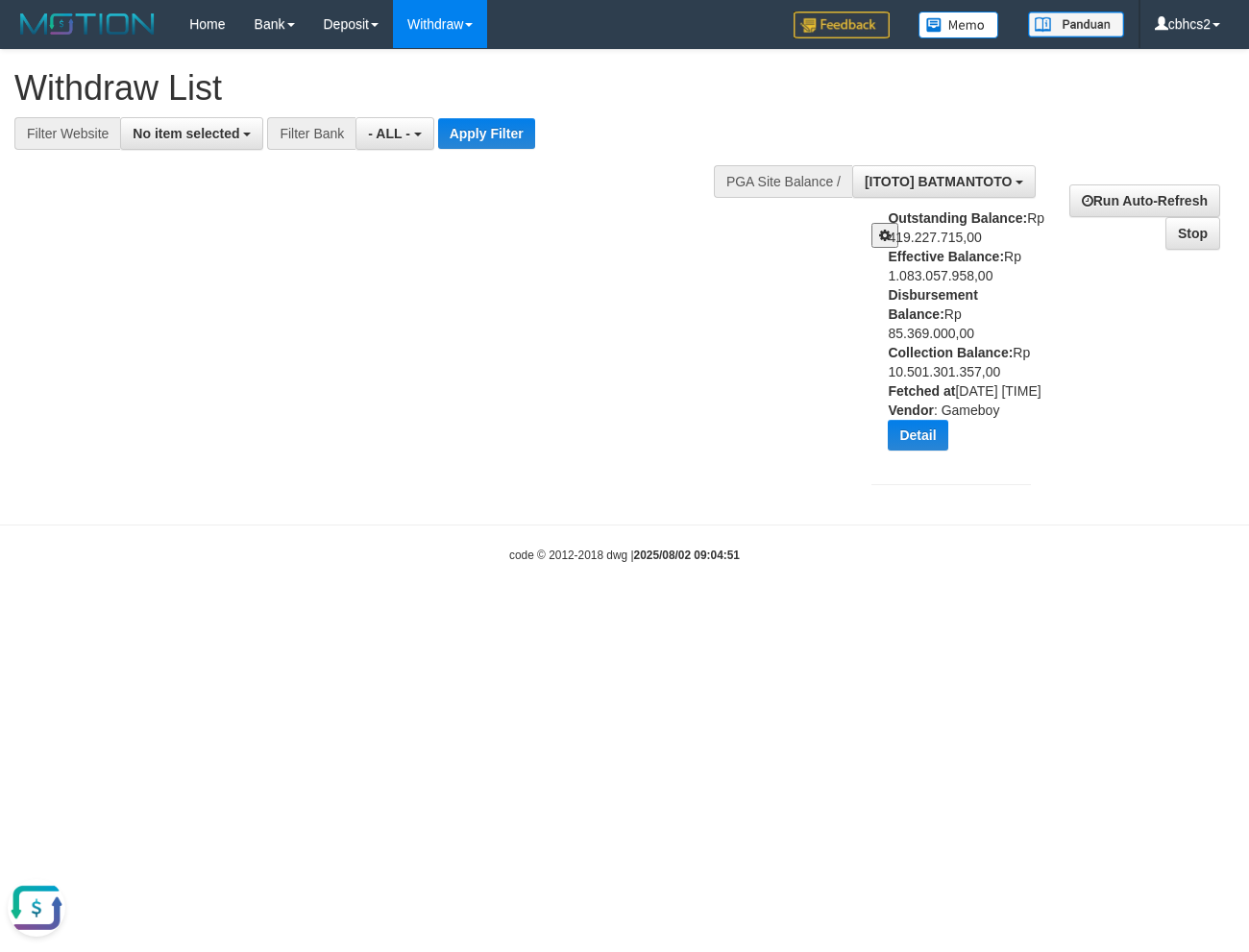 click at bounding box center [624, 150] 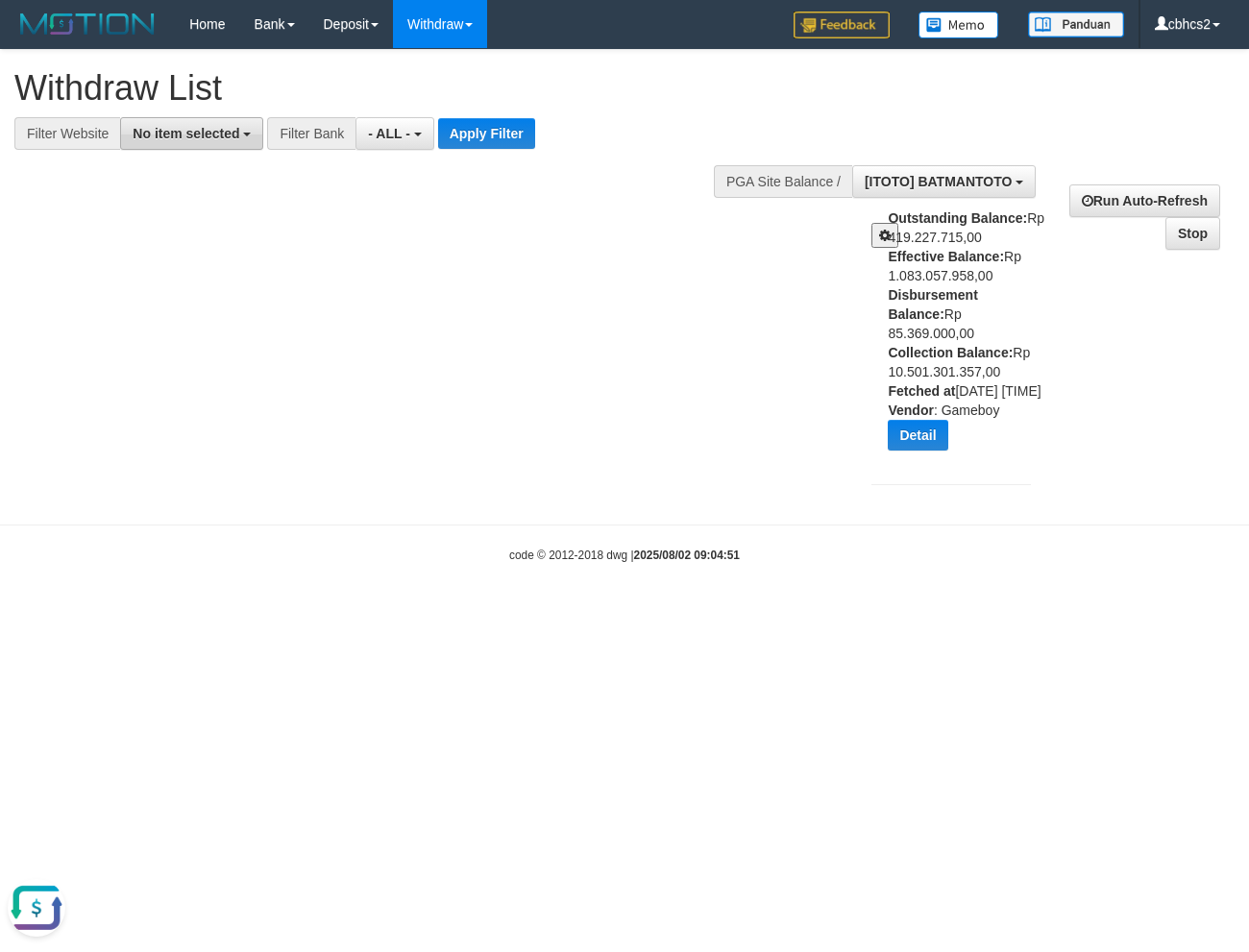 click on "No item selected" at bounding box center (185, 134) 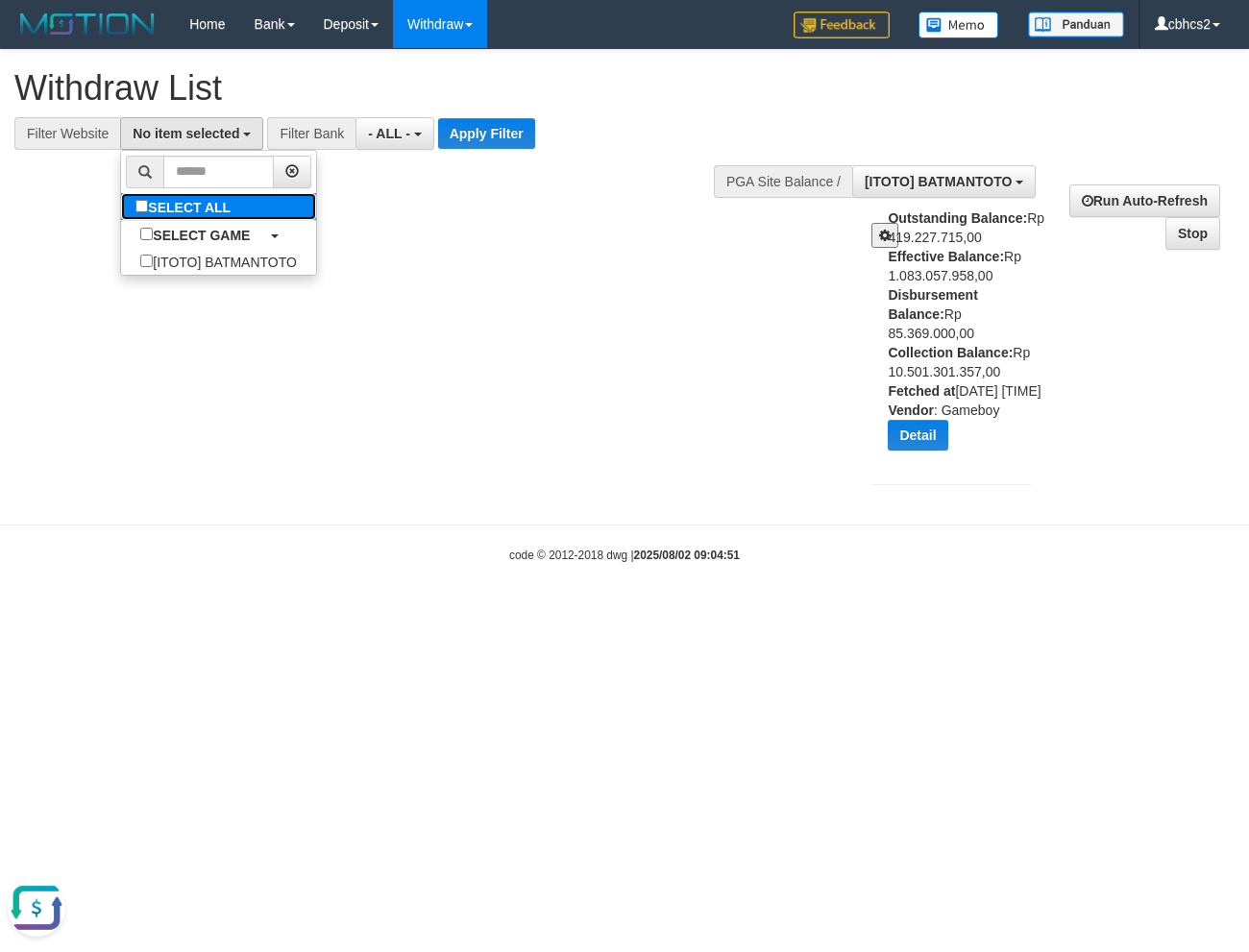 click on "SELECT ALL" at bounding box center (185, 207) 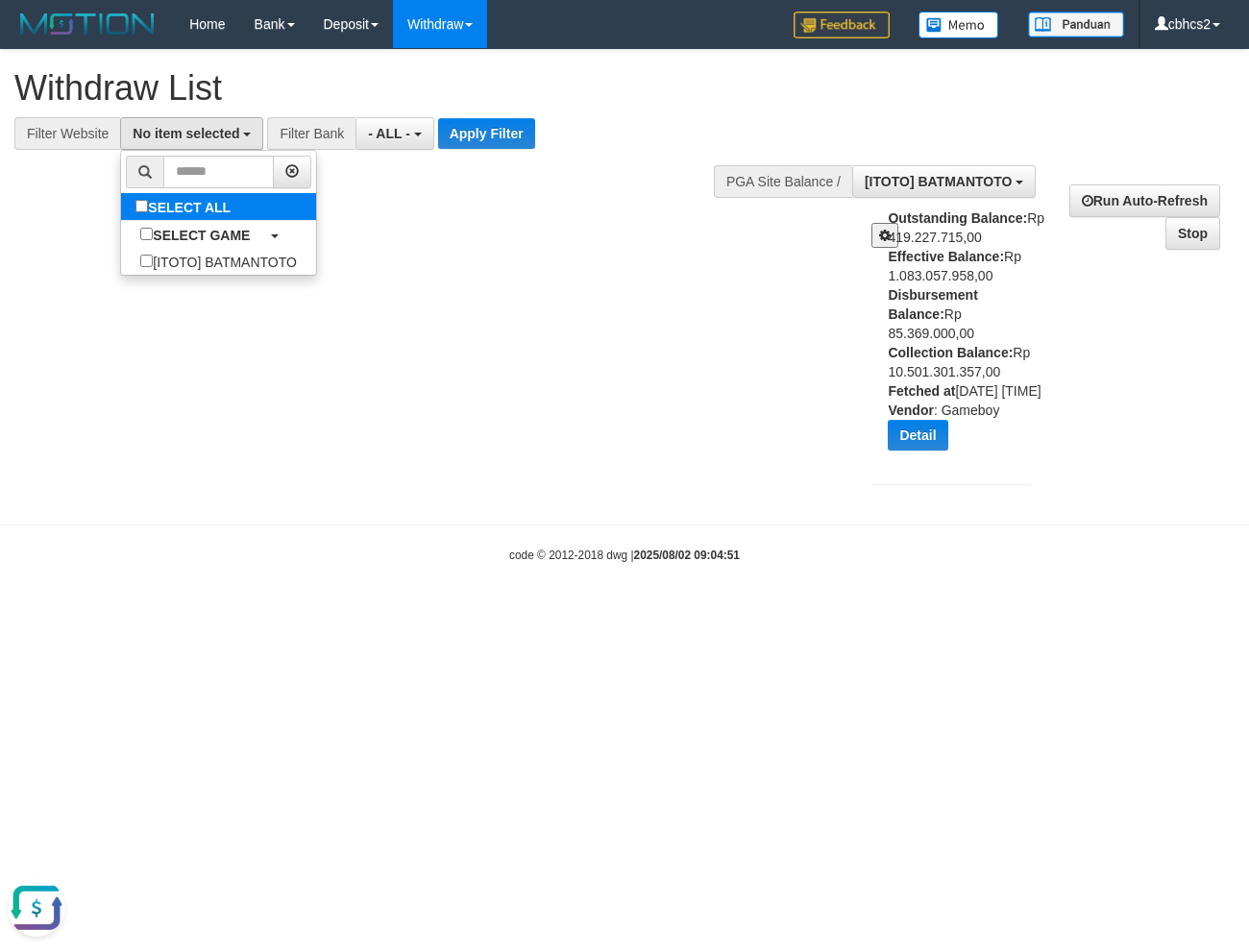 select on "****" 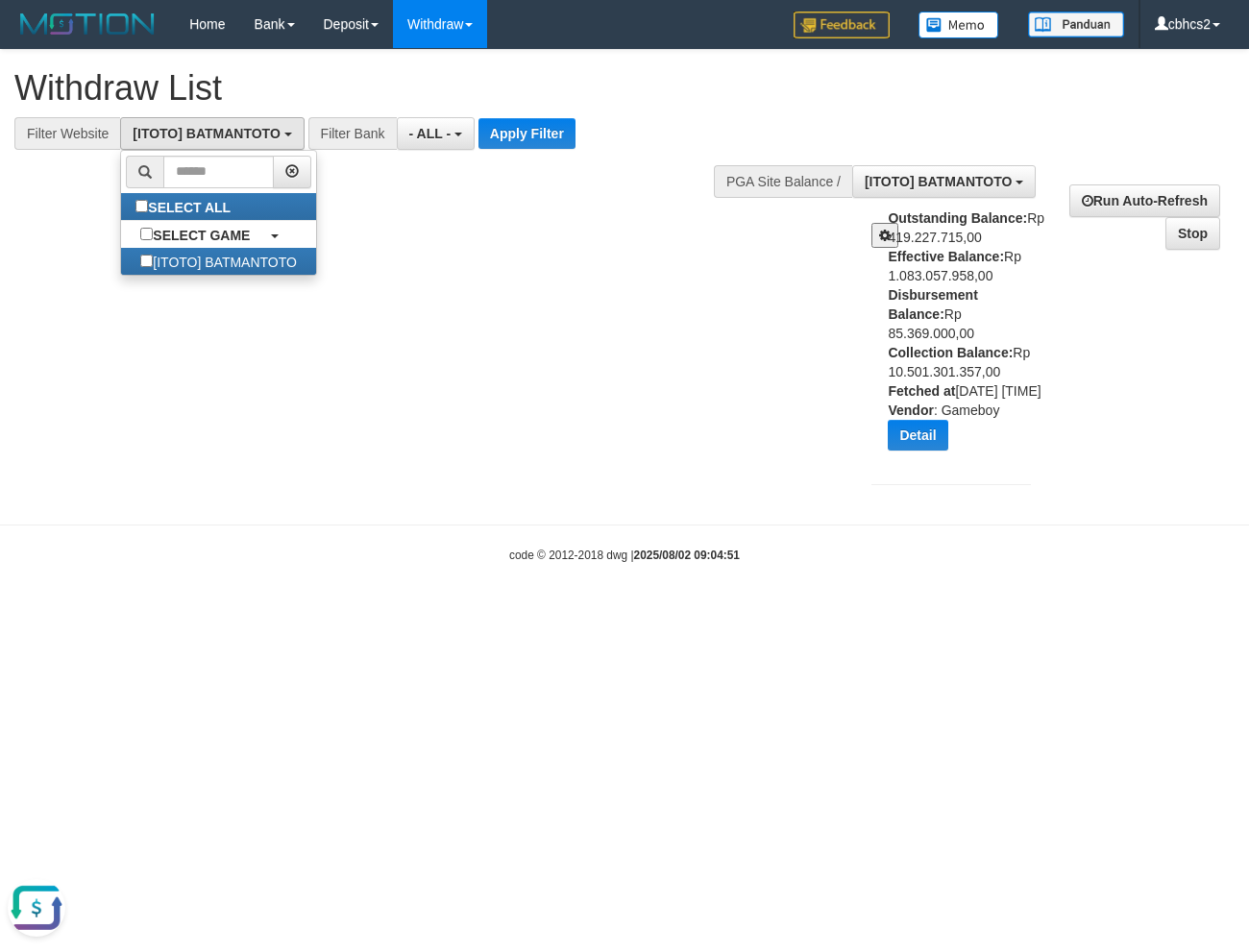 scroll, scrollTop: 16, scrollLeft: 0, axis: vertical 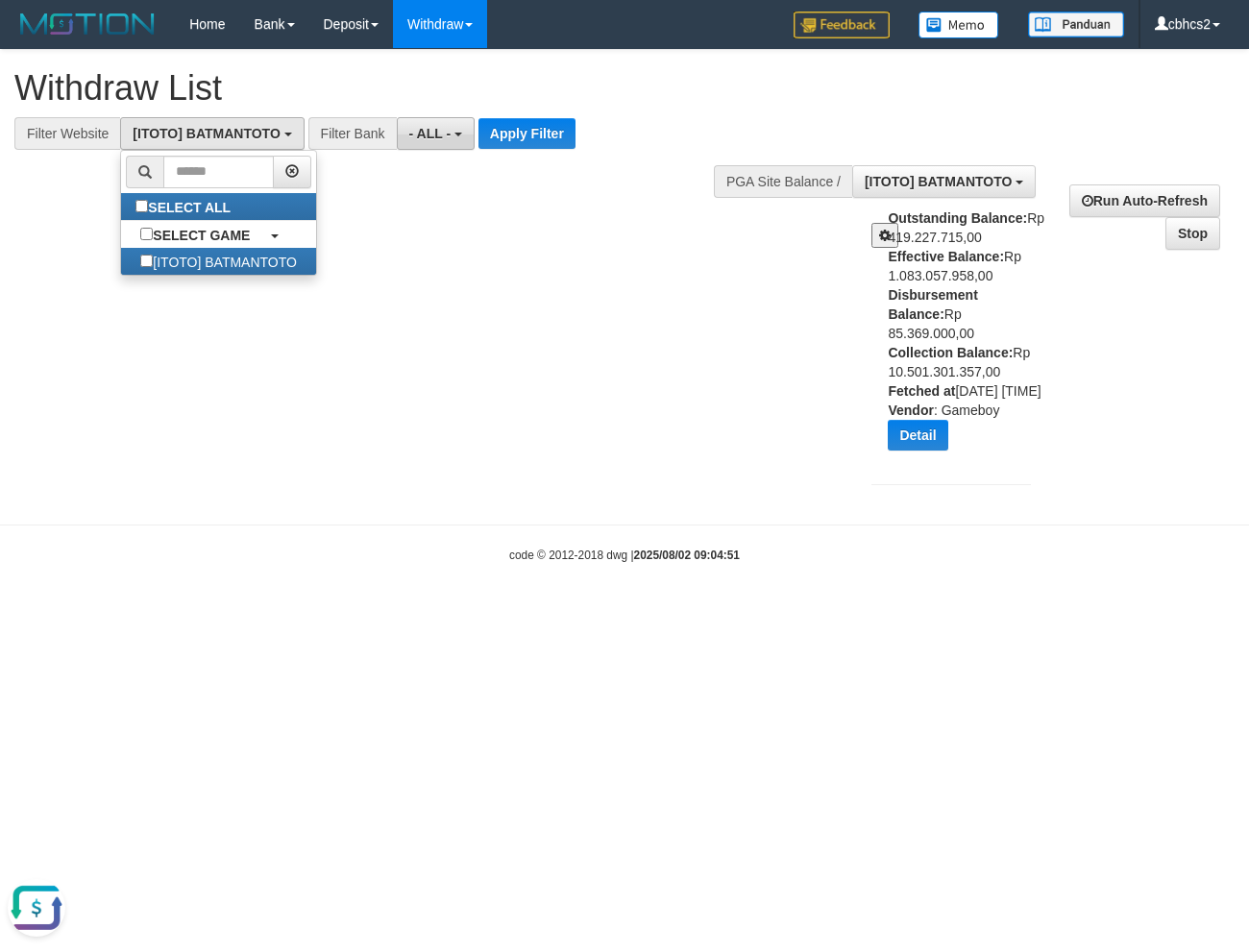 click on "- ALL -" at bounding box center (430, 134) 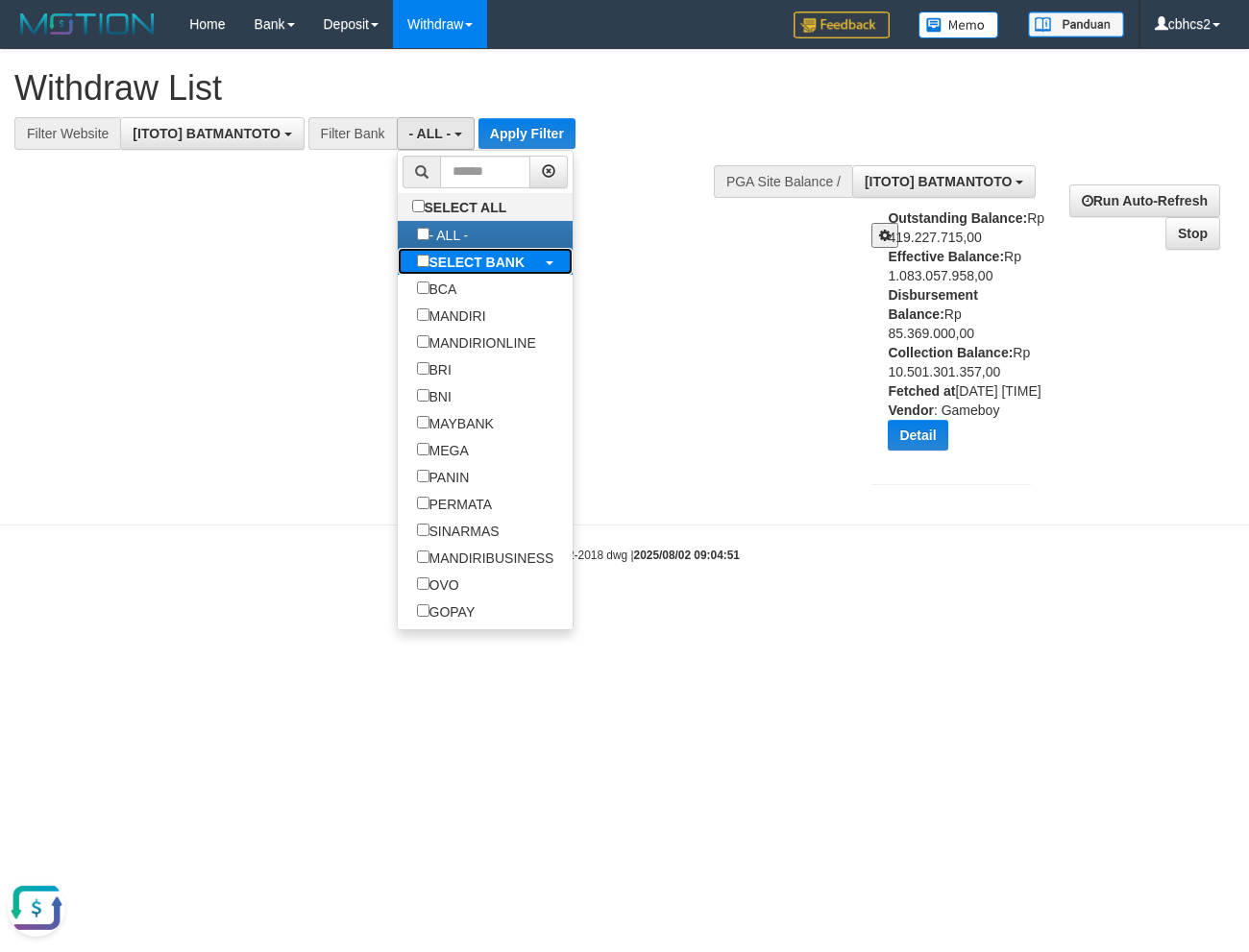 click on "SELECT BANK" at bounding box center (478, 262) 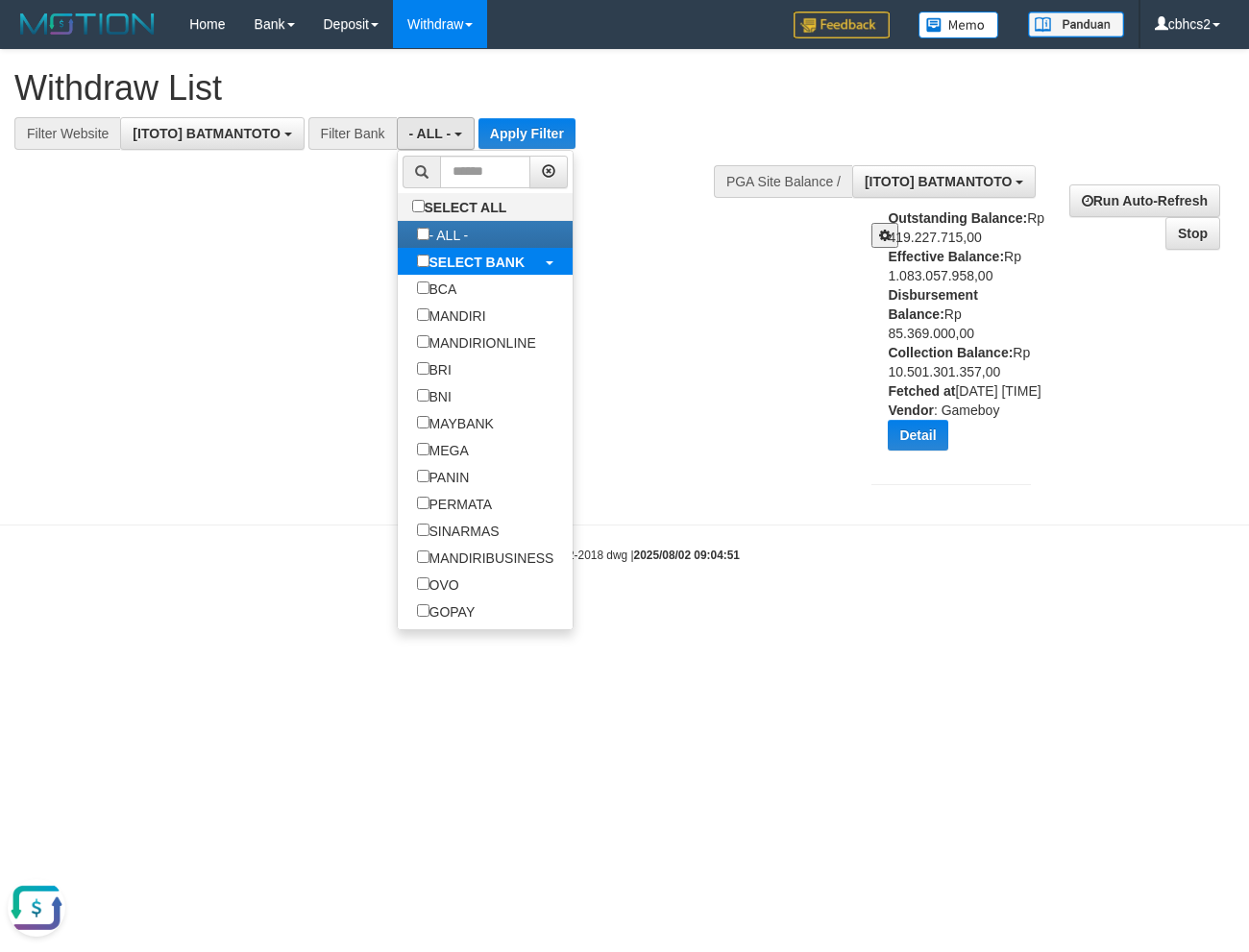 select on "***" 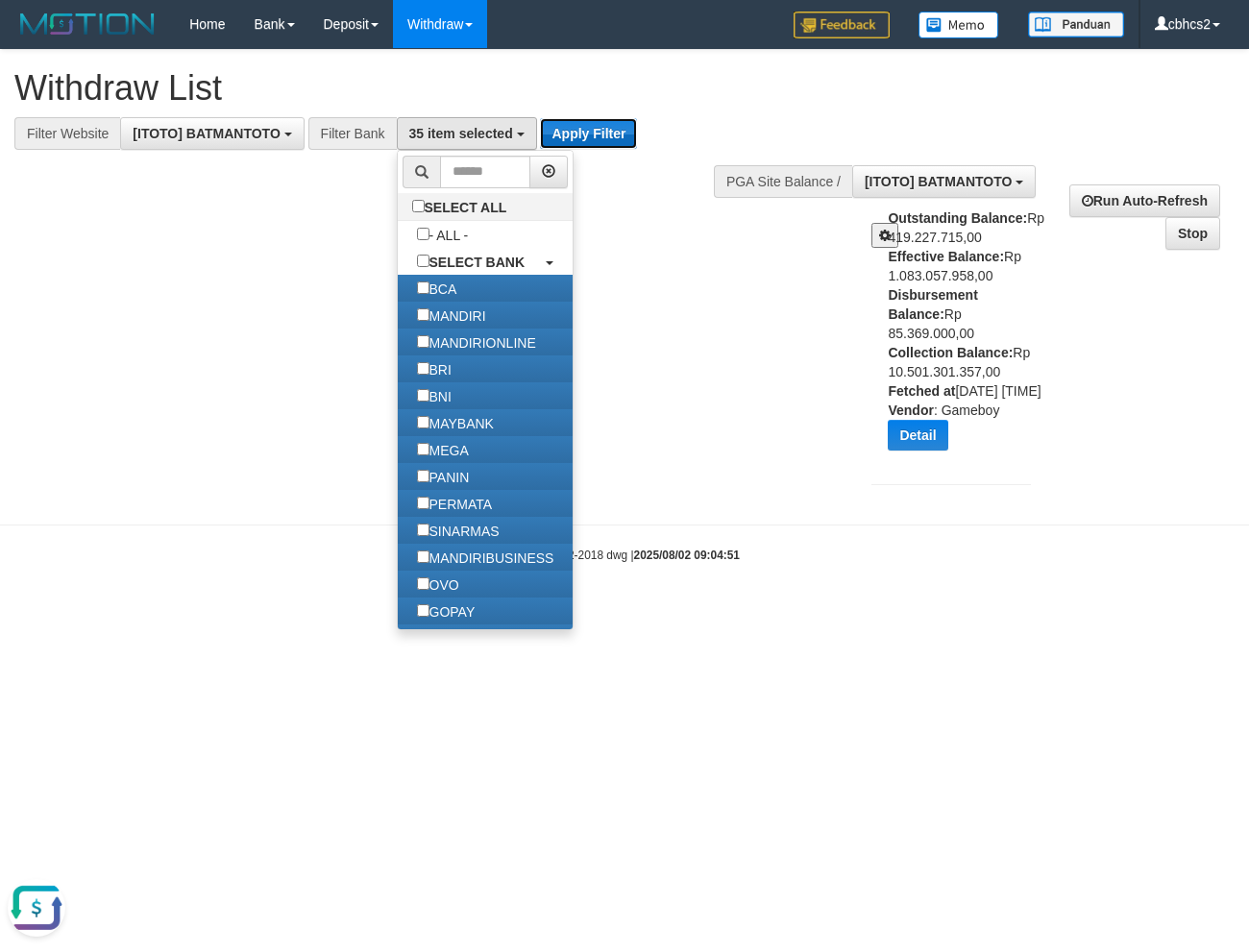 click on "Apply Filter" at bounding box center (588, 134) 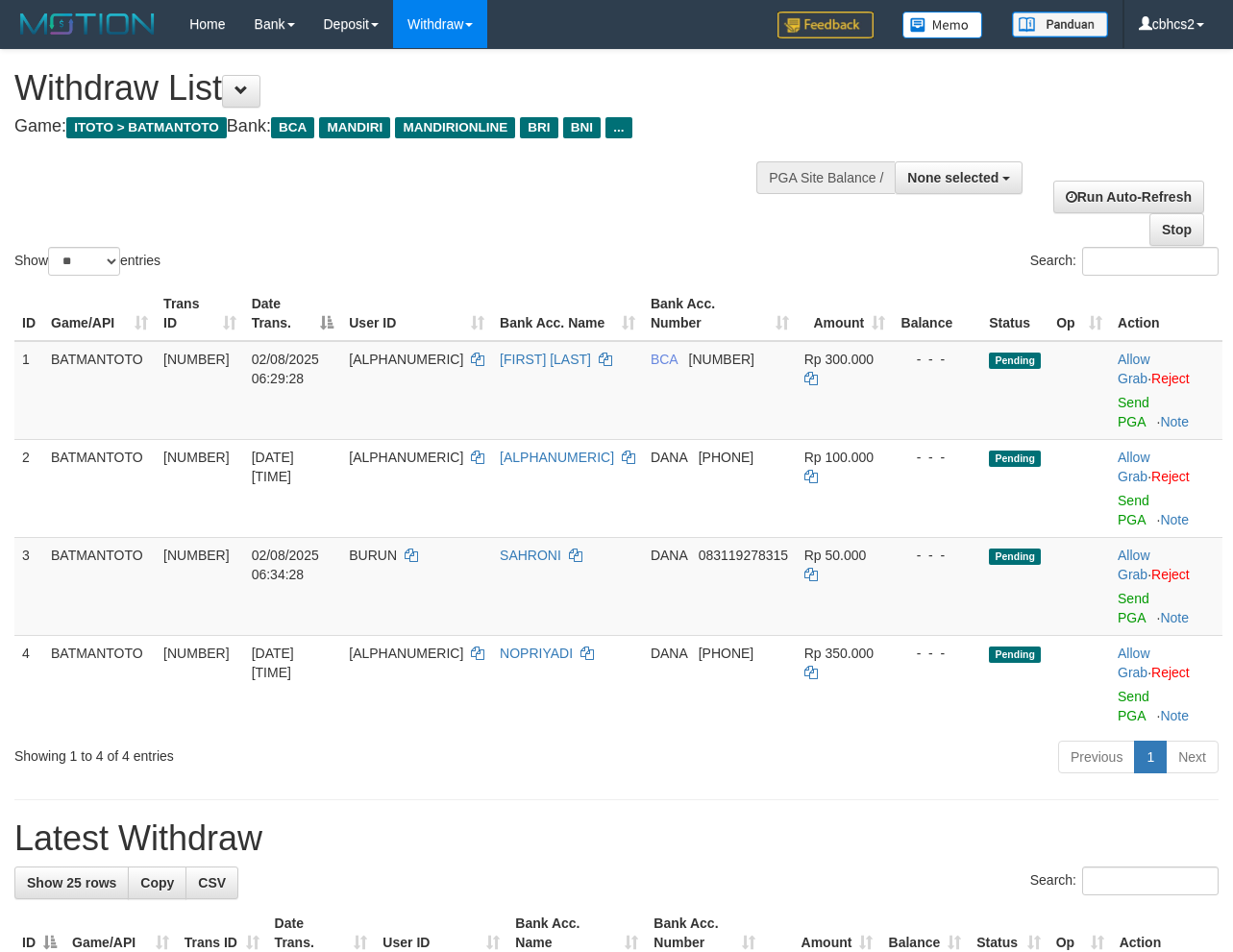 select 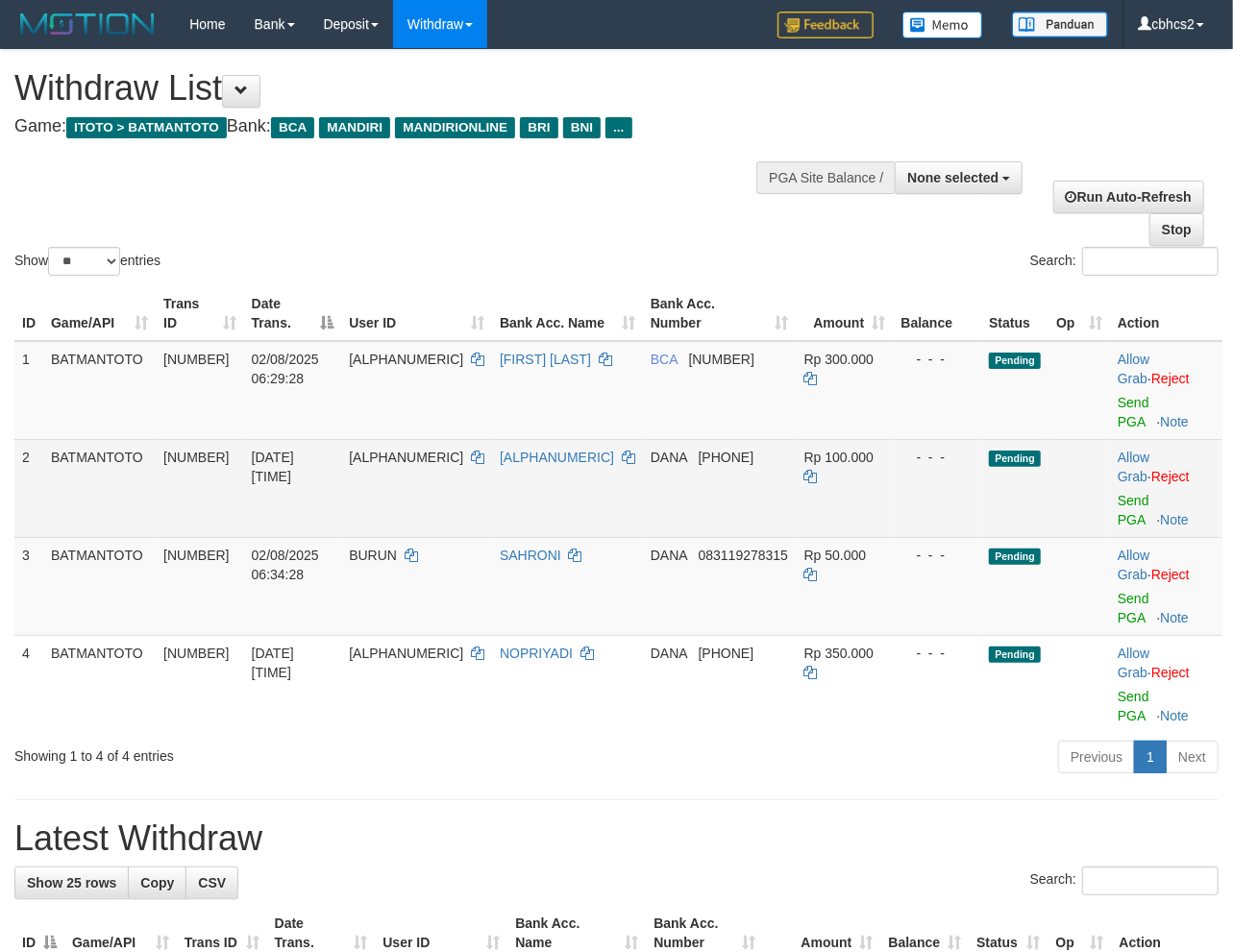 scroll, scrollTop: 55, scrollLeft: 0, axis: vertical 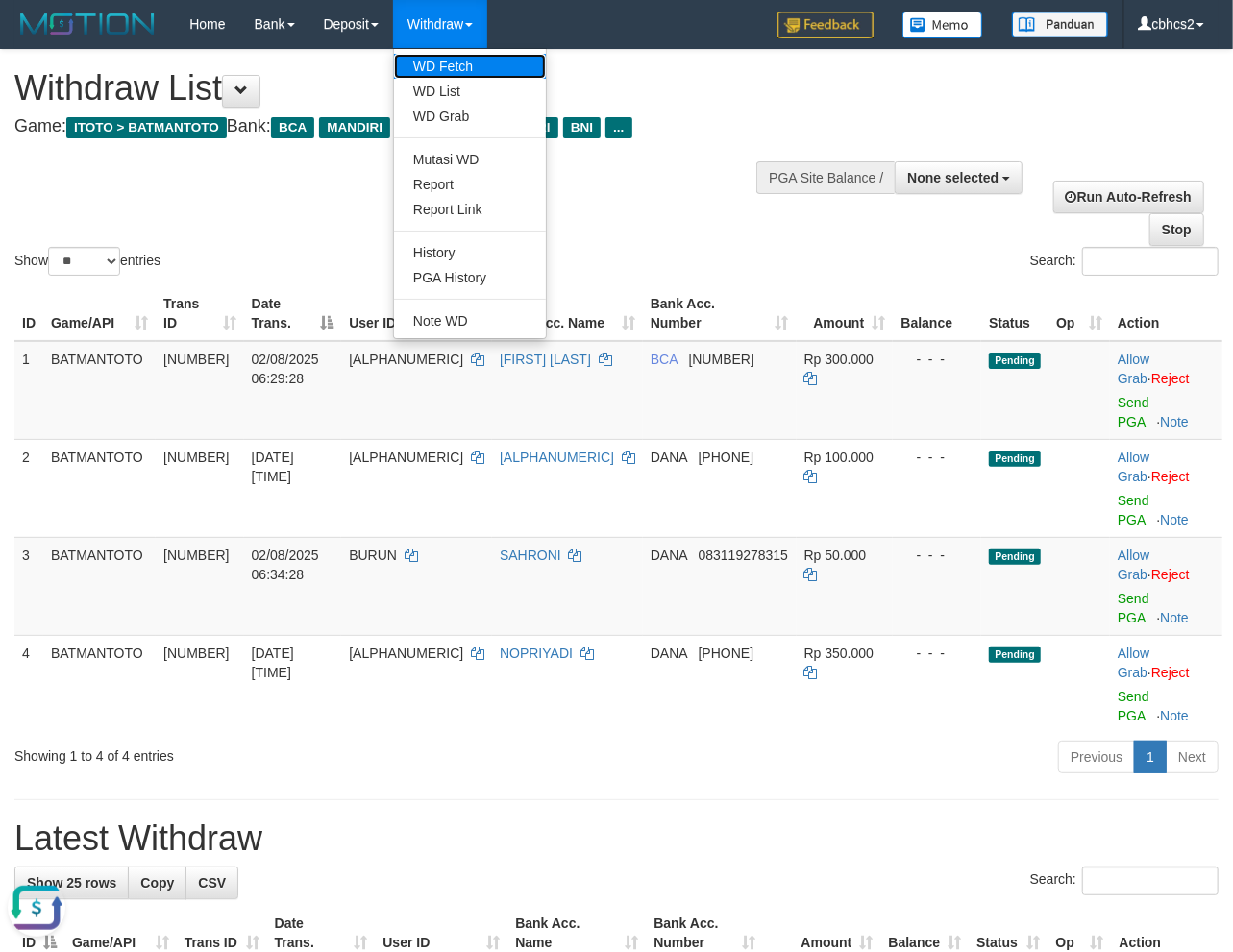 click on "WD Fetch" at bounding box center (470, 66) 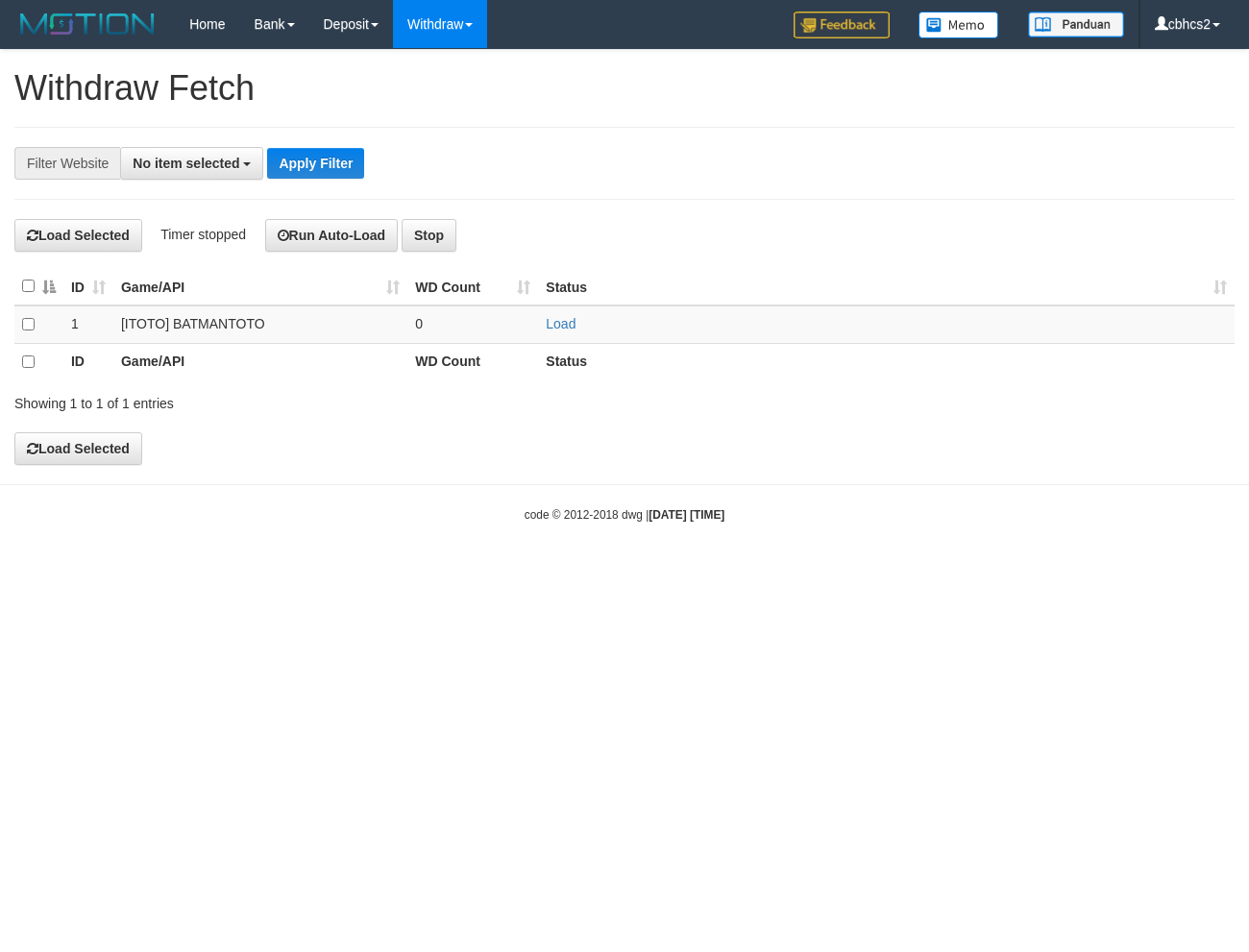scroll, scrollTop: 0, scrollLeft: 0, axis: both 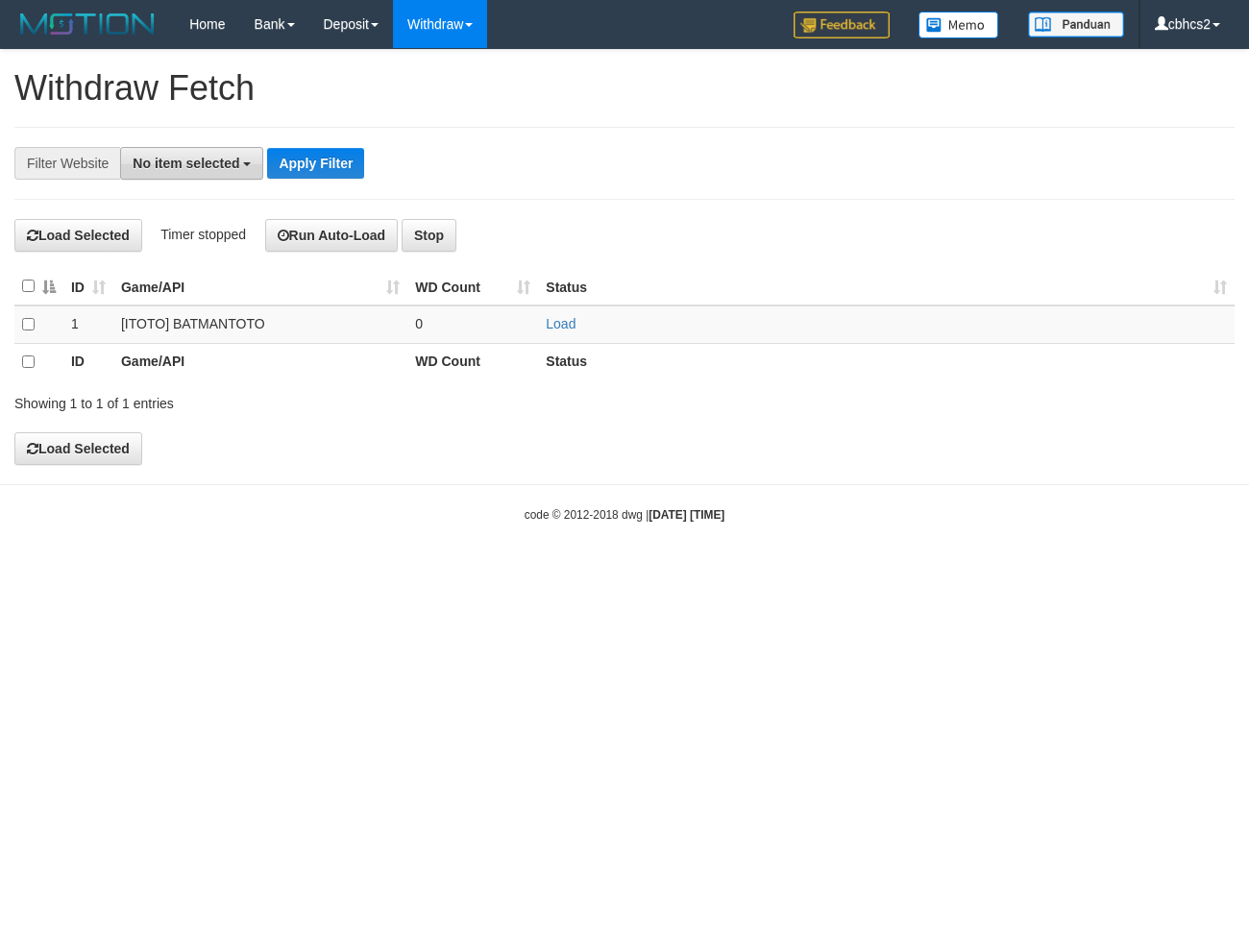 click on "No item selected" at bounding box center [185, 163] 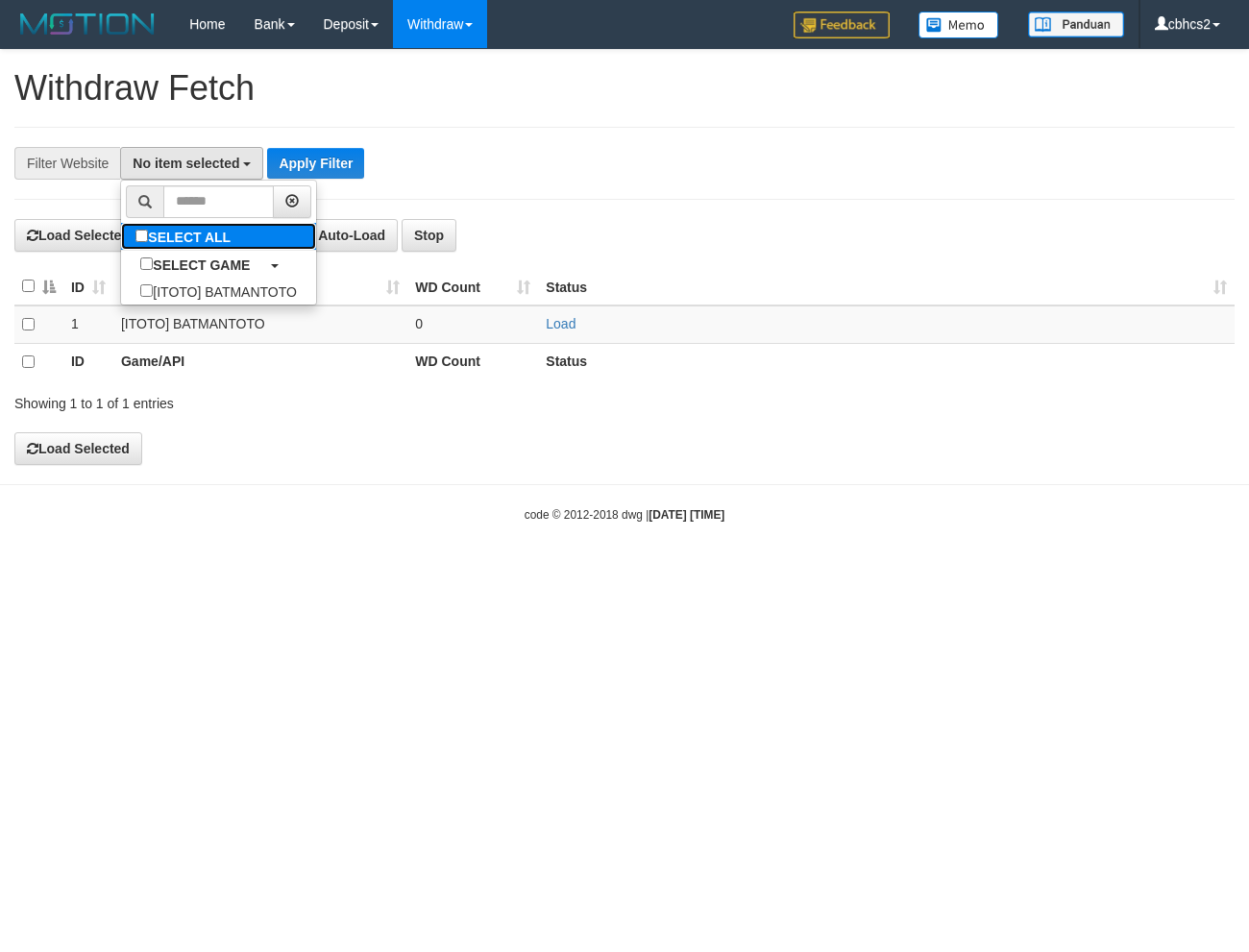 click on "SELECT ALL" at bounding box center (185, 236) 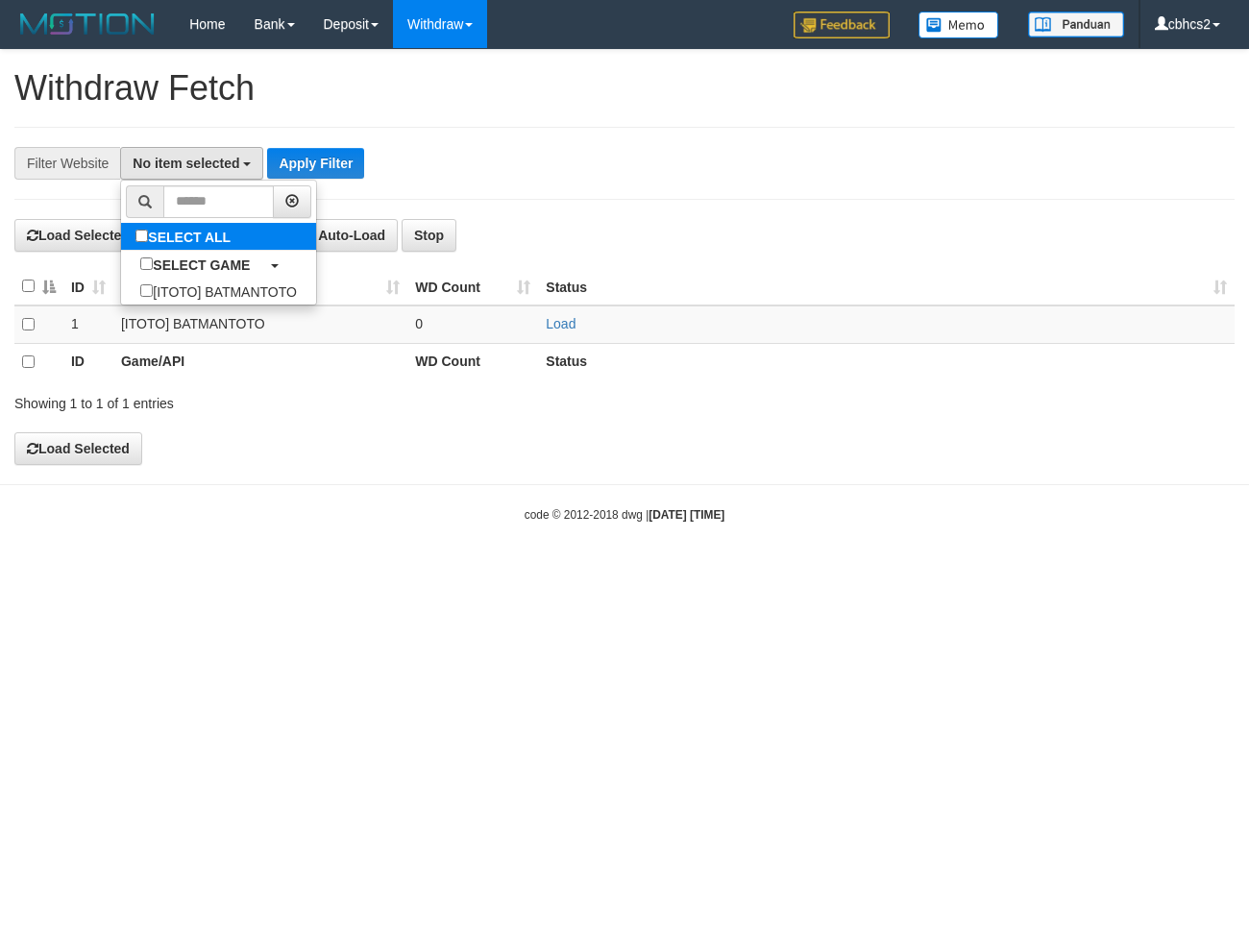 select on "****" 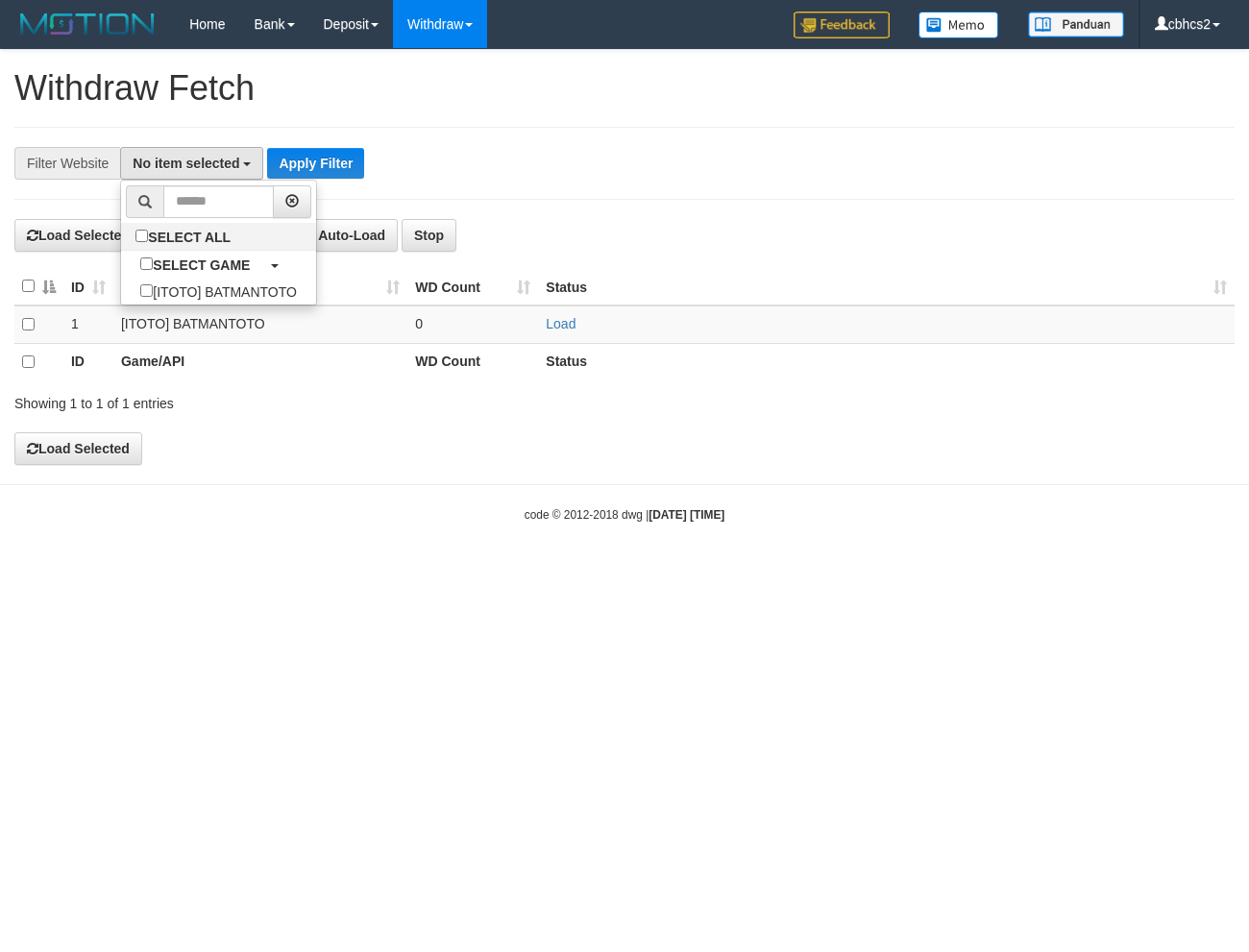 scroll, scrollTop: 16, scrollLeft: 0, axis: vertical 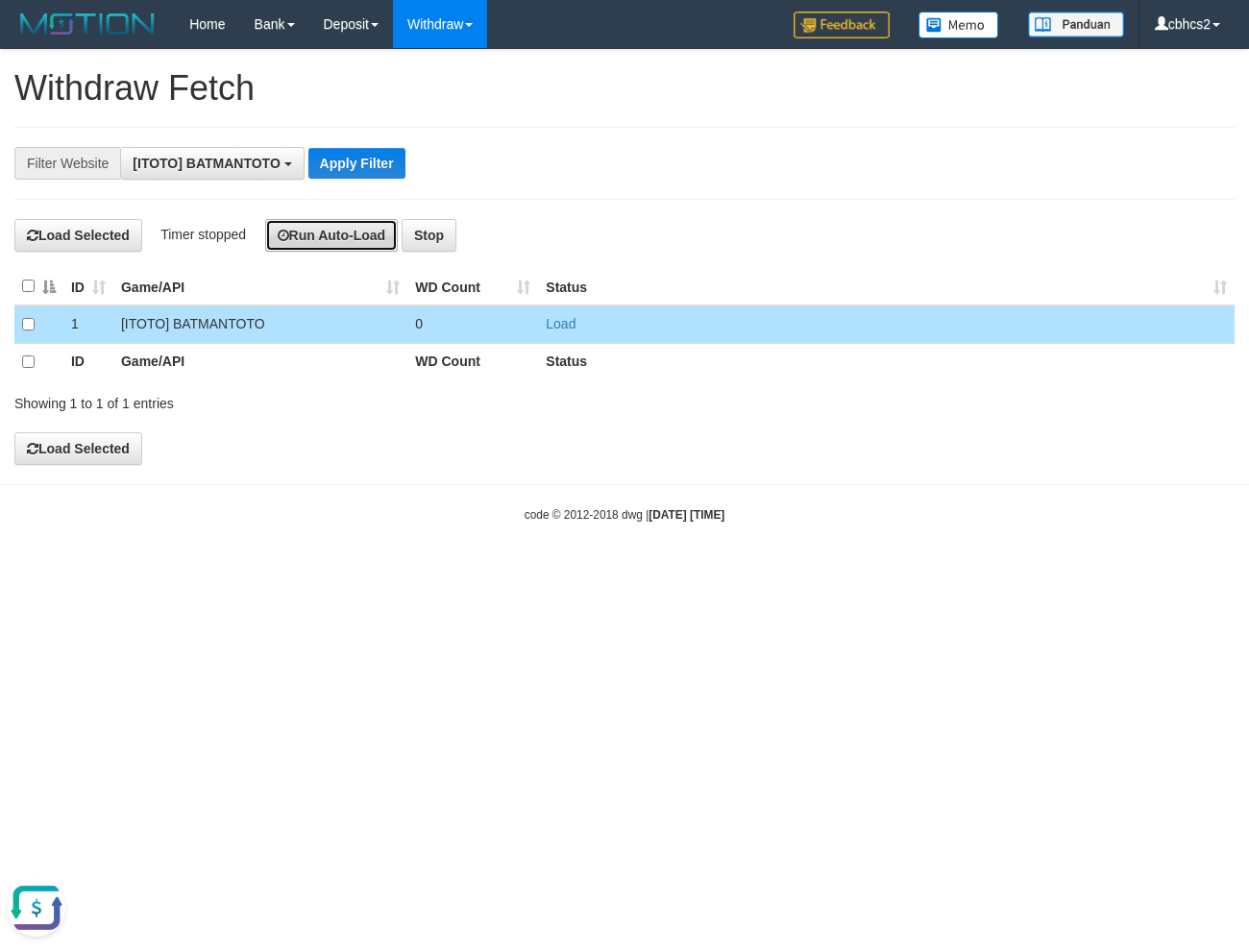 click on "Run Auto-Load" at bounding box center (331, 235) 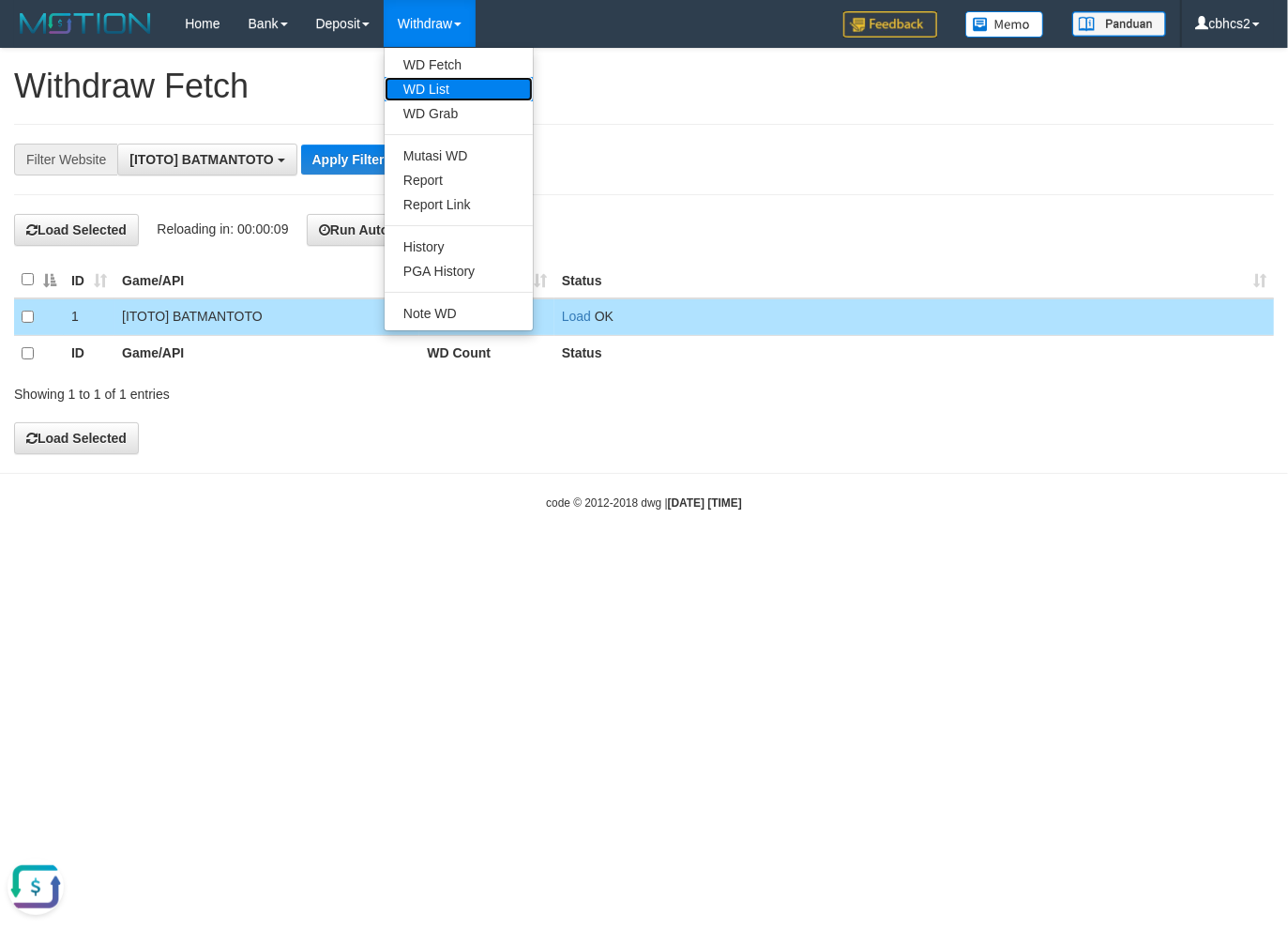 click on "WD List" at bounding box center [459, 89] 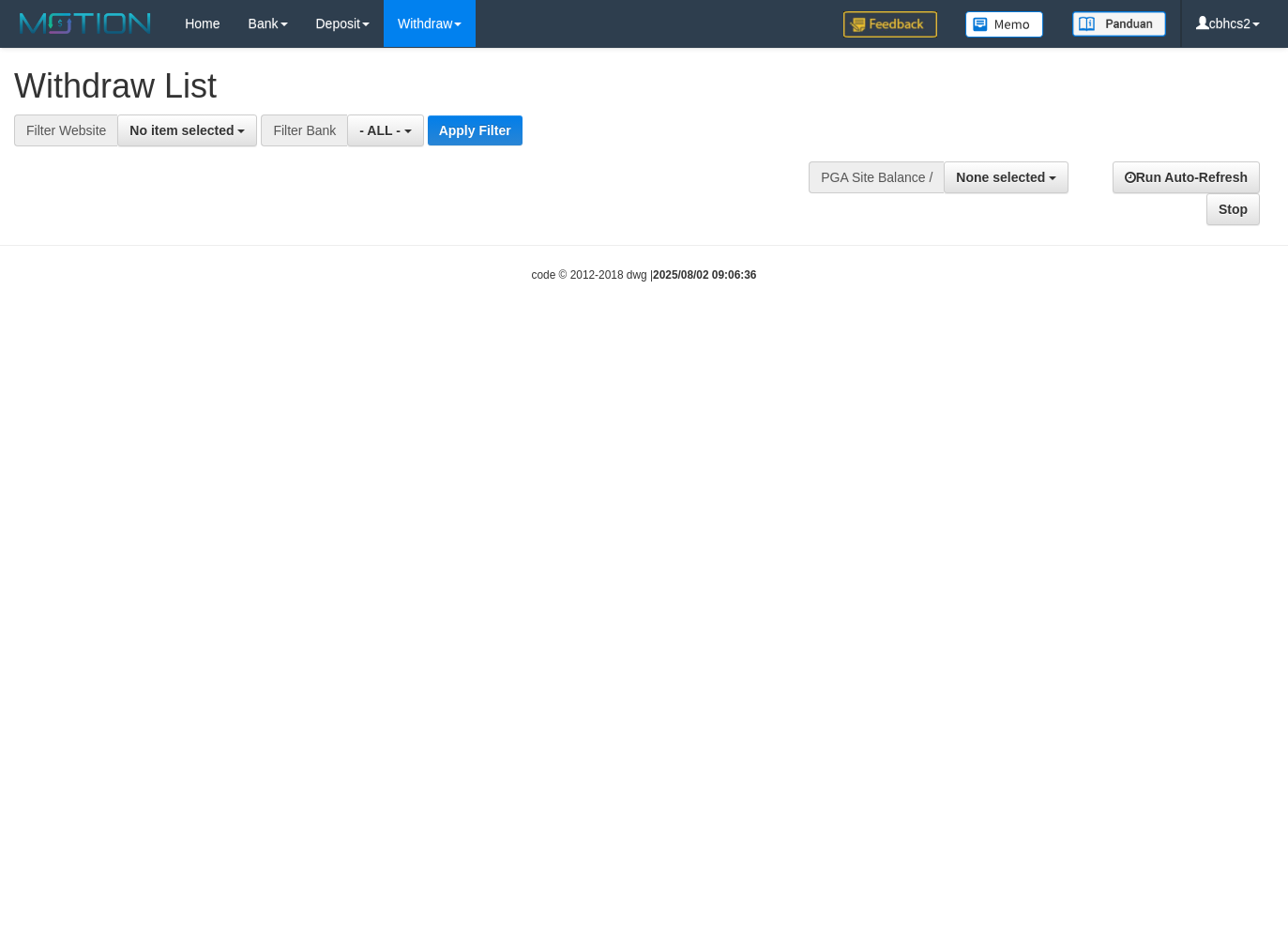select 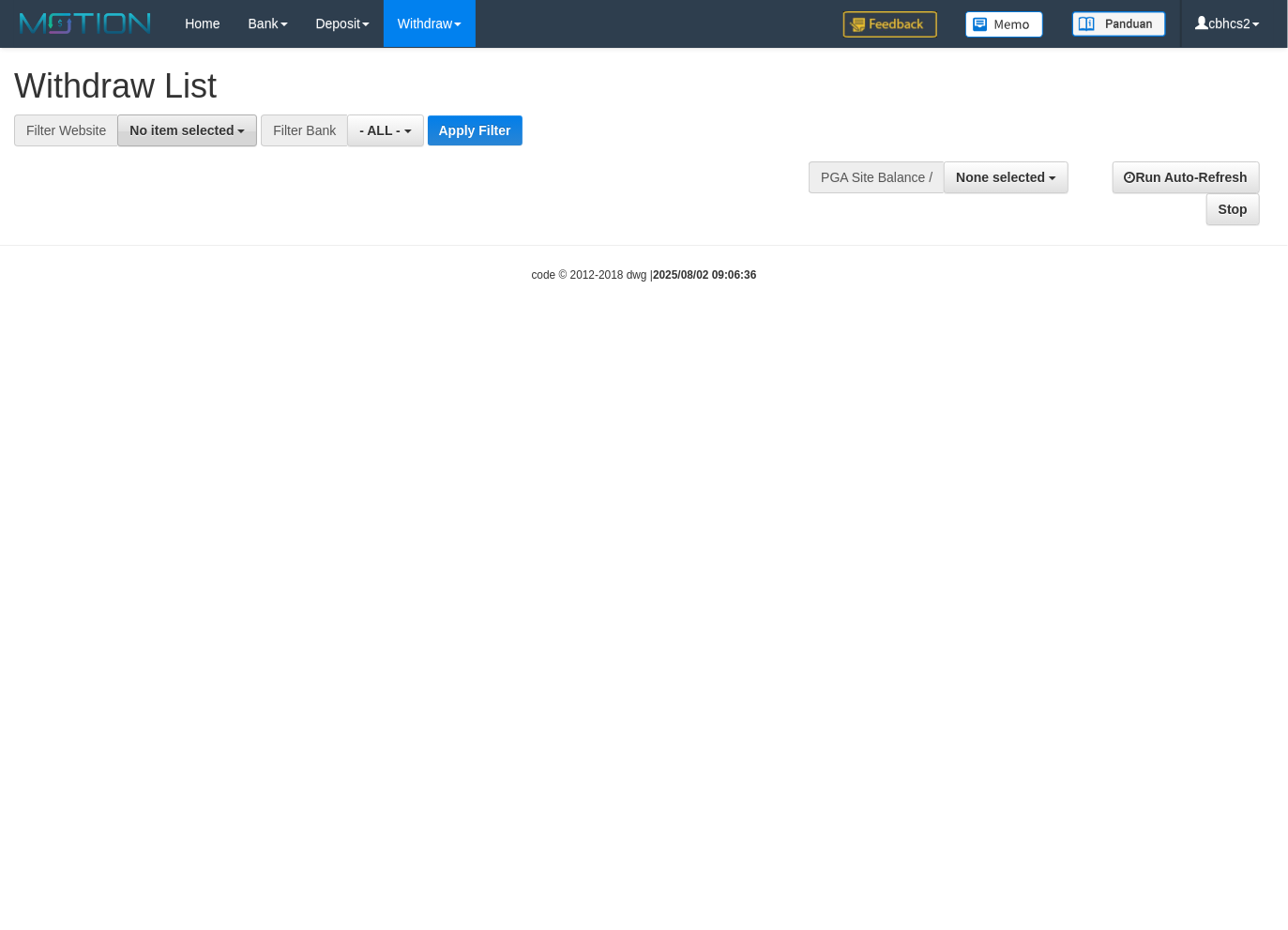 click on "No item selected" at bounding box center [187, 130] 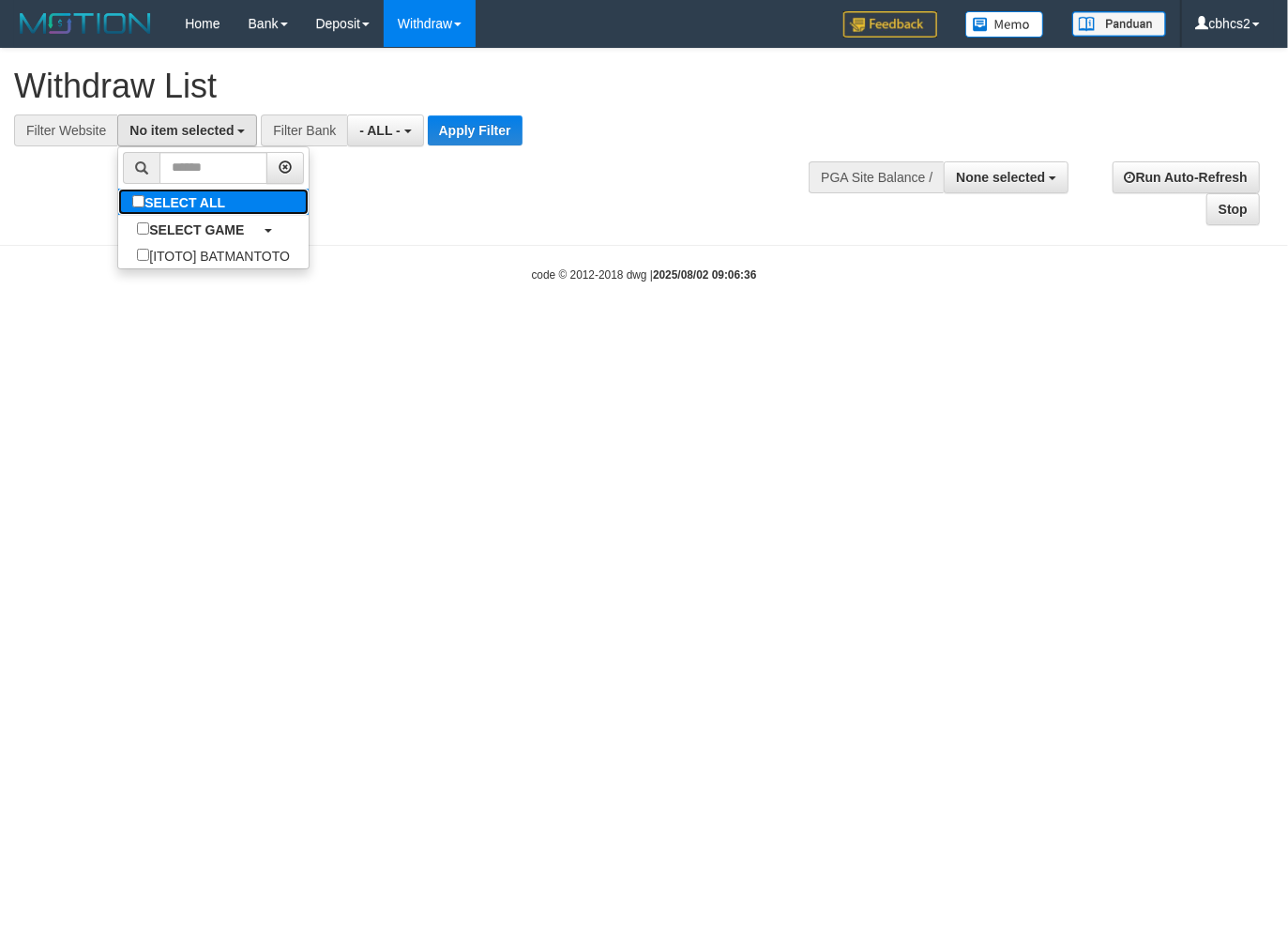 click on "SELECT ALL" at bounding box center [181, 202] 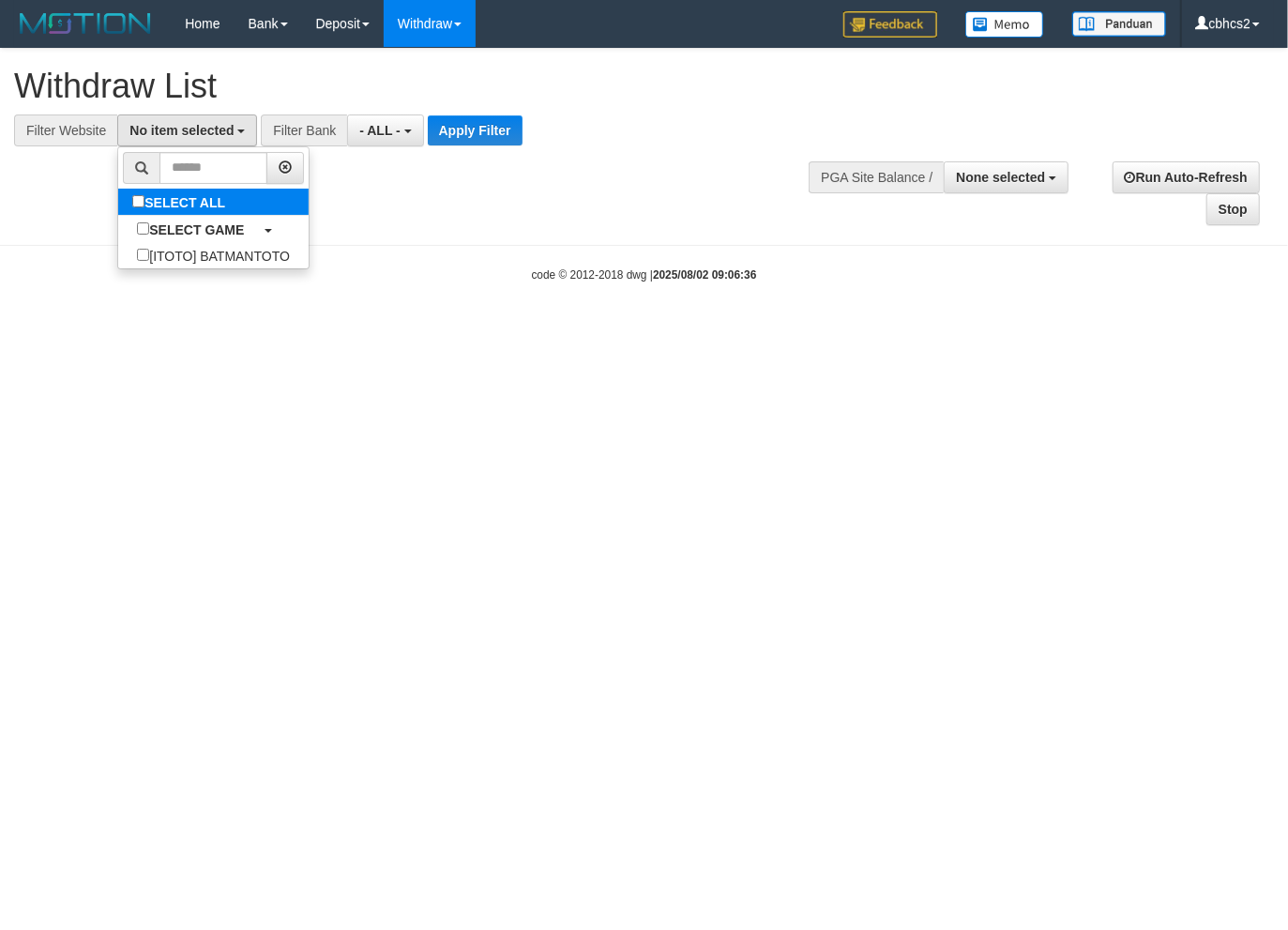 select on "****" 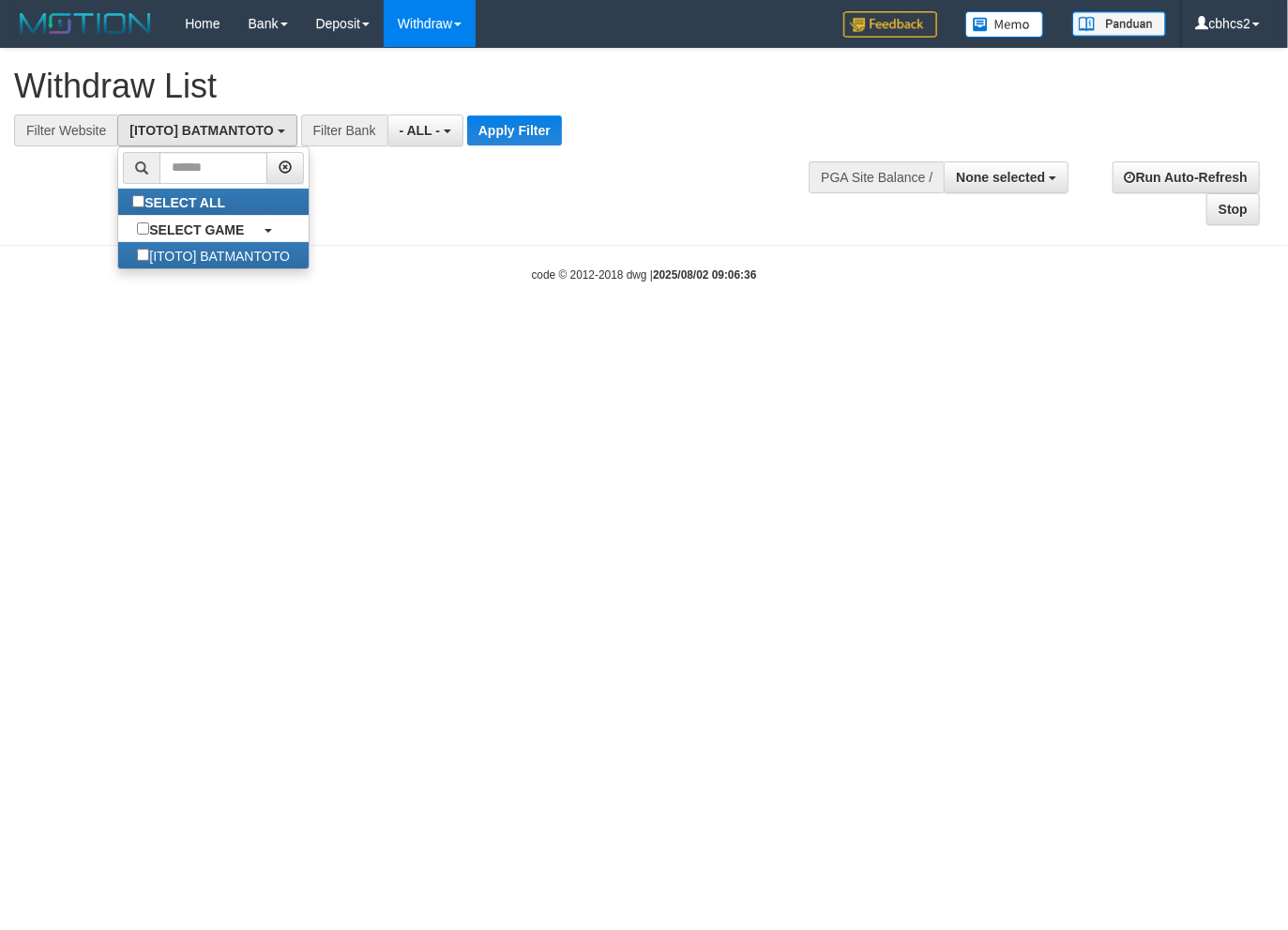 scroll, scrollTop: 16, scrollLeft: 0, axis: vertical 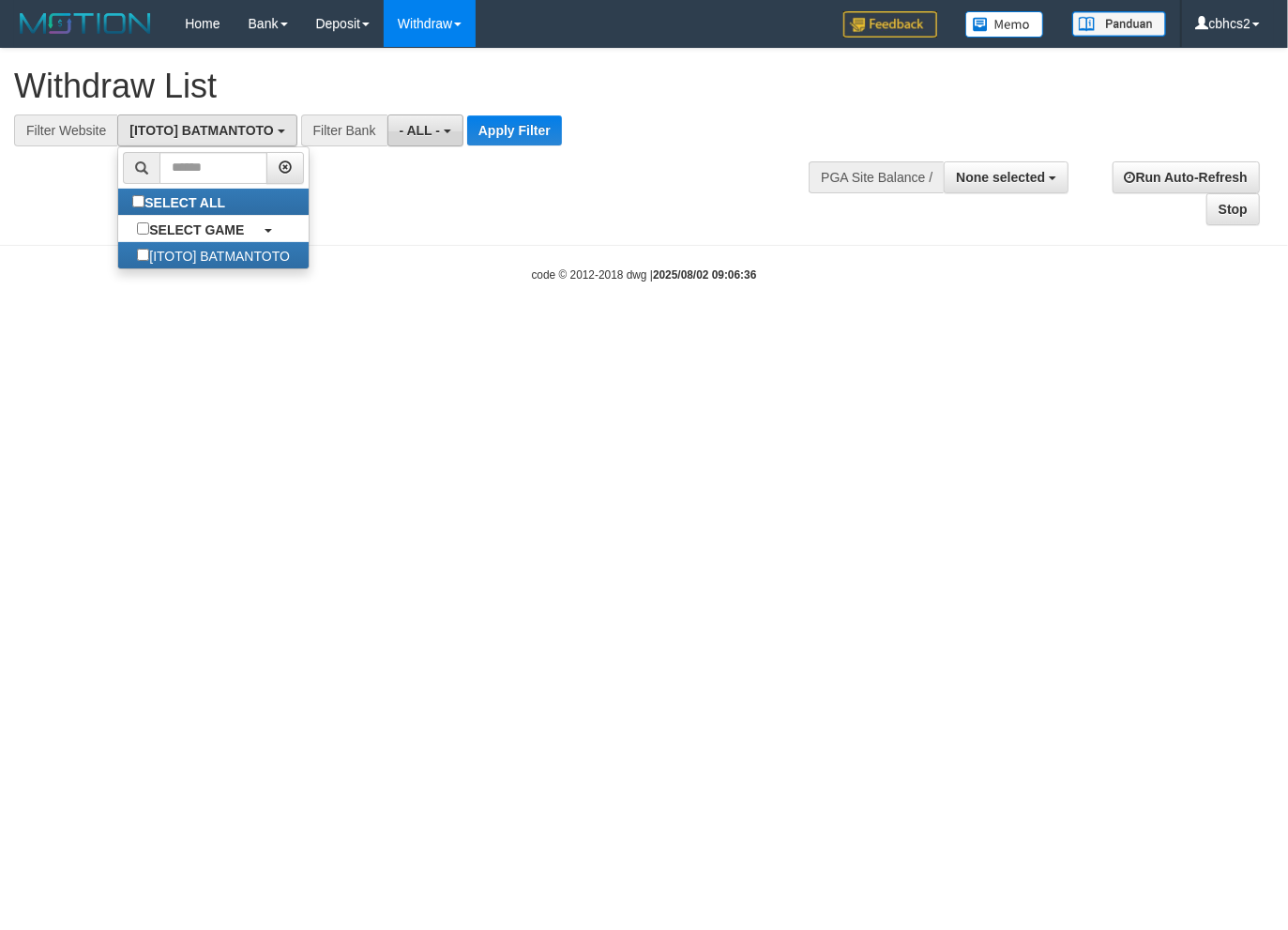 click on "- ALL -" at bounding box center [425, 130] 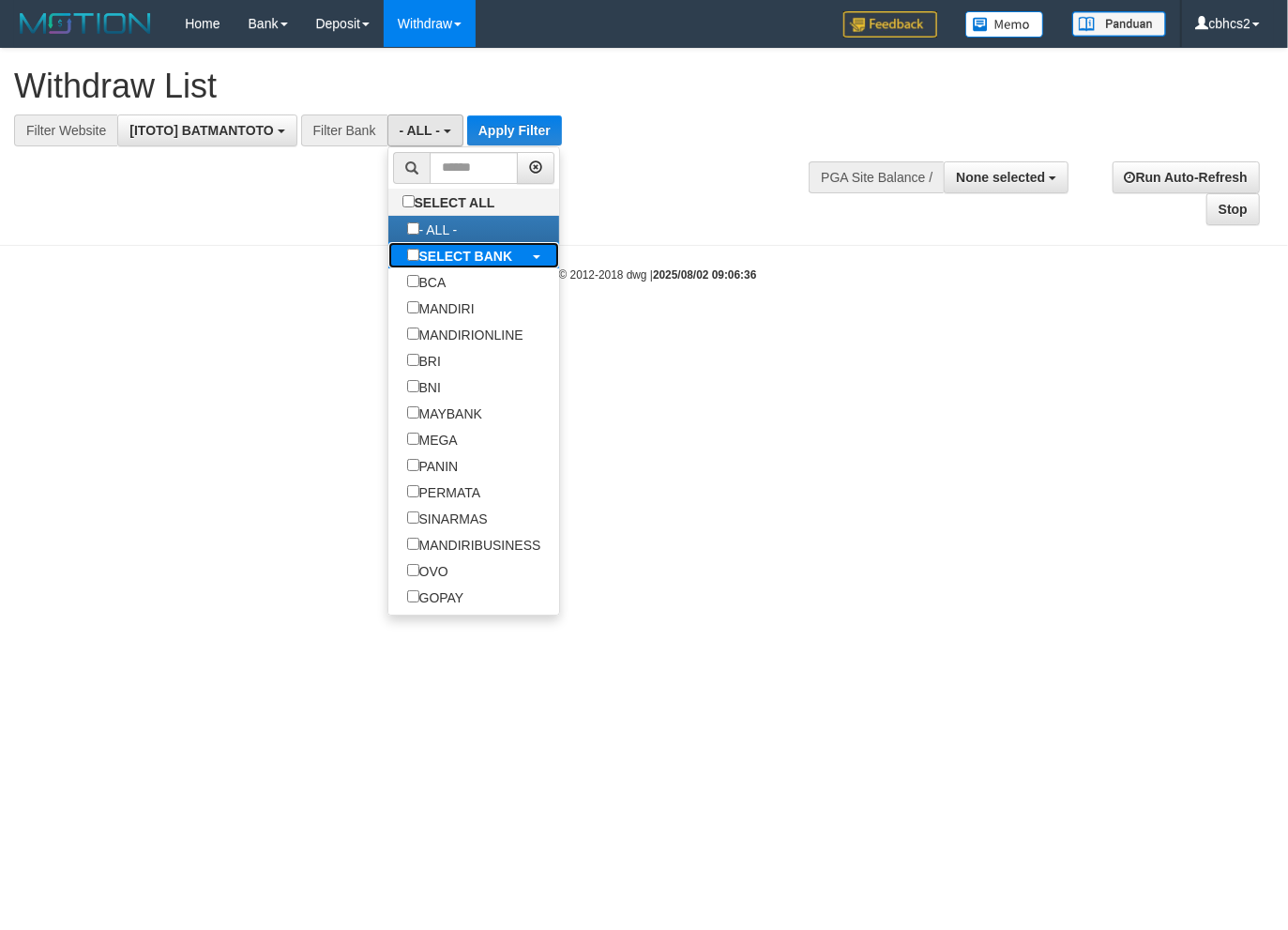click on "SELECT BANK" at bounding box center (466, 256) 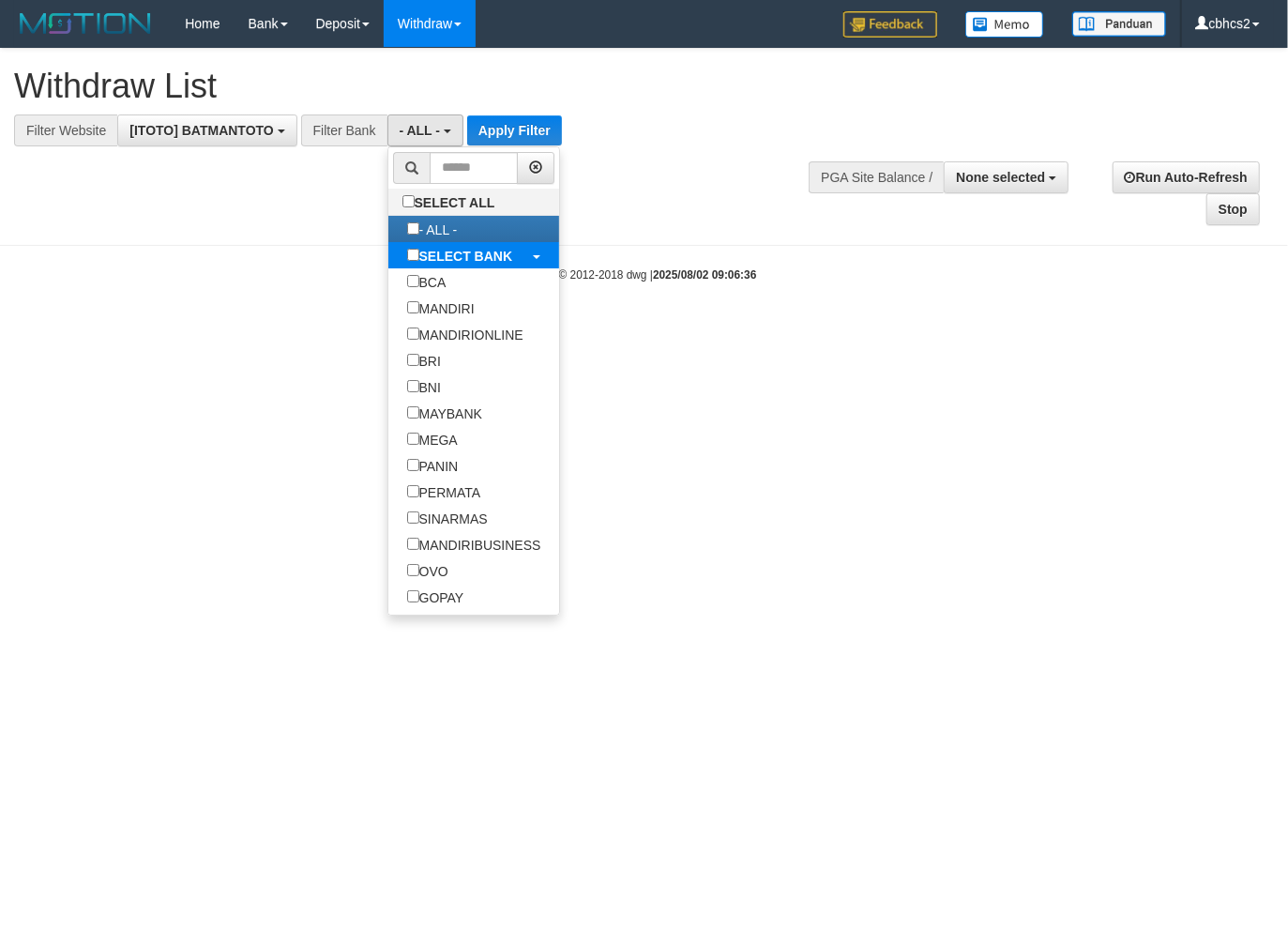 select on "***" 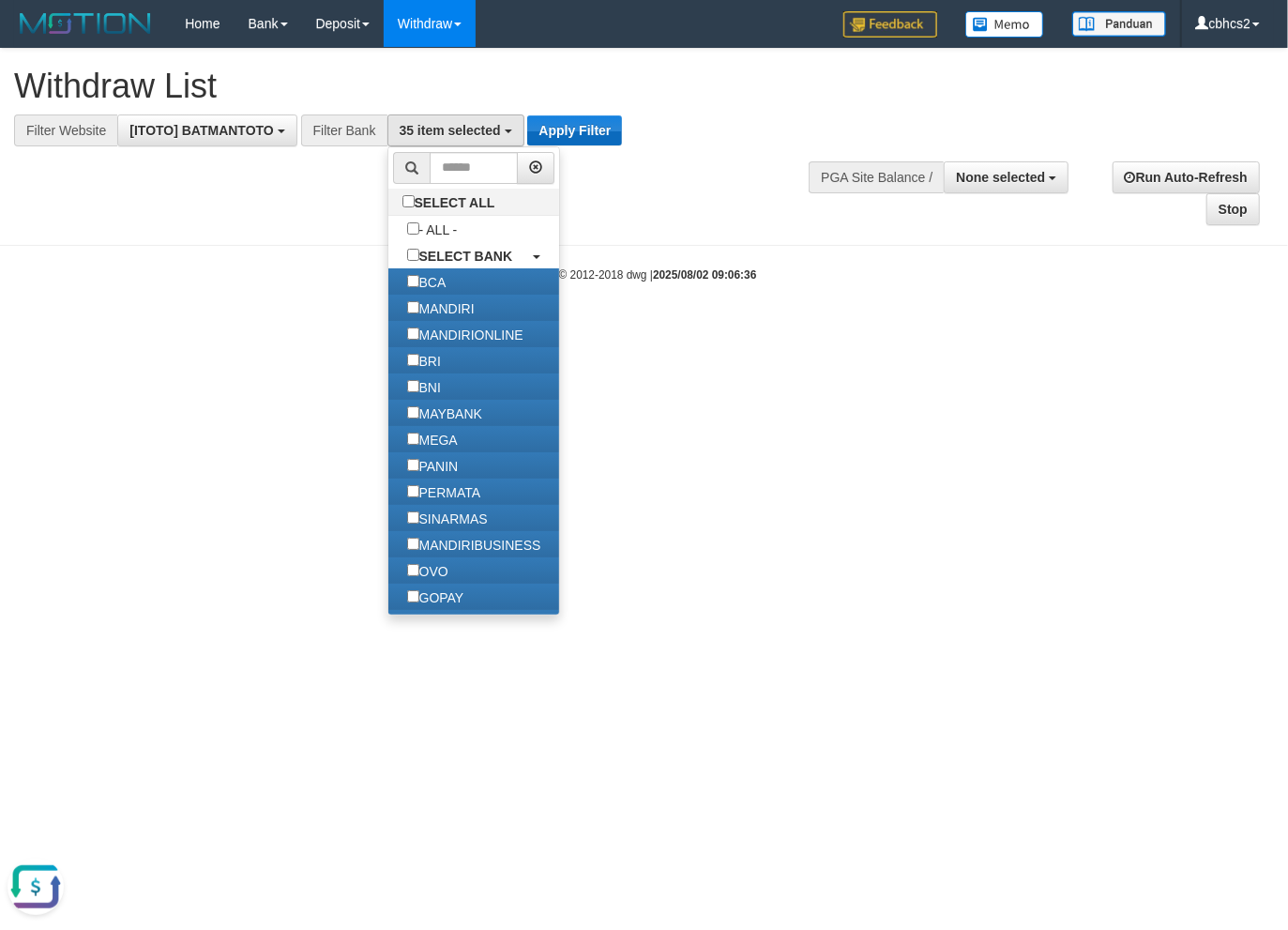 scroll, scrollTop: 0, scrollLeft: 0, axis: both 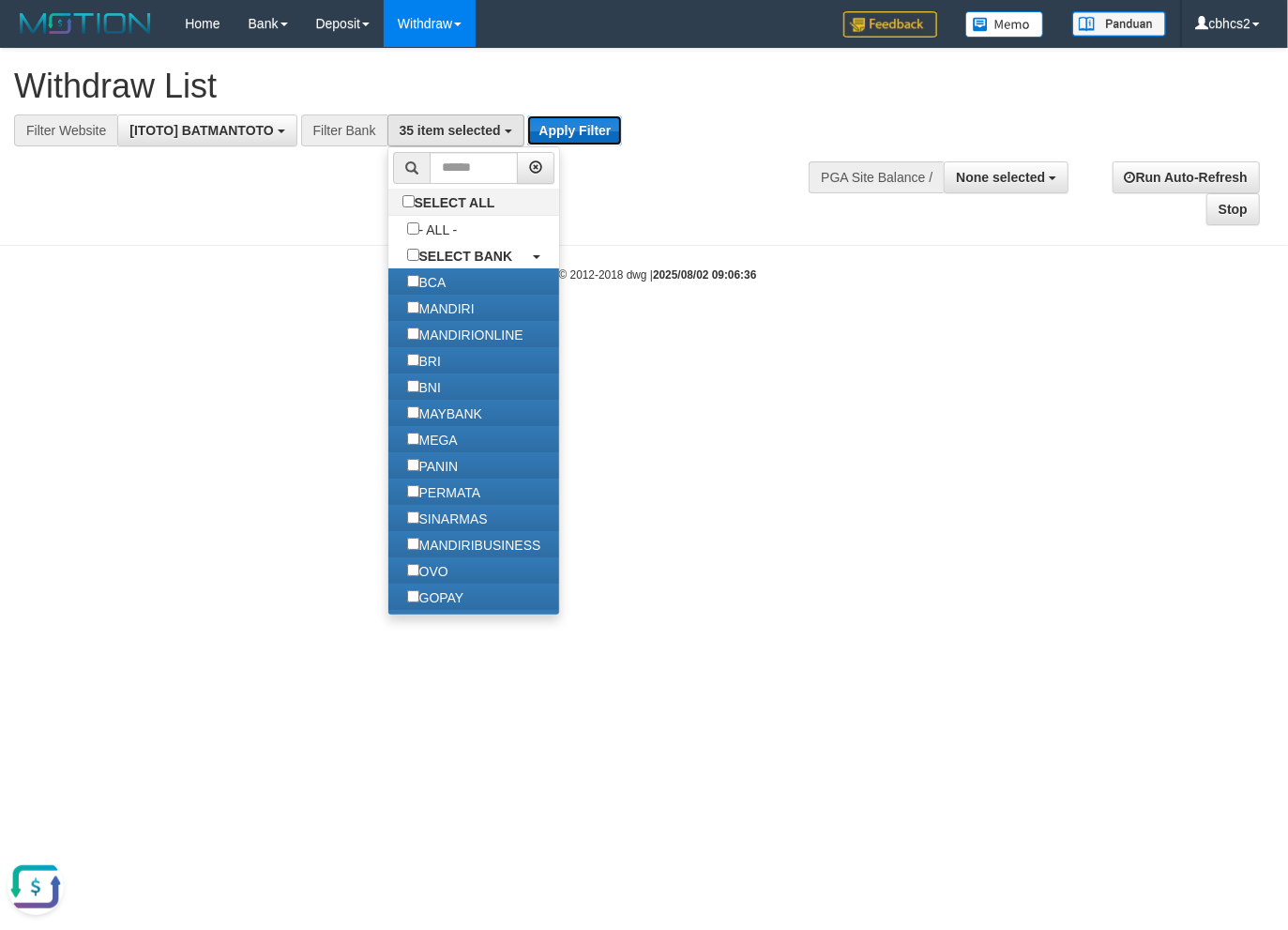 click on "Apply Filter" at bounding box center [574, 130] 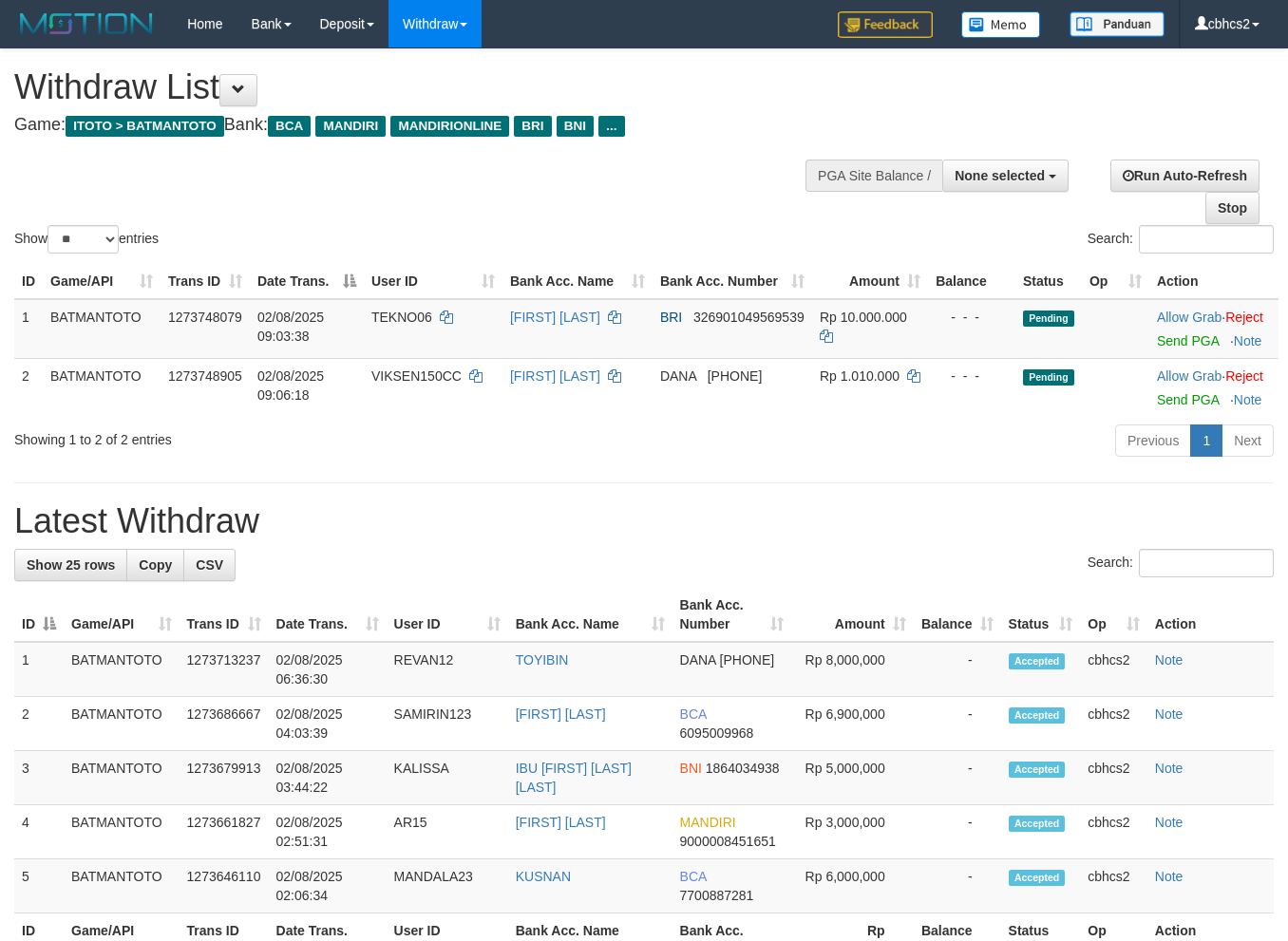 select 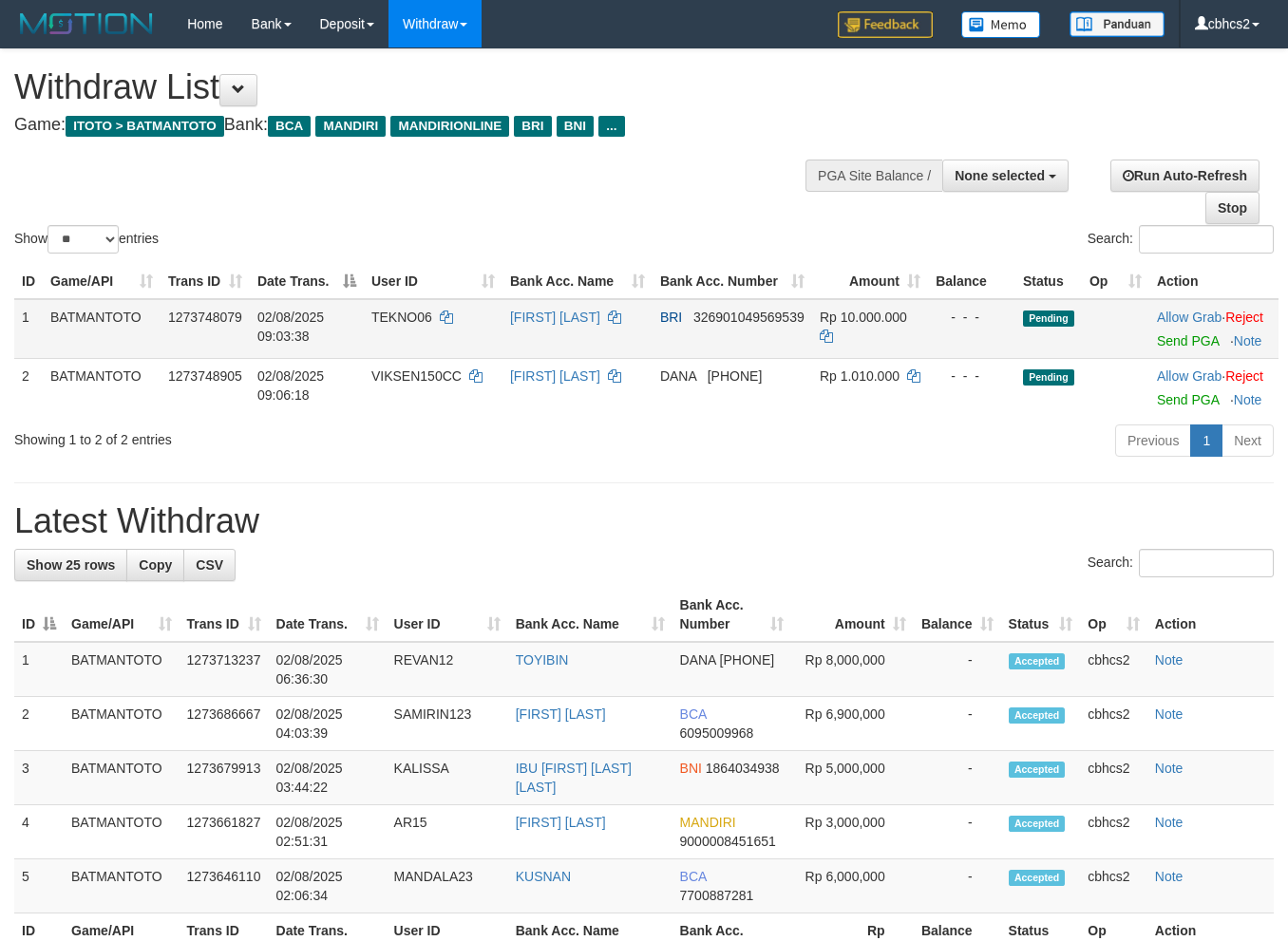scroll, scrollTop: 0, scrollLeft: 0, axis: both 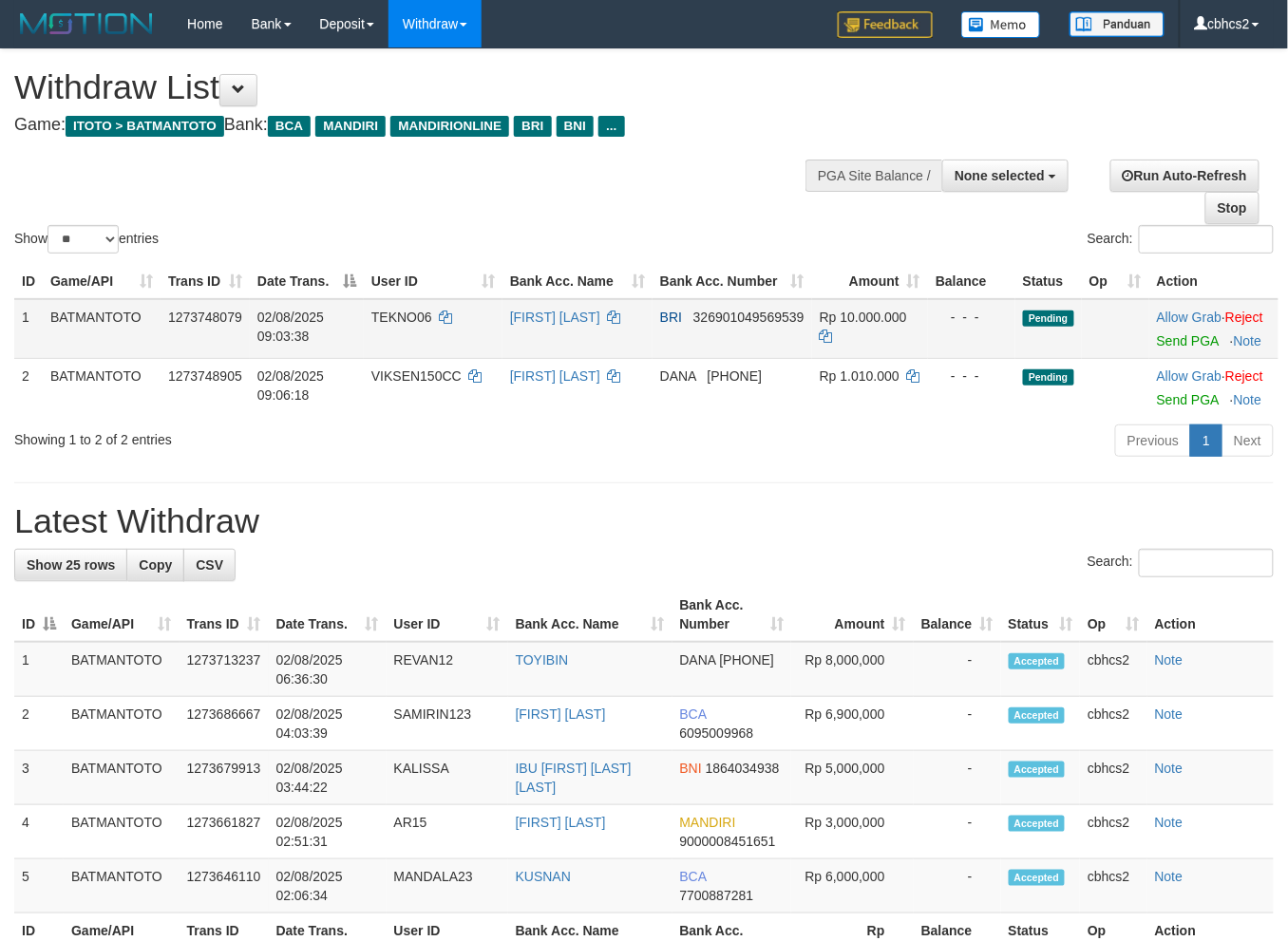 click on "Allow Grab   ·    Reject Send PGA     ·    Note" at bounding box center (1214, 329) 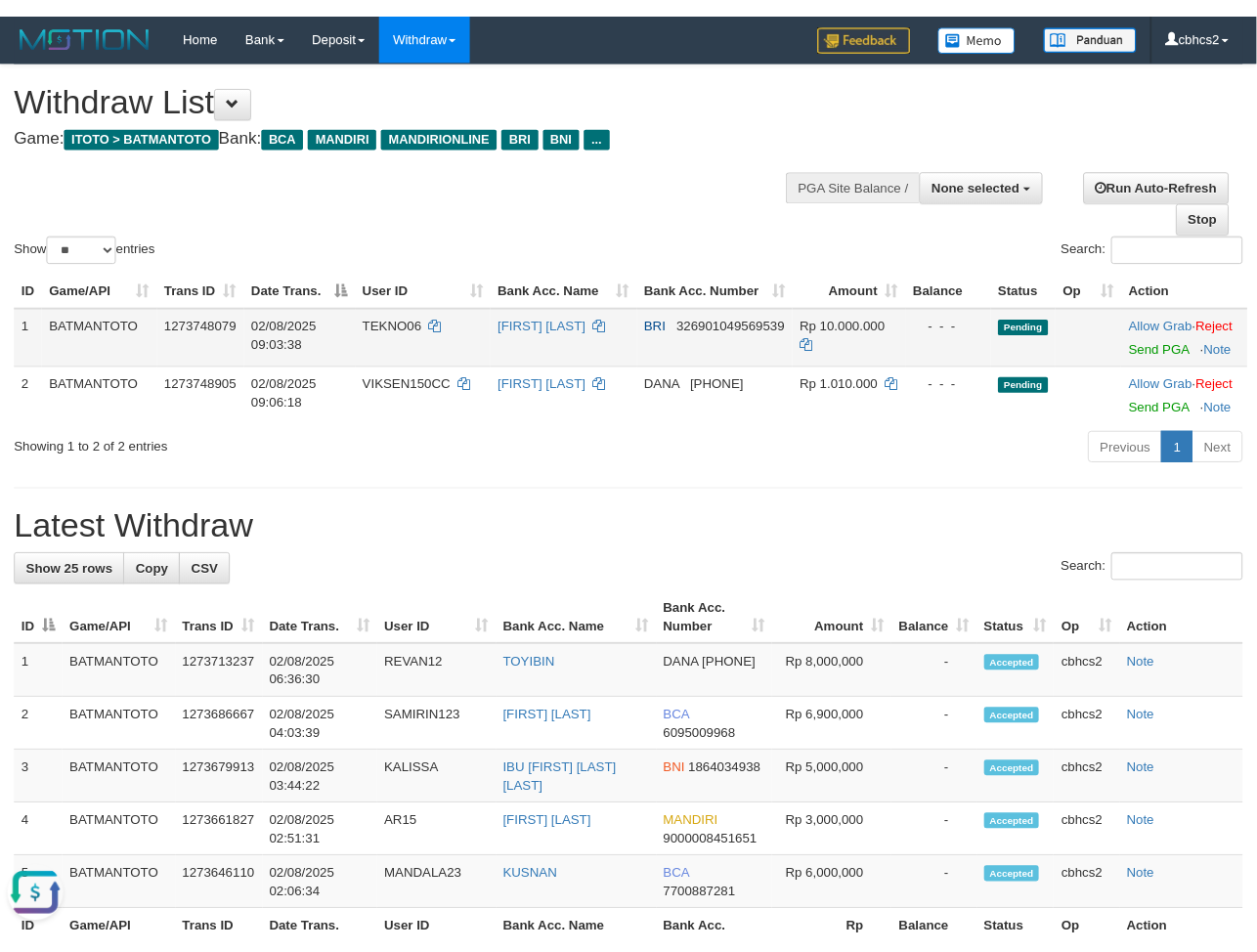 scroll, scrollTop: 0, scrollLeft: 0, axis: both 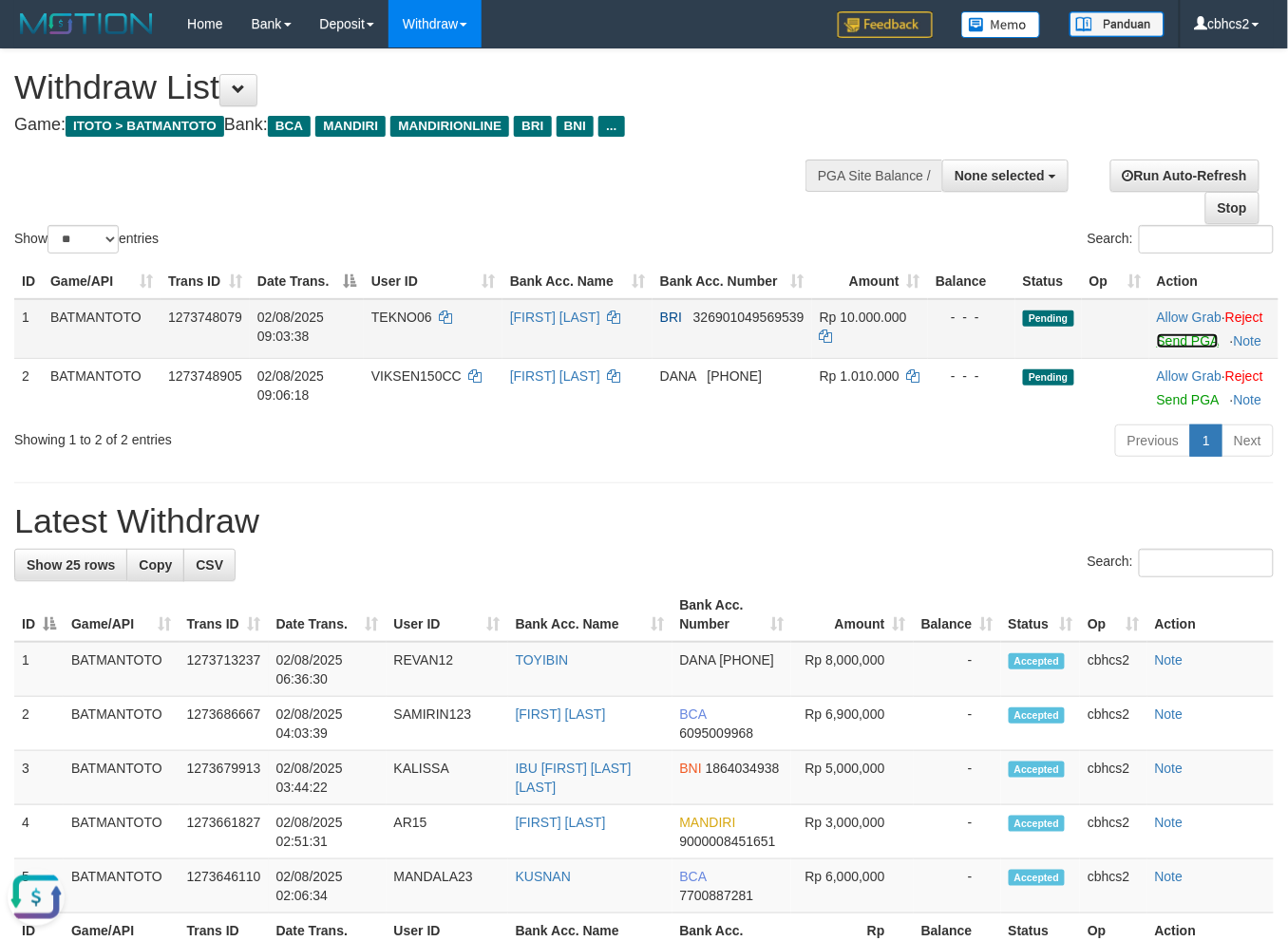 click on "Send PGA" at bounding box center [1187, 341] 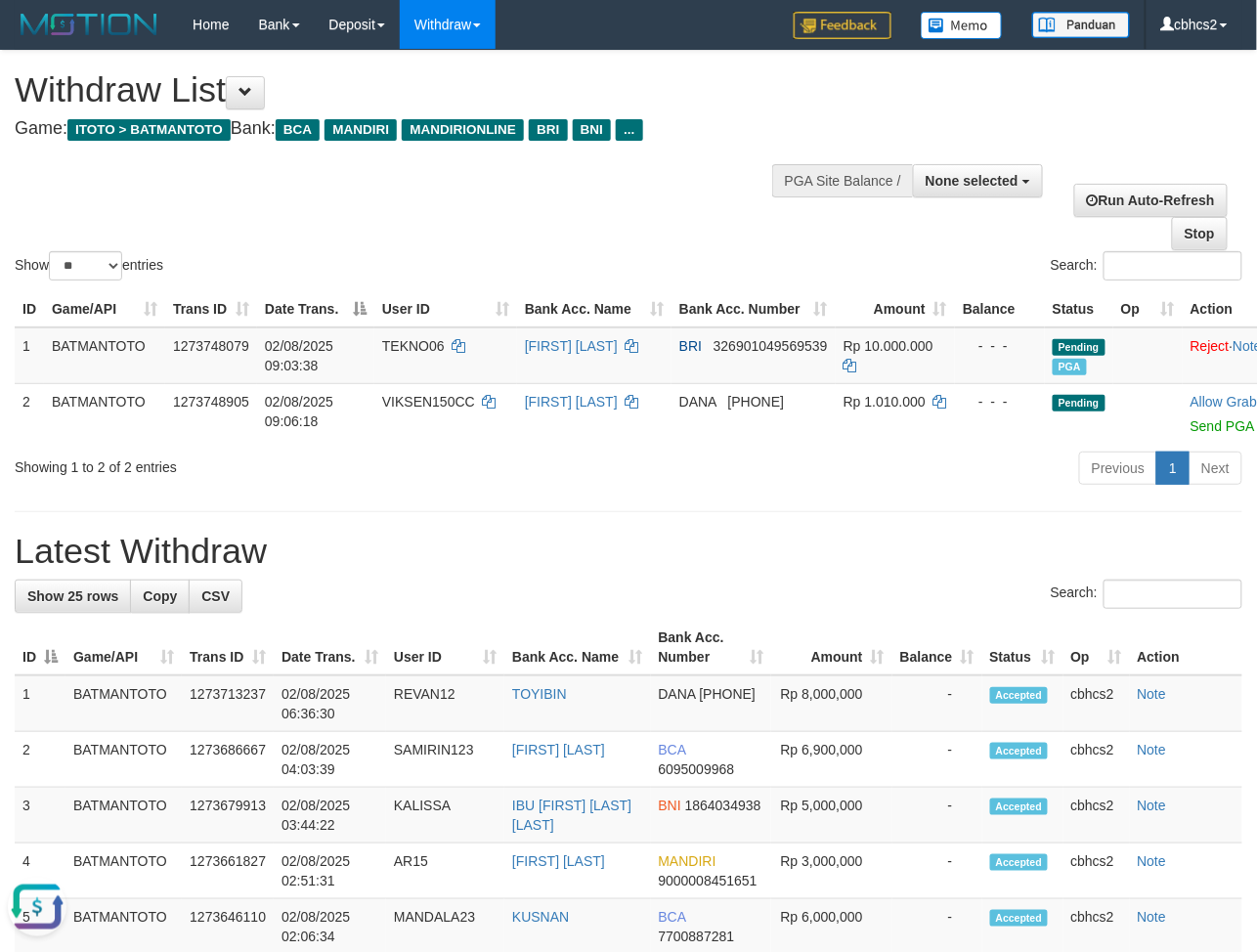 click on "Show  ** ** ** ***  entries Search:" at bounding box center (628, 167) 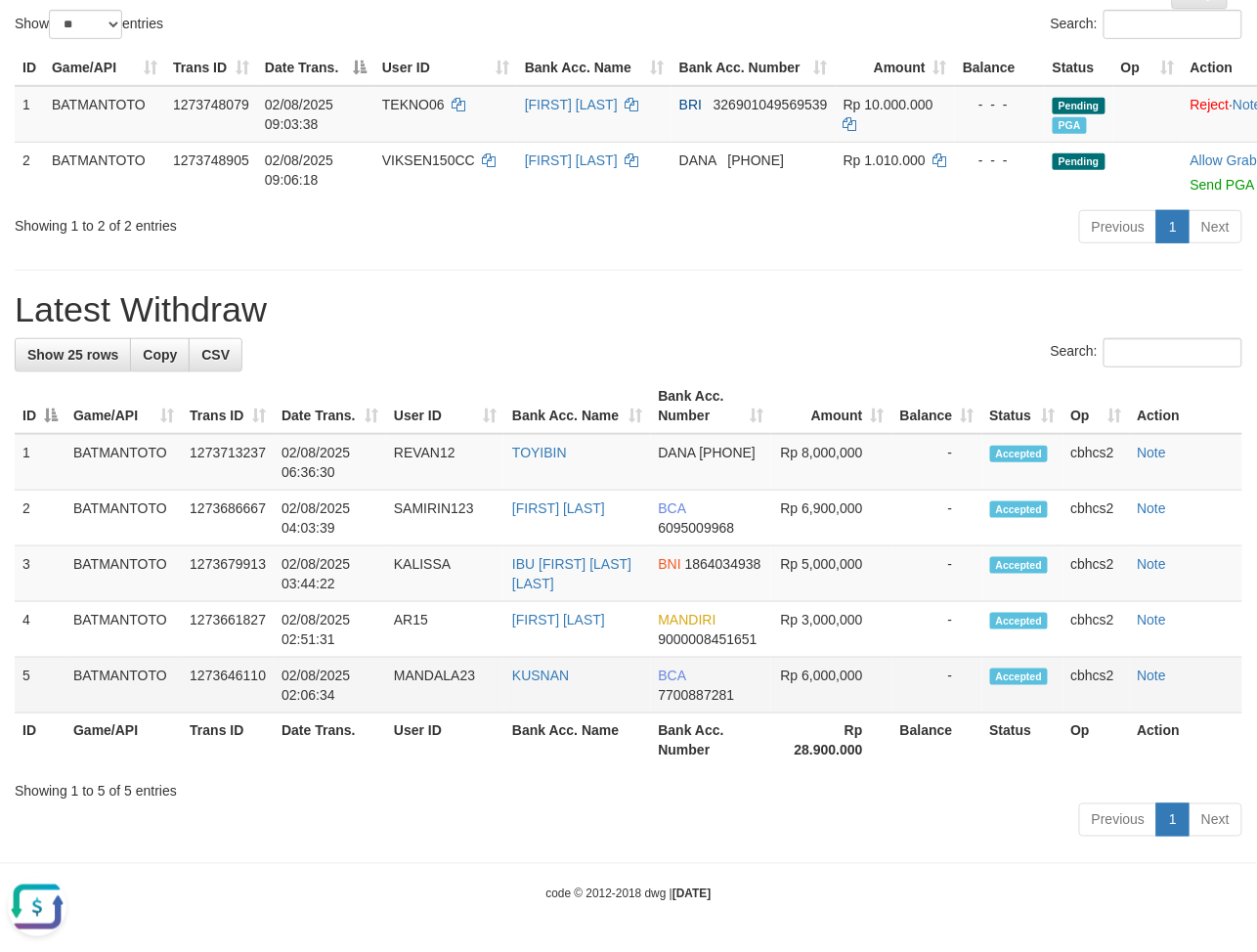 scroll, scrollTop: 281, scrollLeft: 0, axis: vertical 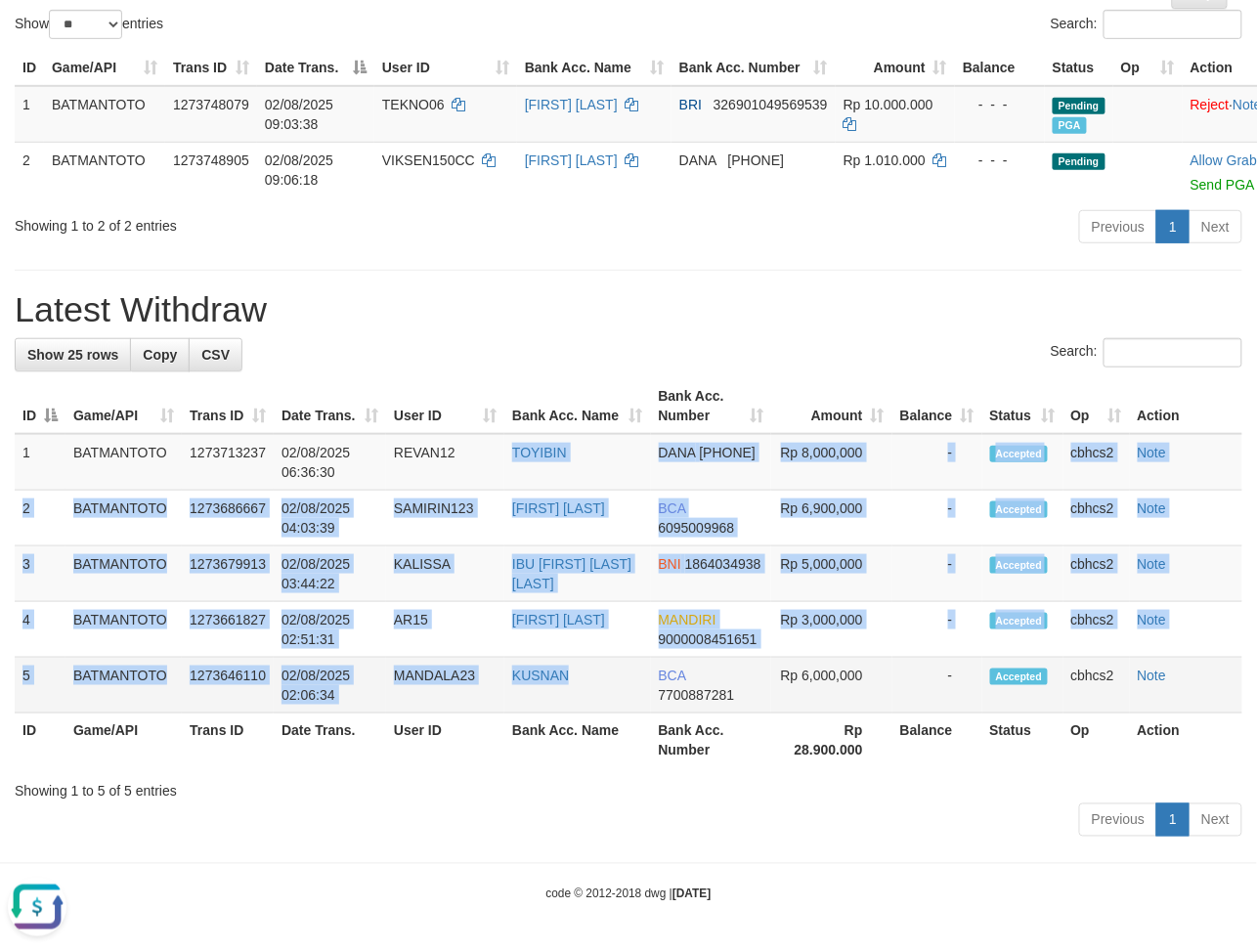 drag, startPoint x: 492, startPoint y: 442, endPoint x: 587, endPoint y: 689, distance: 264.63938 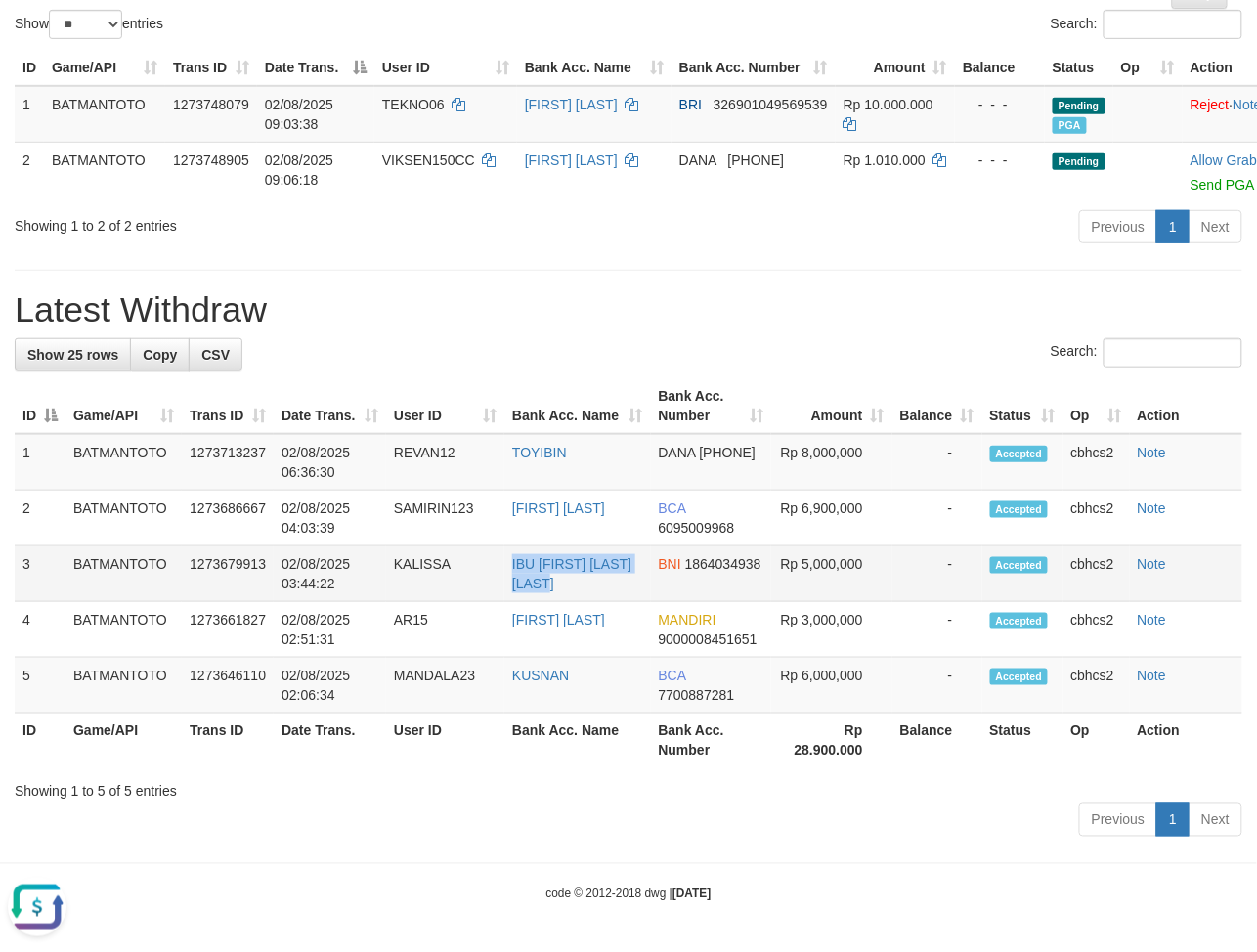 drag, startPoint x: 499, startPoint y: 547, endPoint x: 584, endPoint y: 591, distance: 95.71311 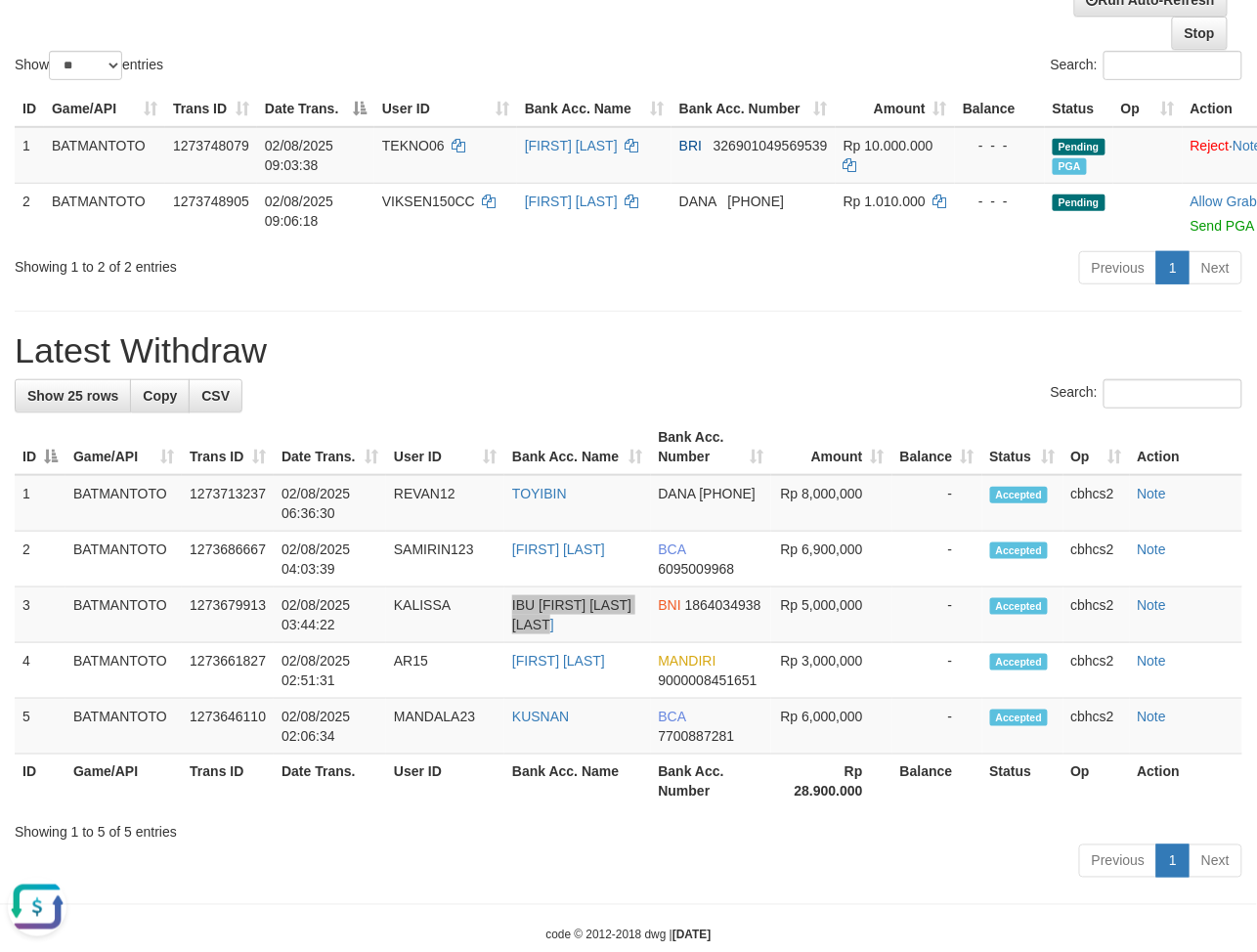 scroll, scrollTop: 0, scrollLeft: 0, axis: both 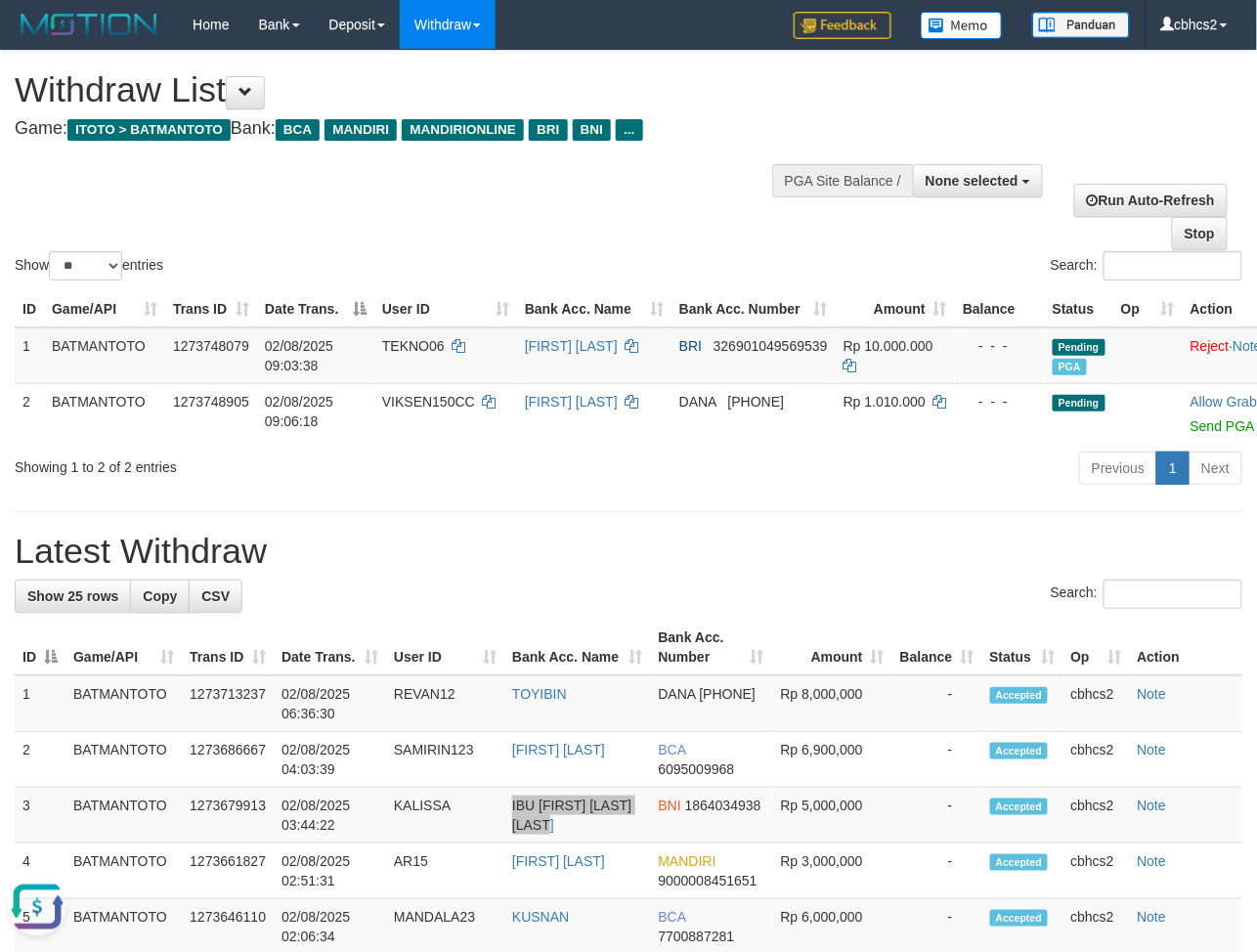 click at bounding box center [37, 906] 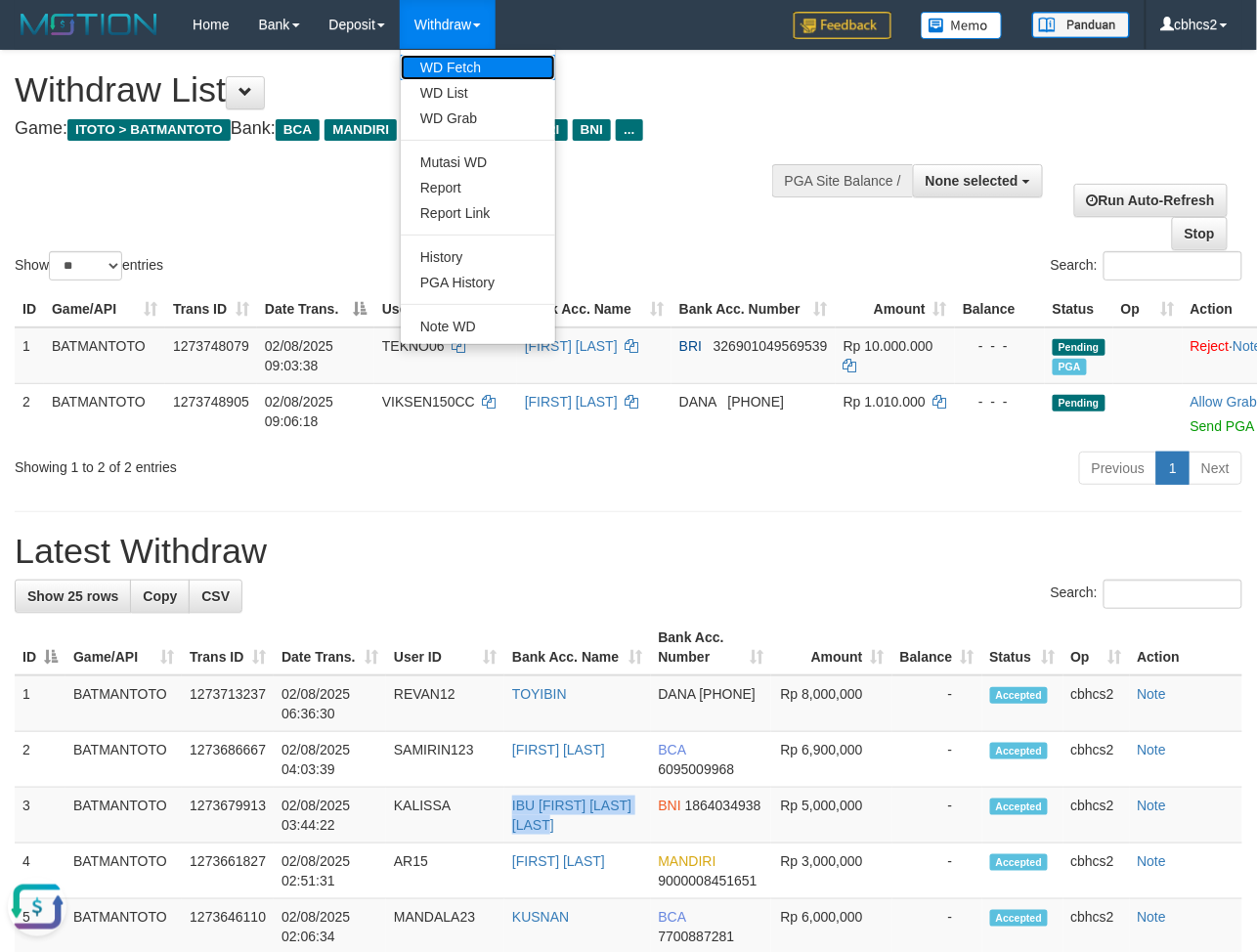 click on "WD Fetch" at bounding box center [478, 67] 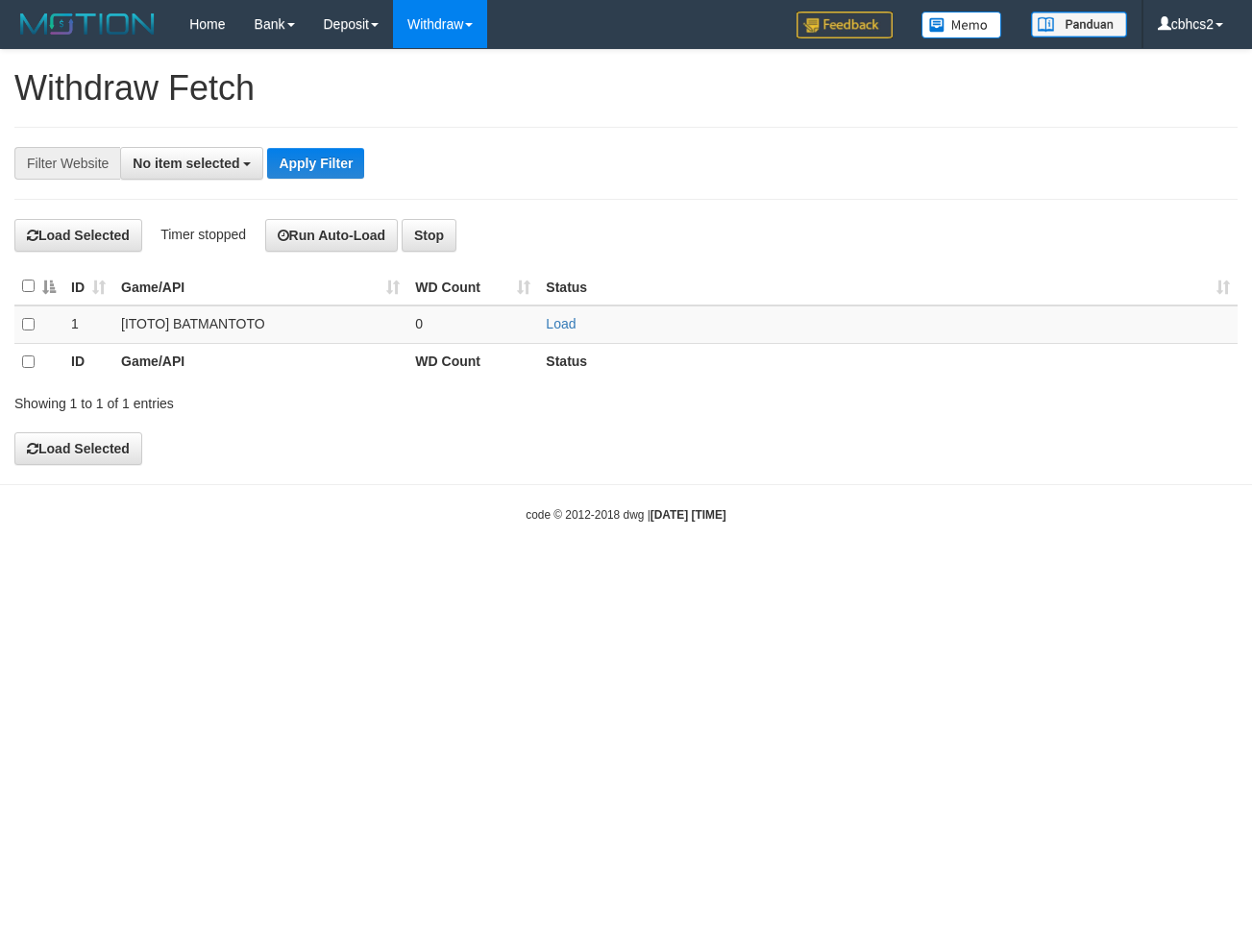 select 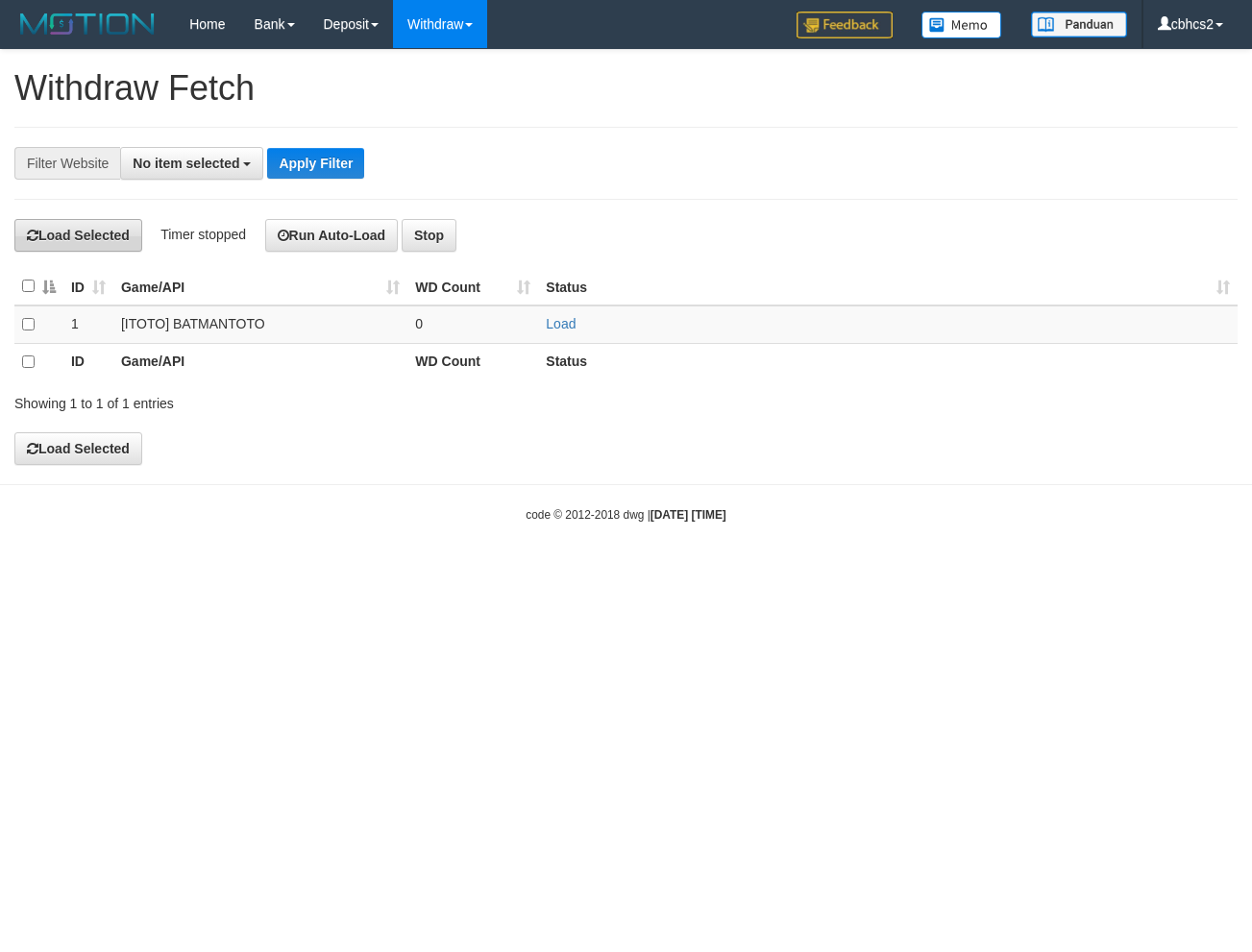 scroll, scrollTop: 0, scrollLeft: 0, axis: both 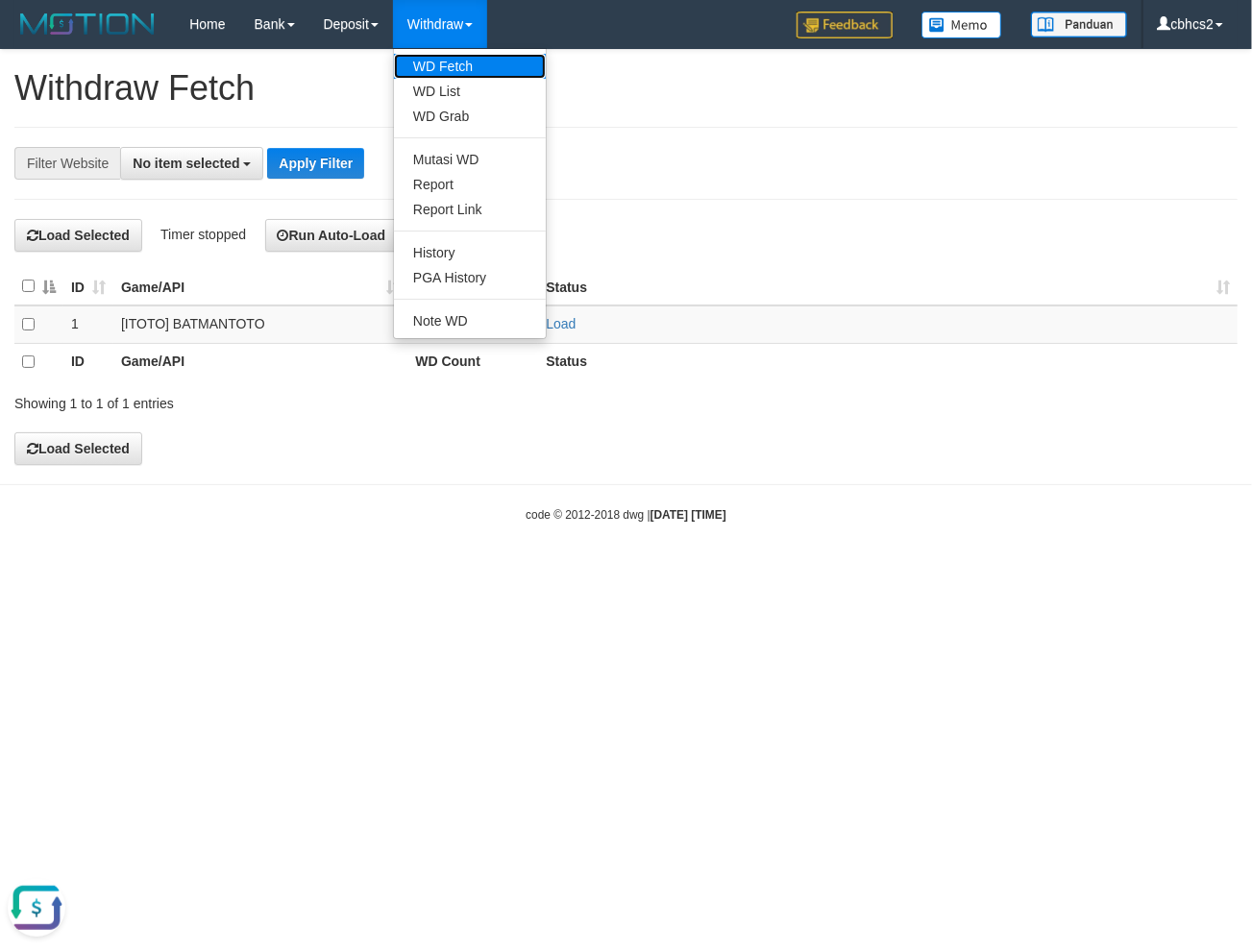 click on "WD Fetch" at bounding box center [470, 66] 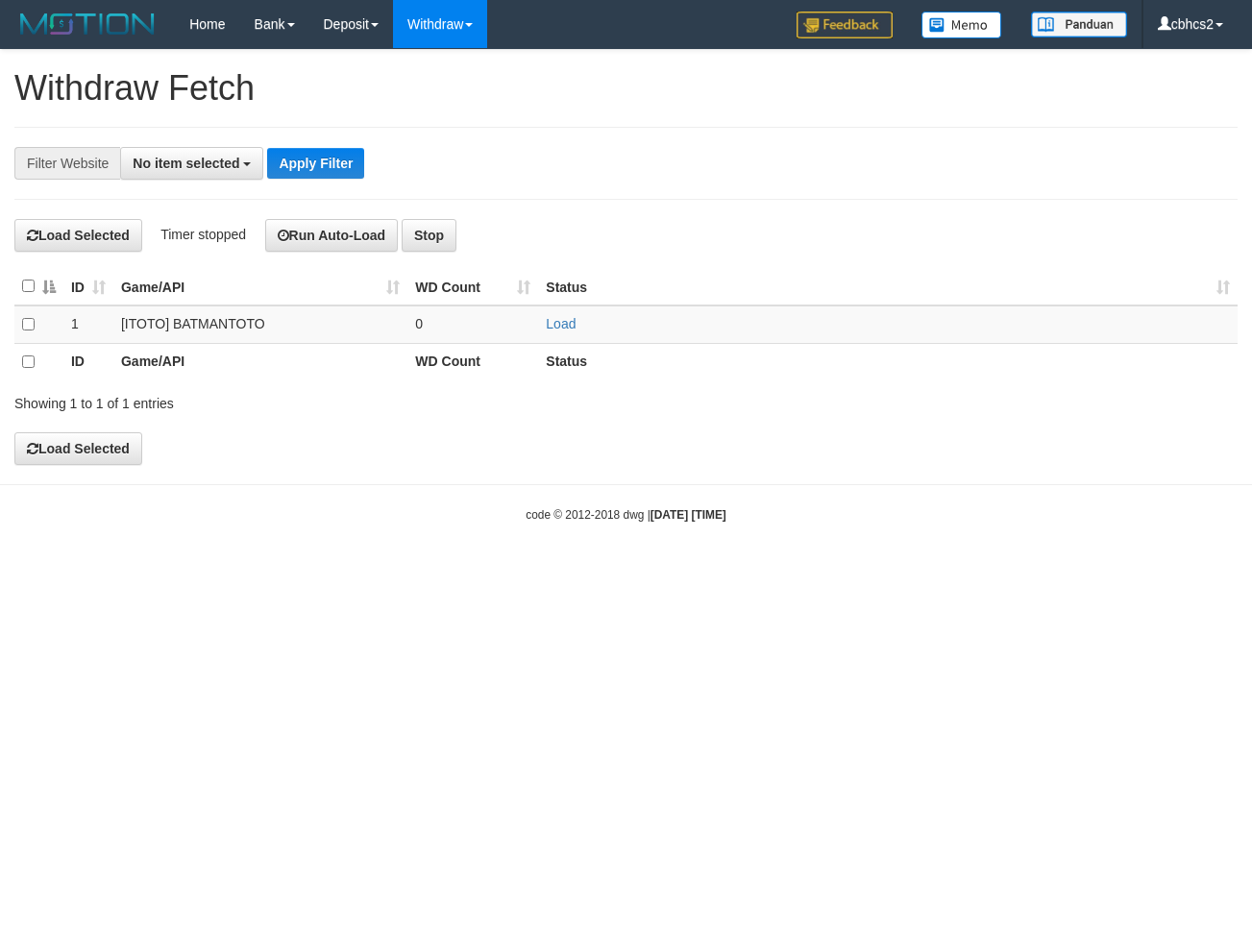 scroll, scrollTop: 0, scrollLeft: 0, axis: both 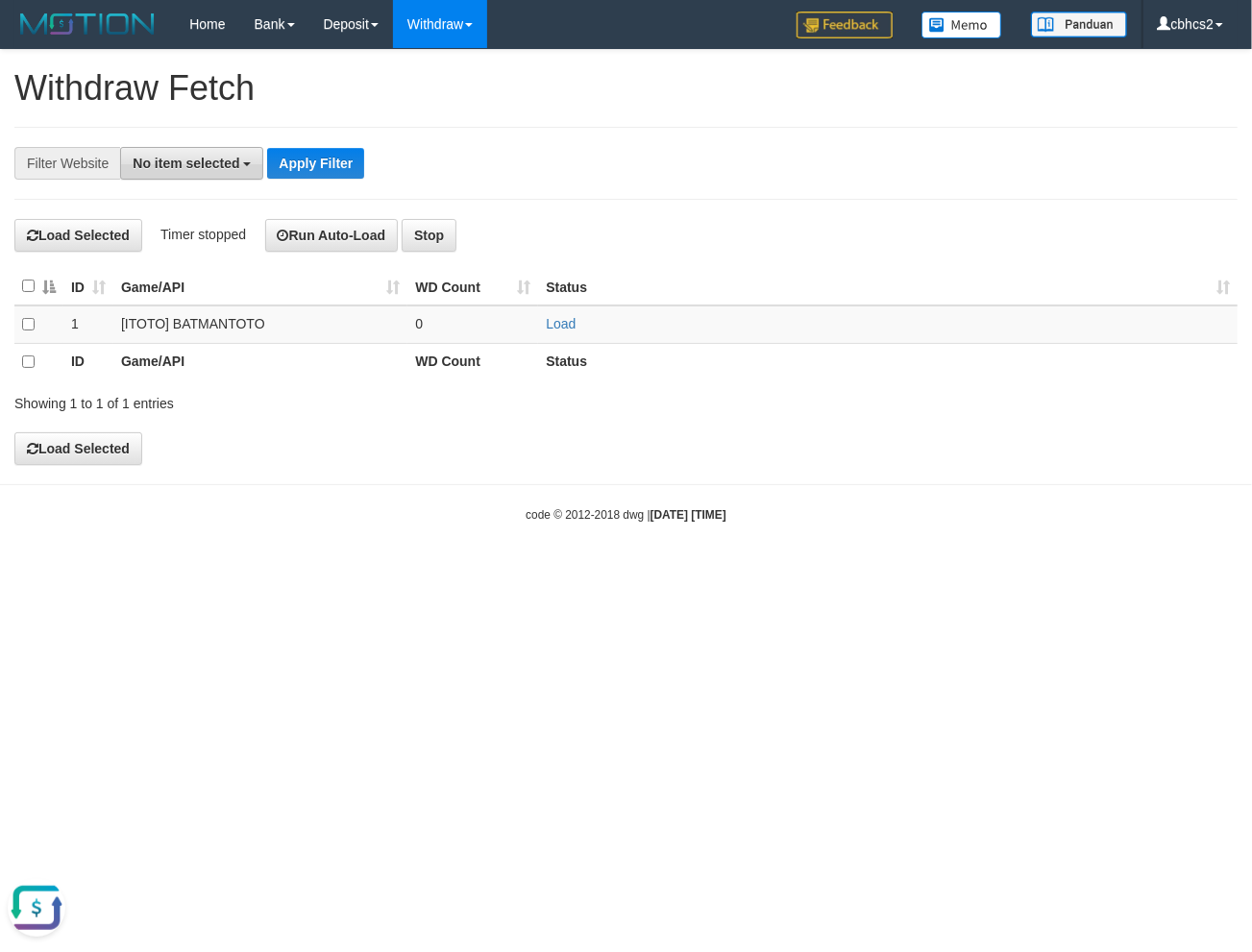 click on "No item selected" at bounding box center [185, 163] 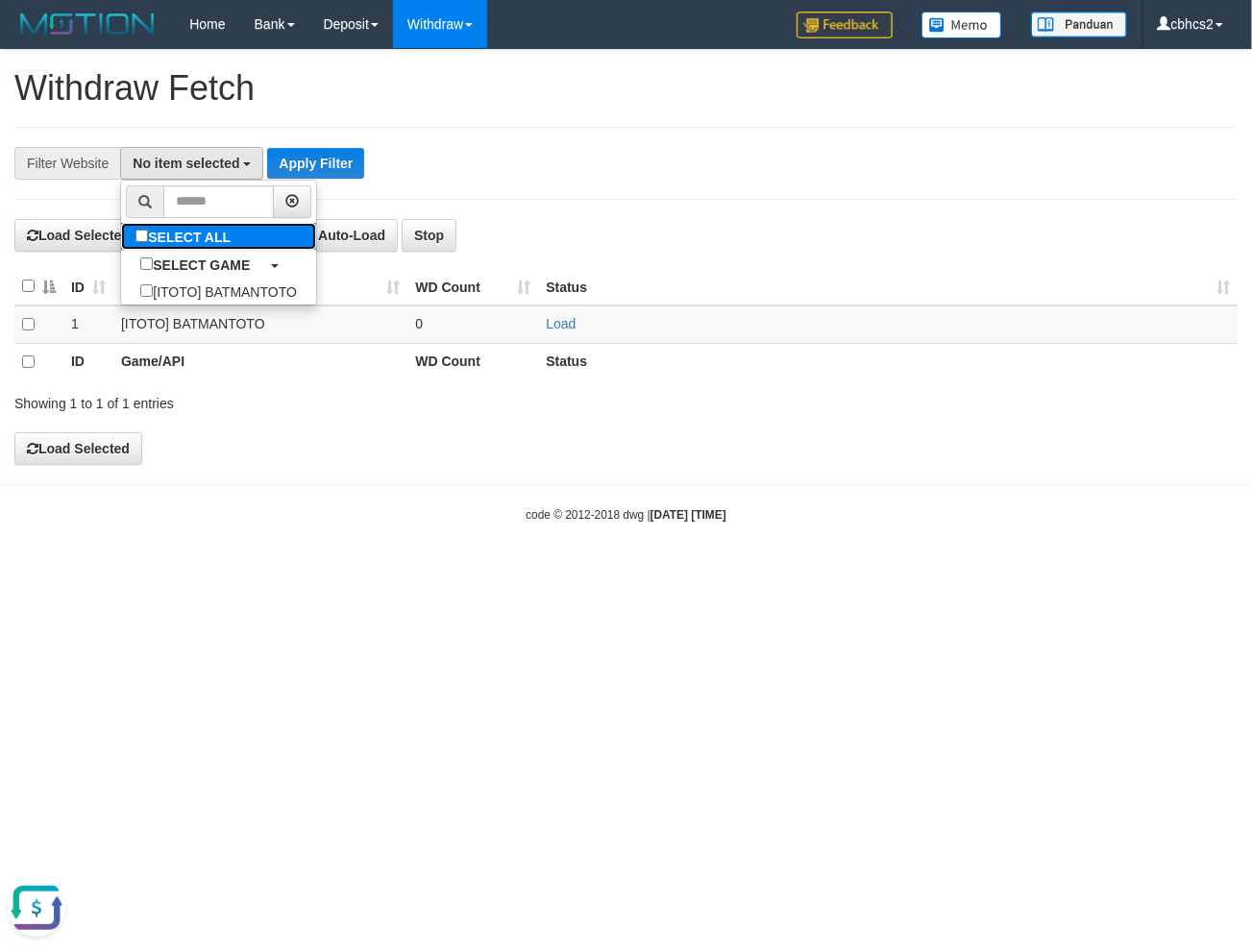 click on "SELECT ALL" at bounding box center (185, 236) 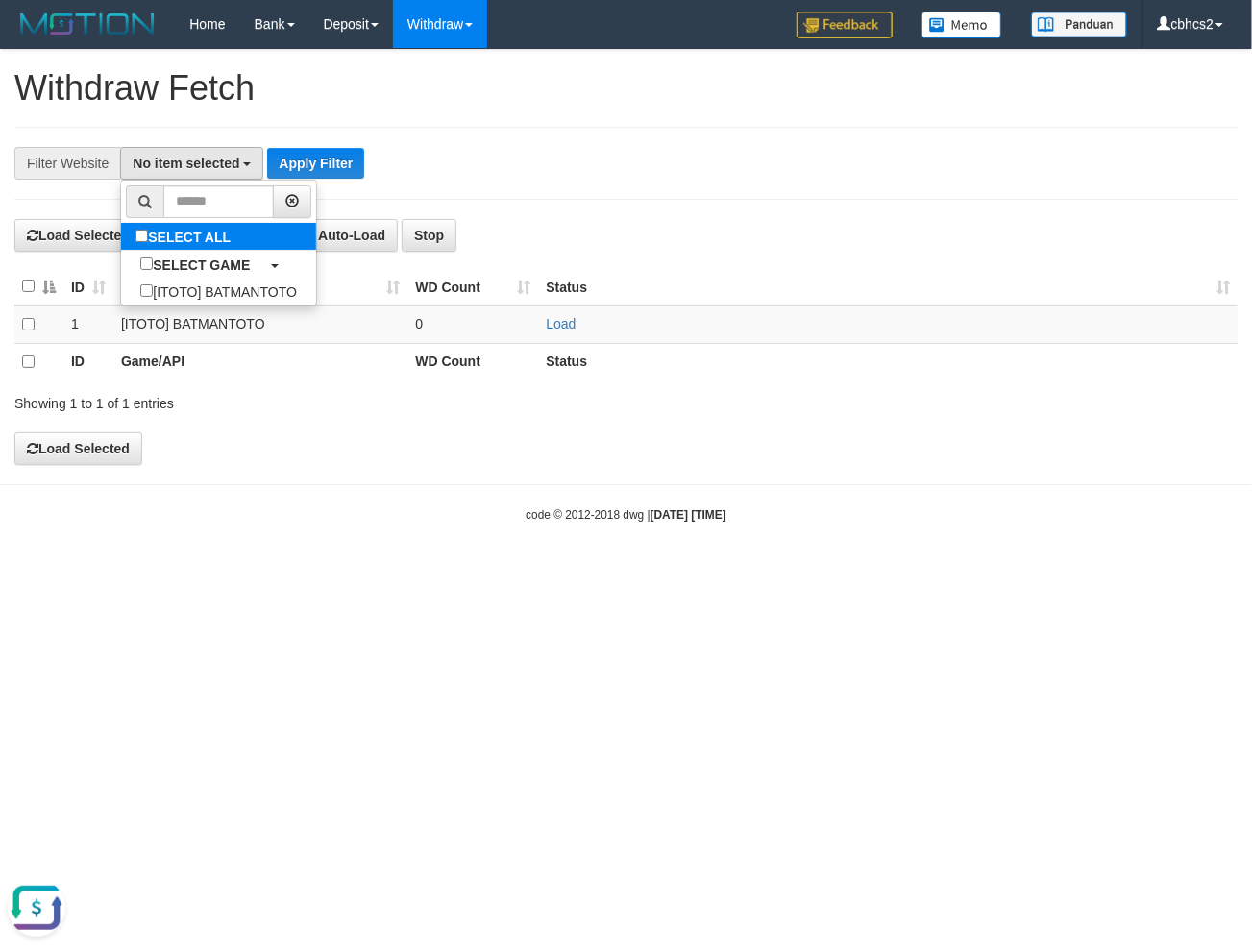 select on "****" 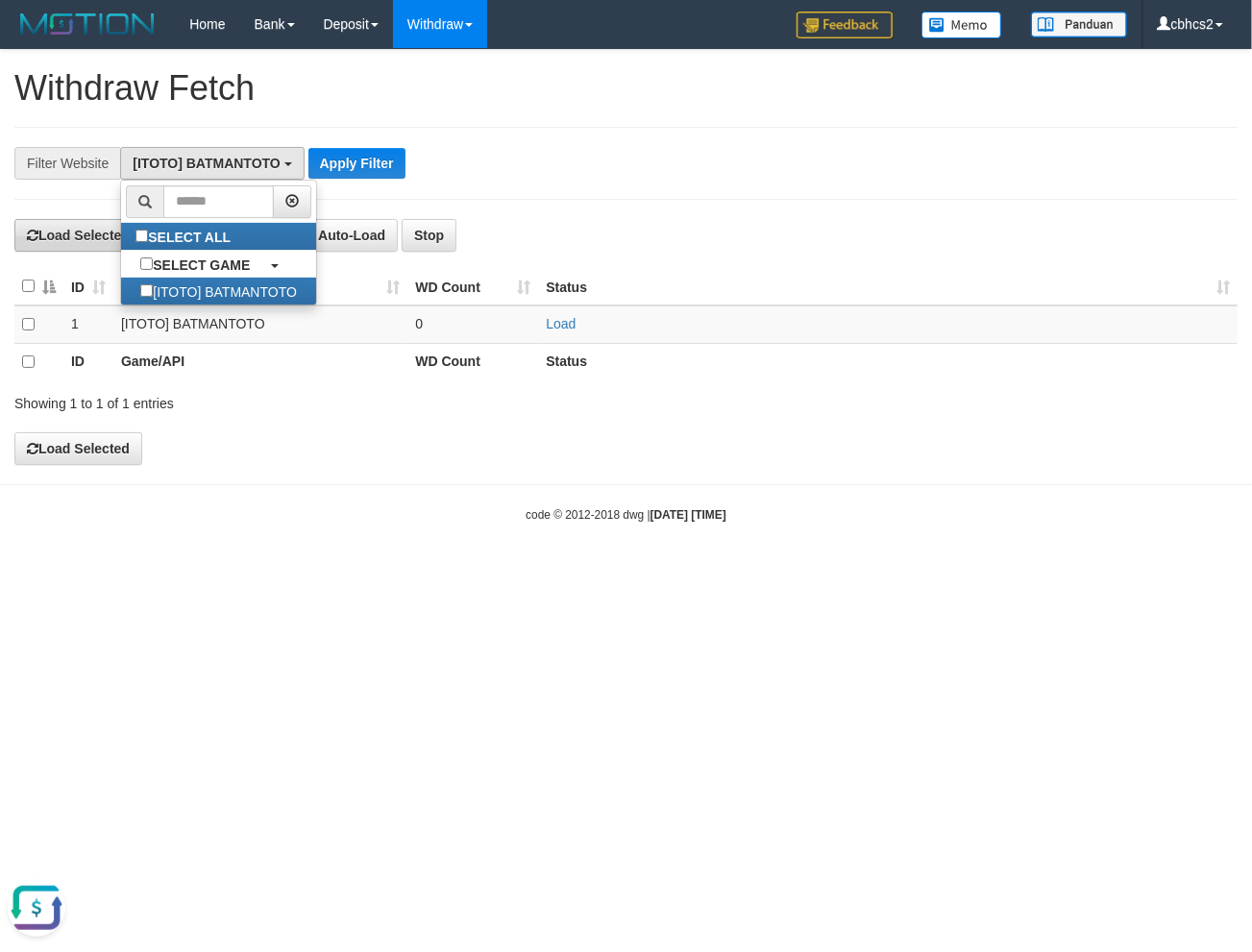 scroll, scrollTop: 16, scrollLeft: 0, axis: vertical 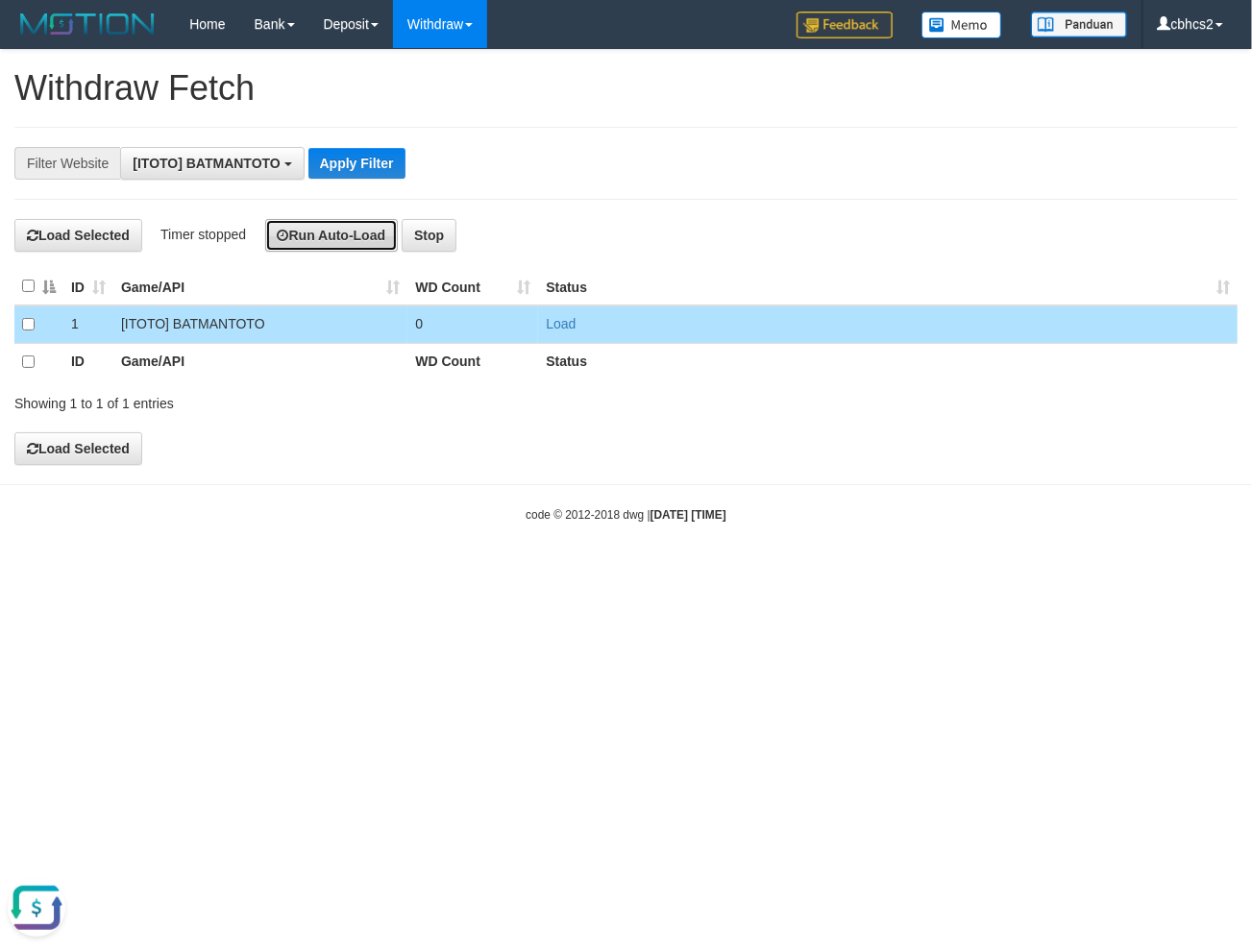 click on "Run Auto-Load" at bounding box center [331, 235] 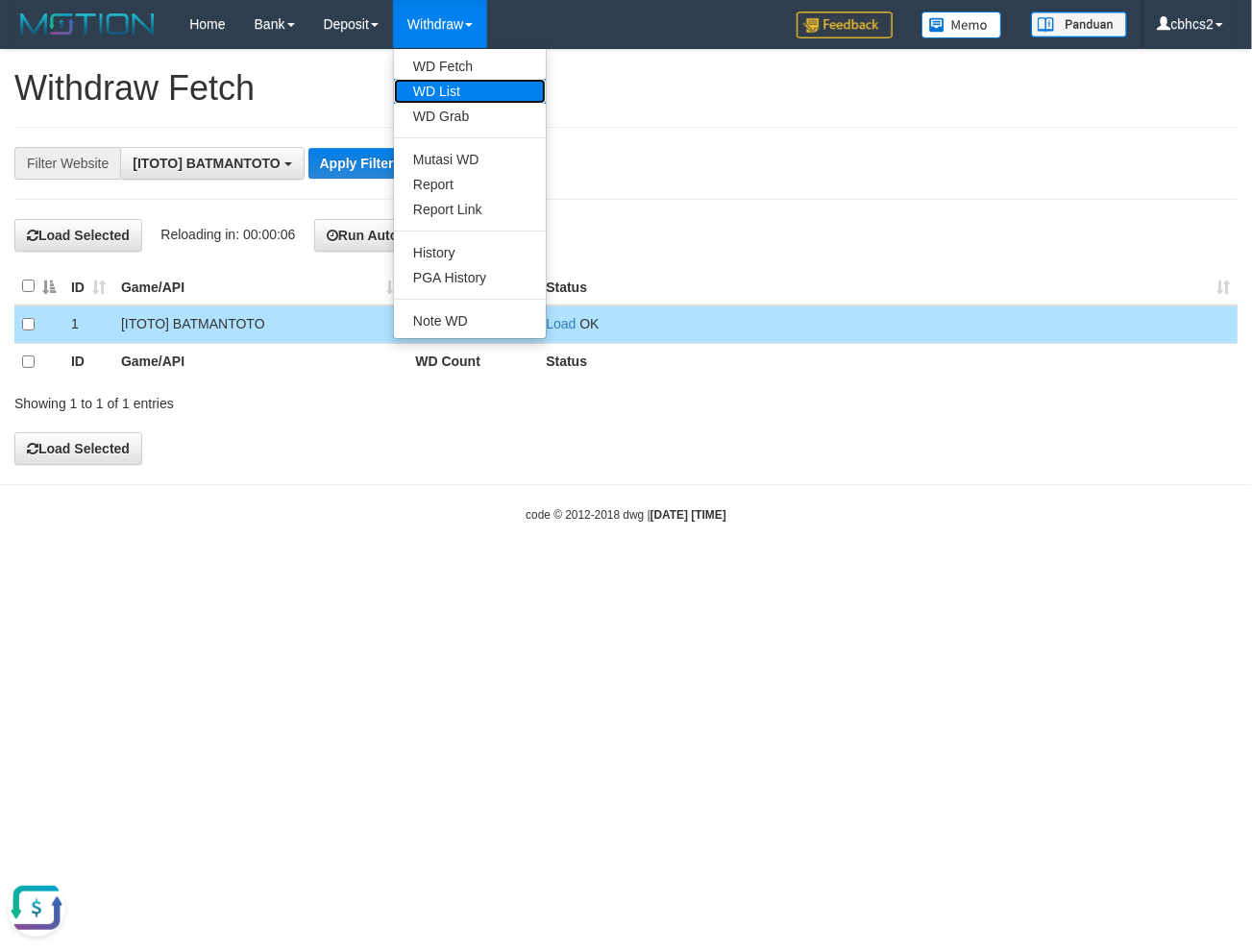click on "WD List" at bounding box center (470, 91) 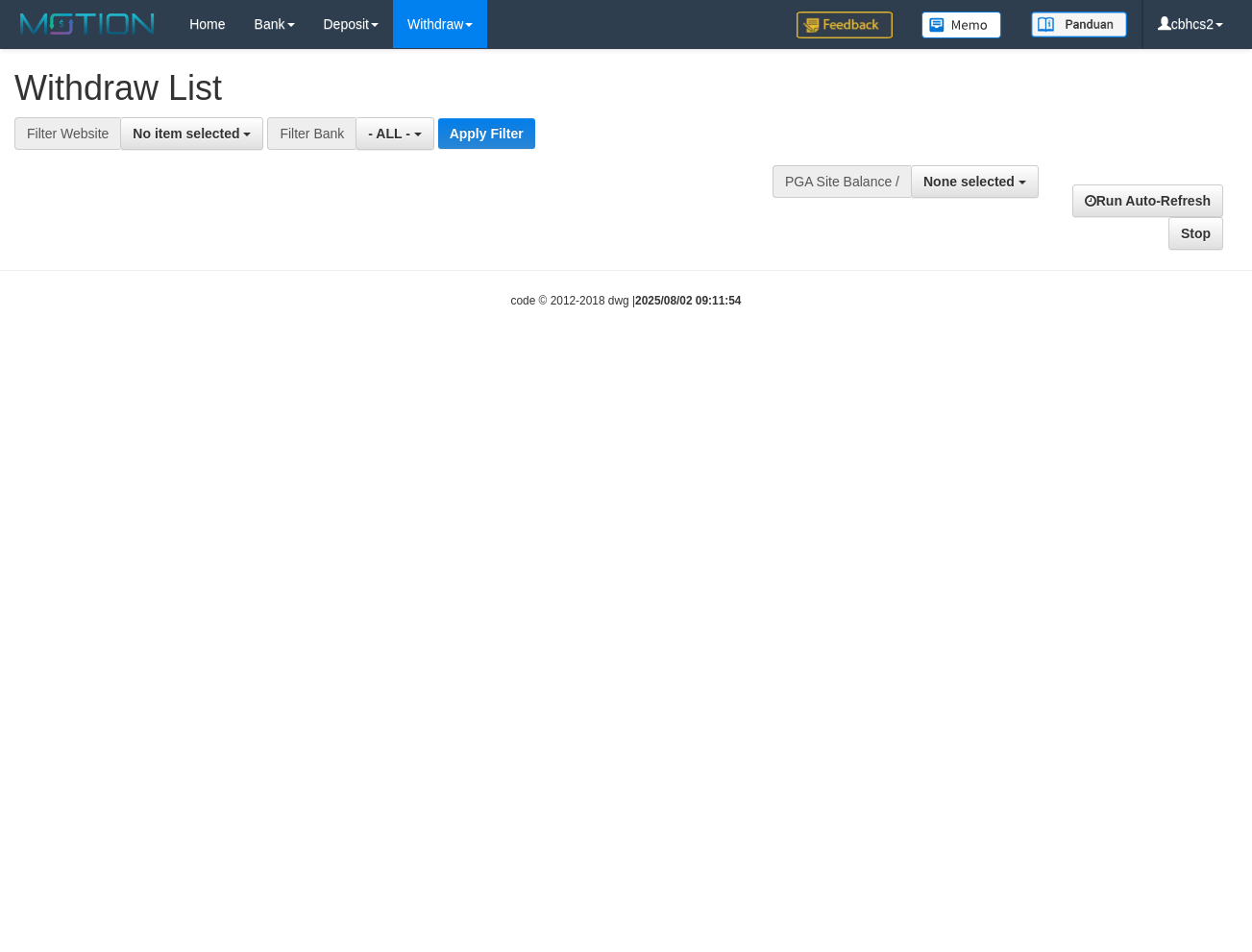 select 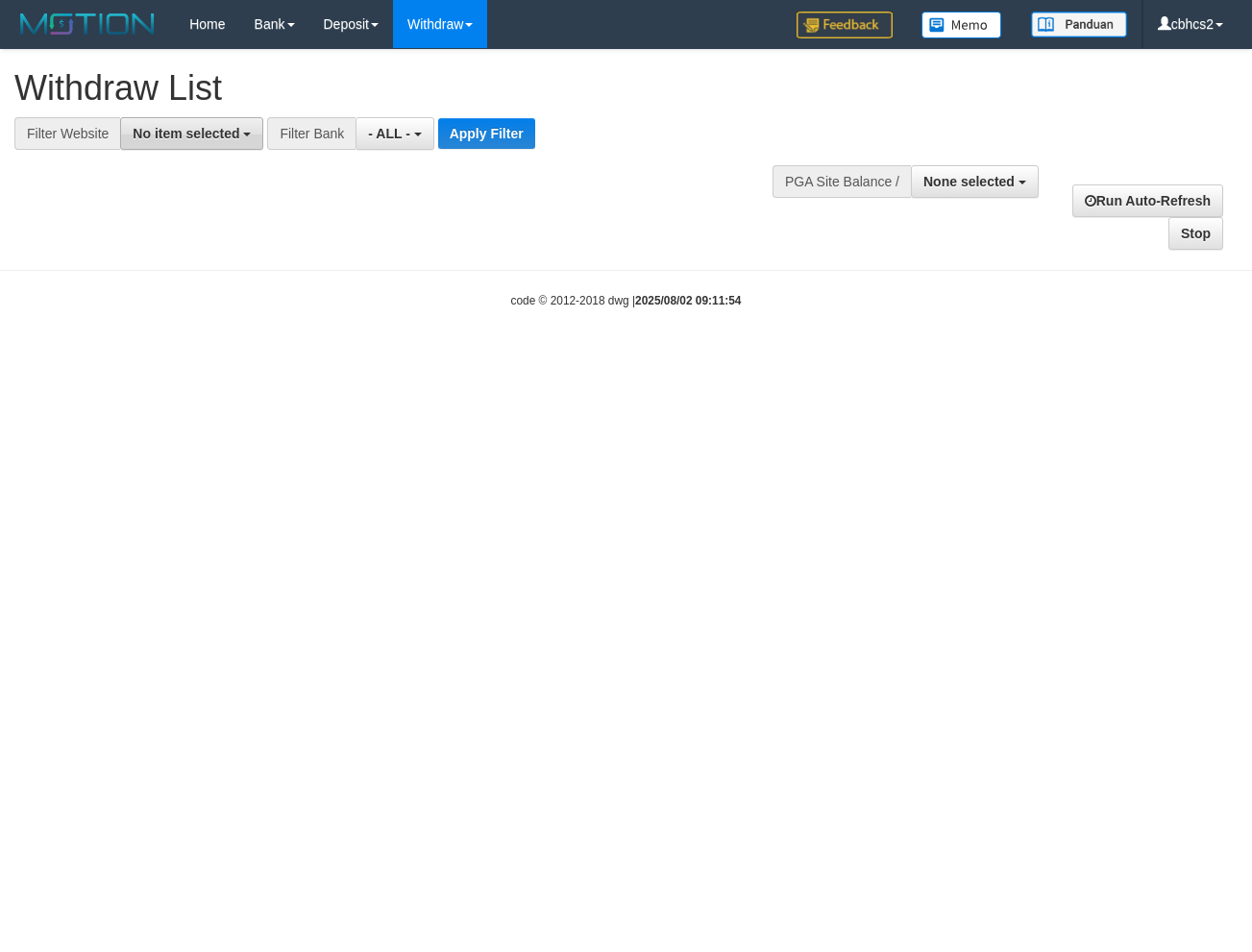 scroll, scrollTop: 0, scrollLeft: 0, axis: both 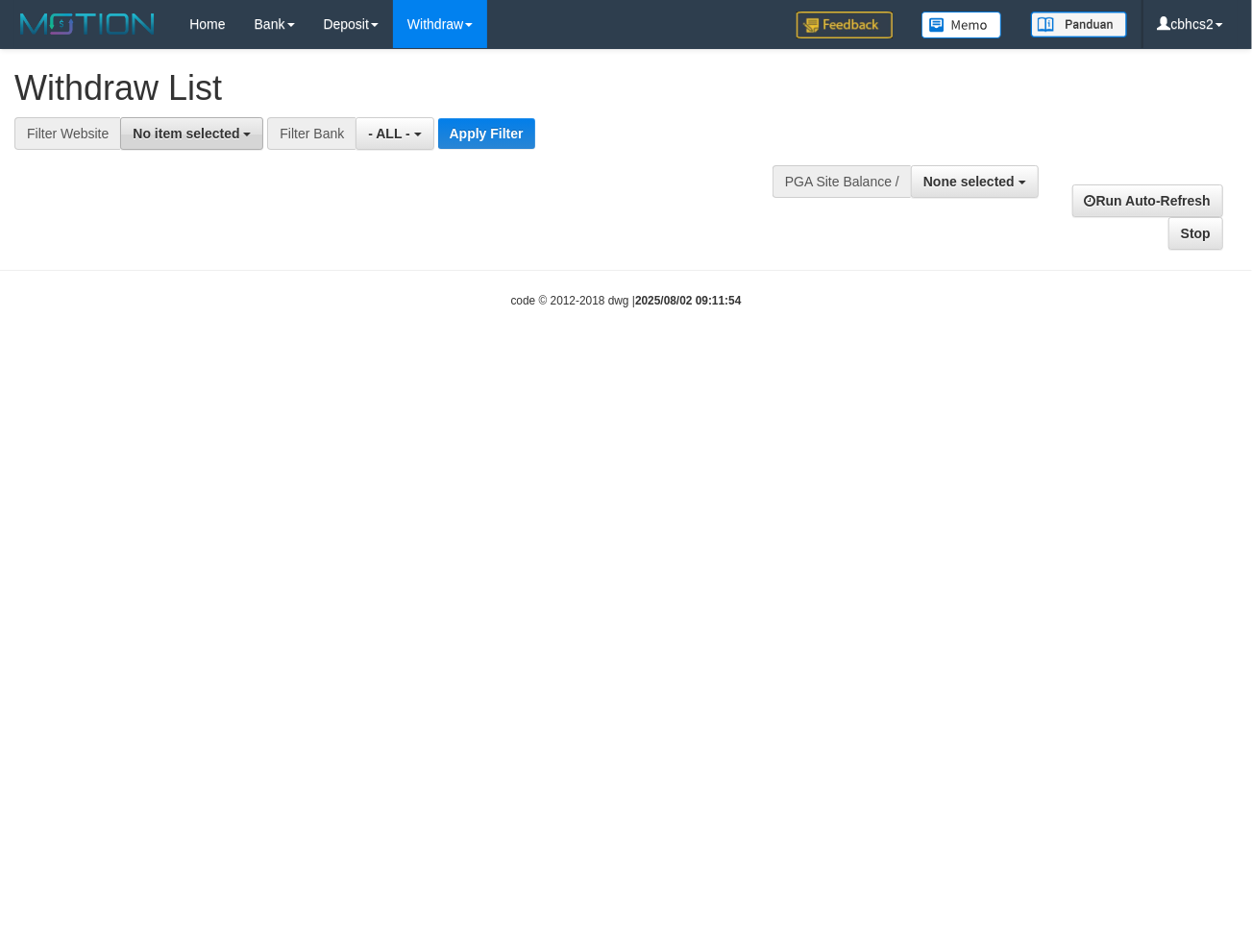 click on "No item selected" at bounding box center [191, 134] 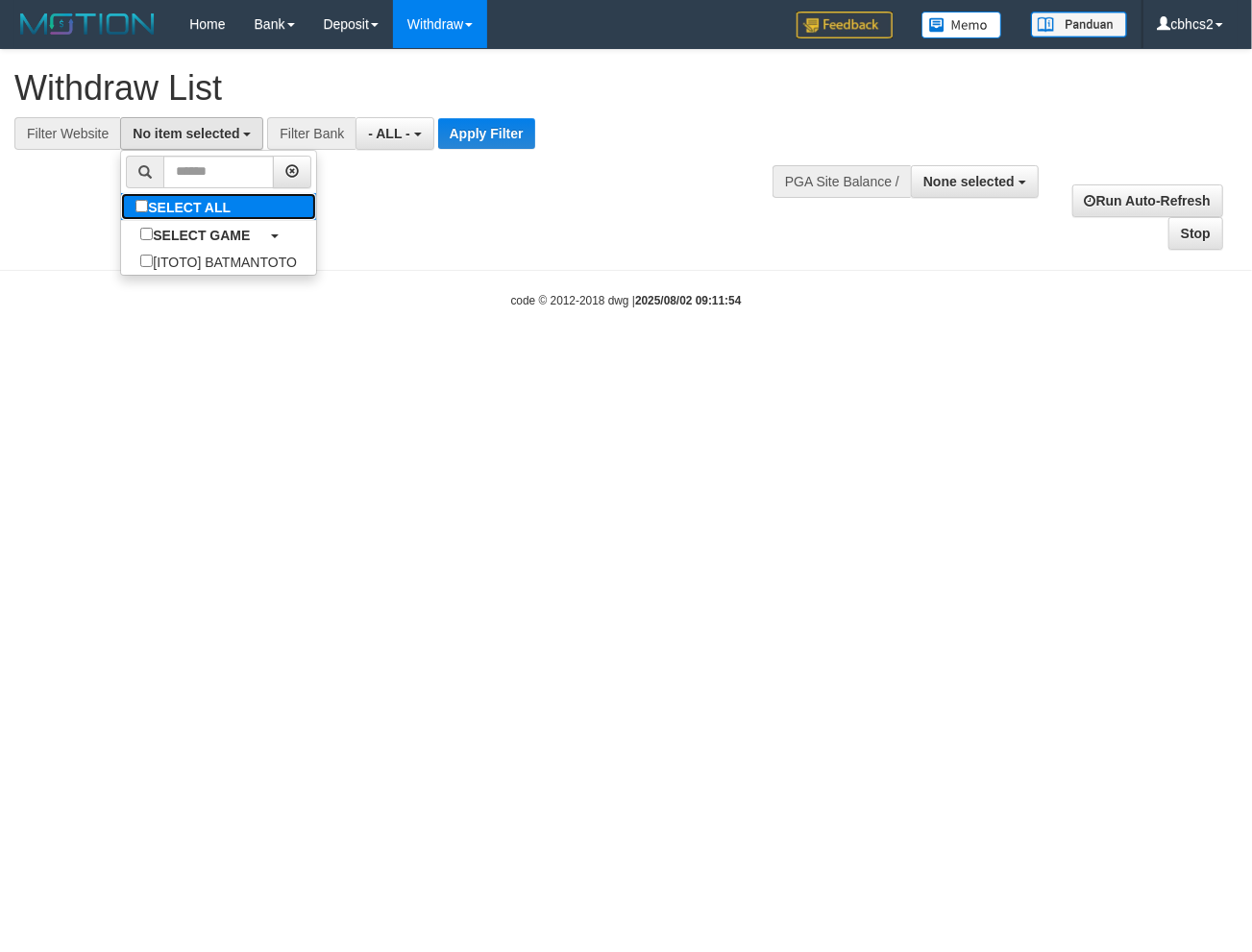 click on "SELECT ALL" at bounding box center [185, 207] 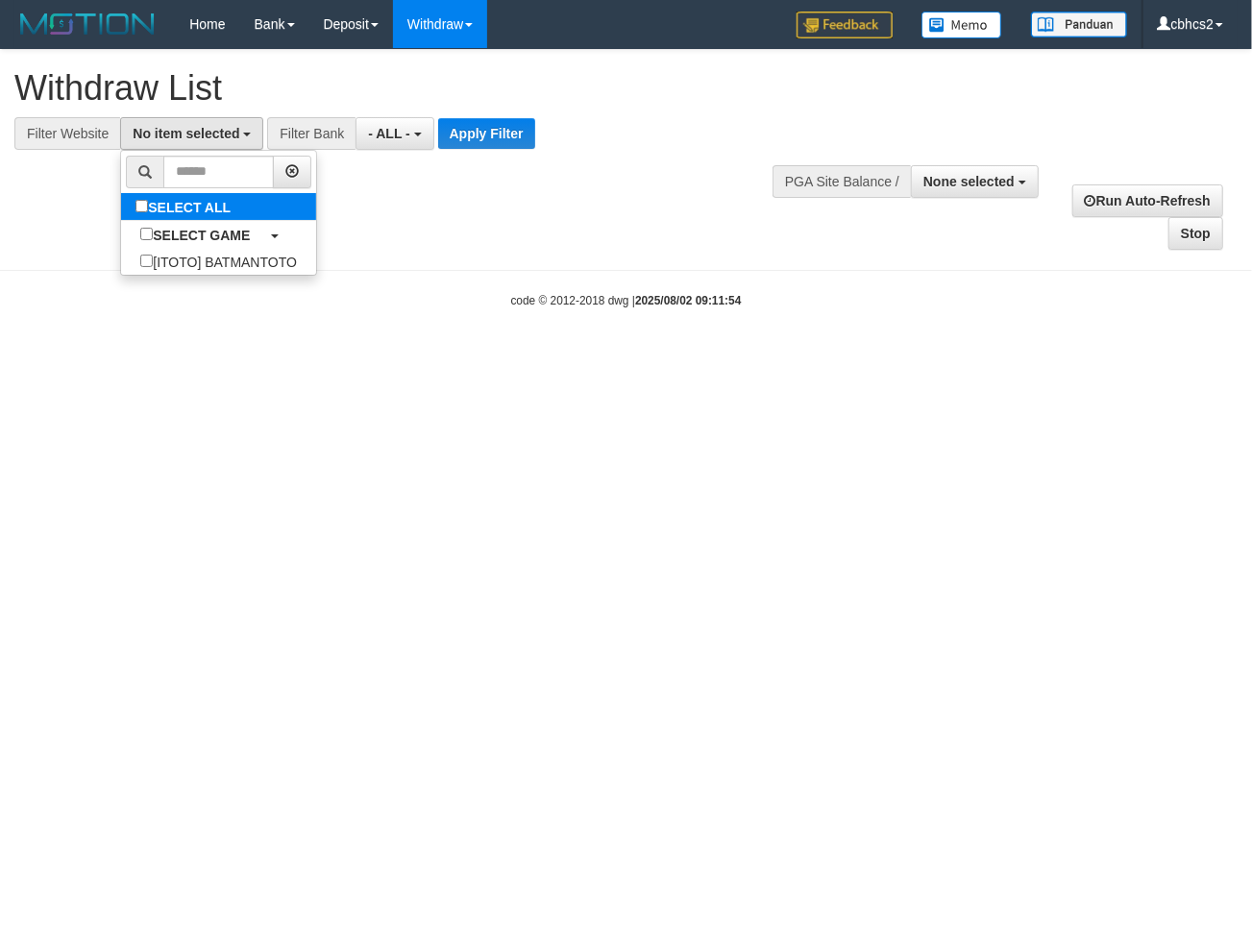 select on "****" 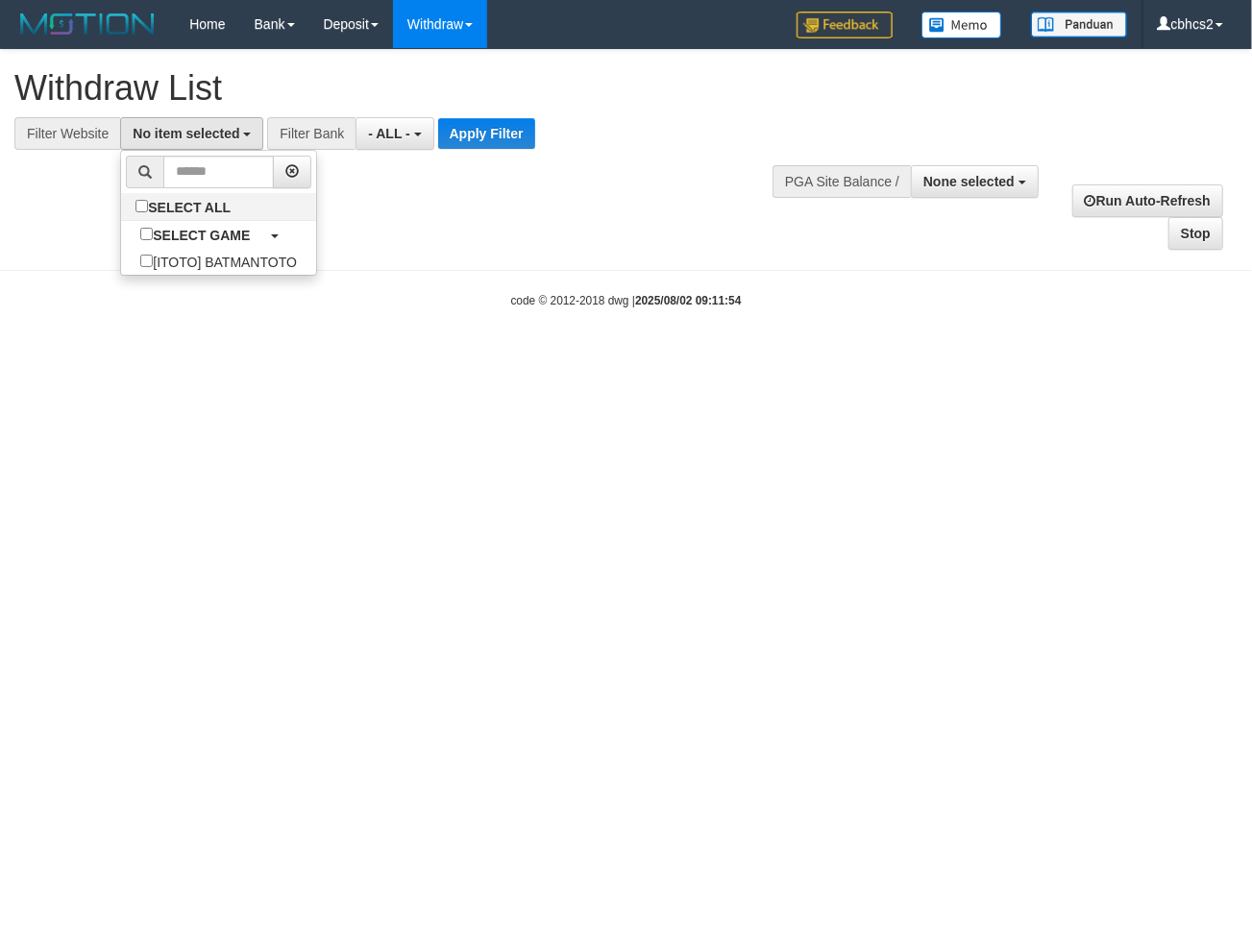 scroll, scrollTop: 16, scrollLeft: 0, axis: vertical 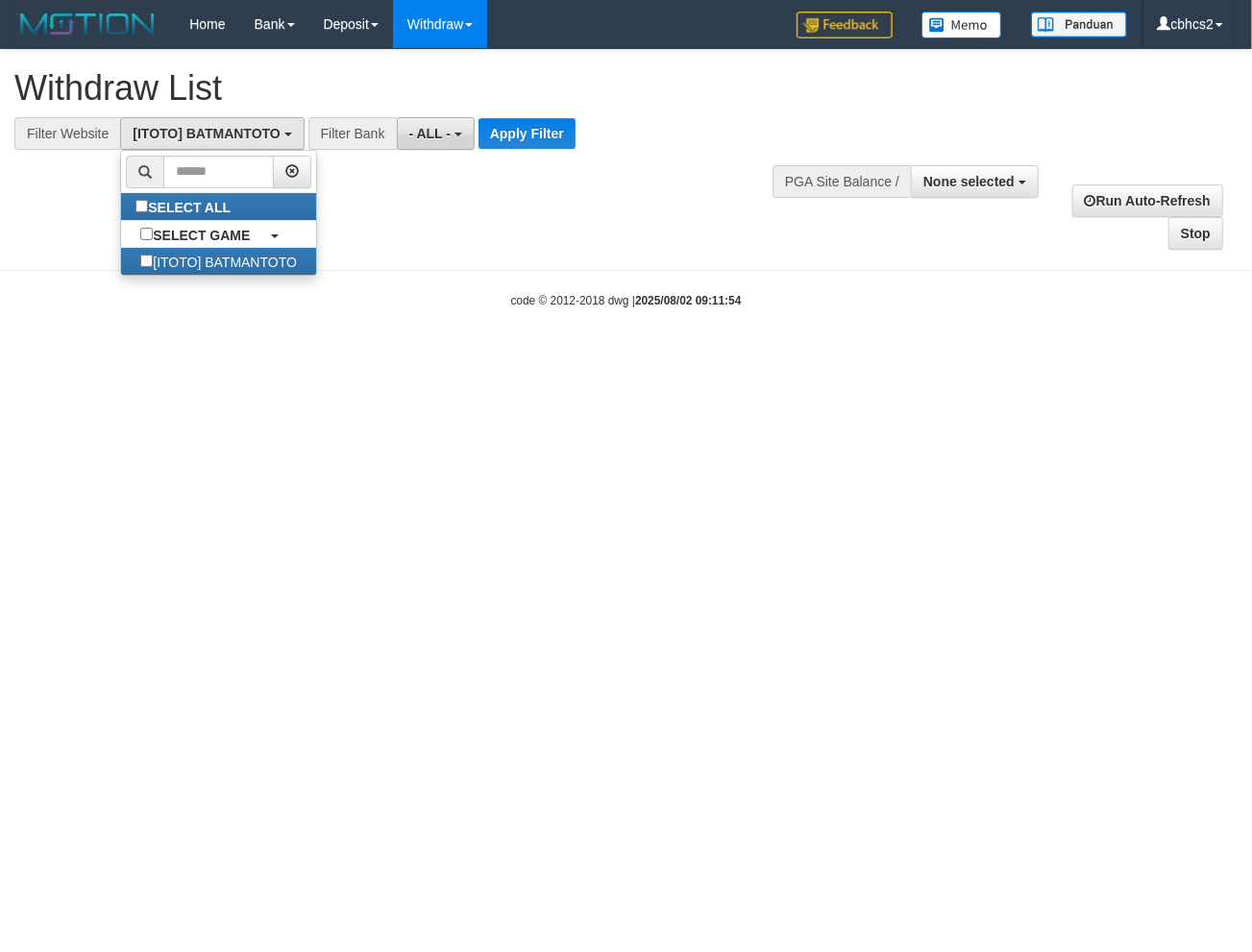click on "- ALL -" at bounding box center [435, 134] 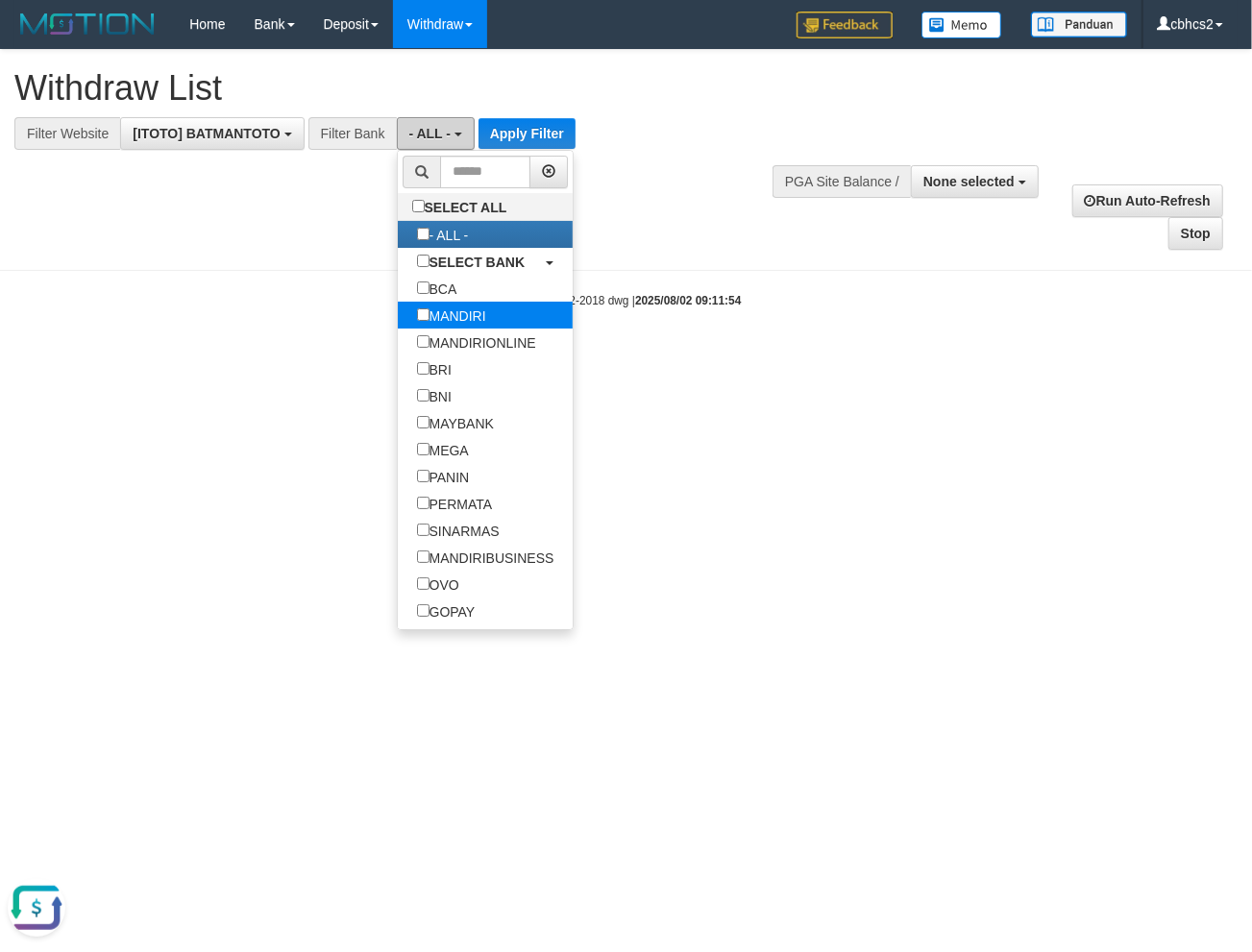 scroll, scrollTop: 0, scrollLeft: 0, axis: both 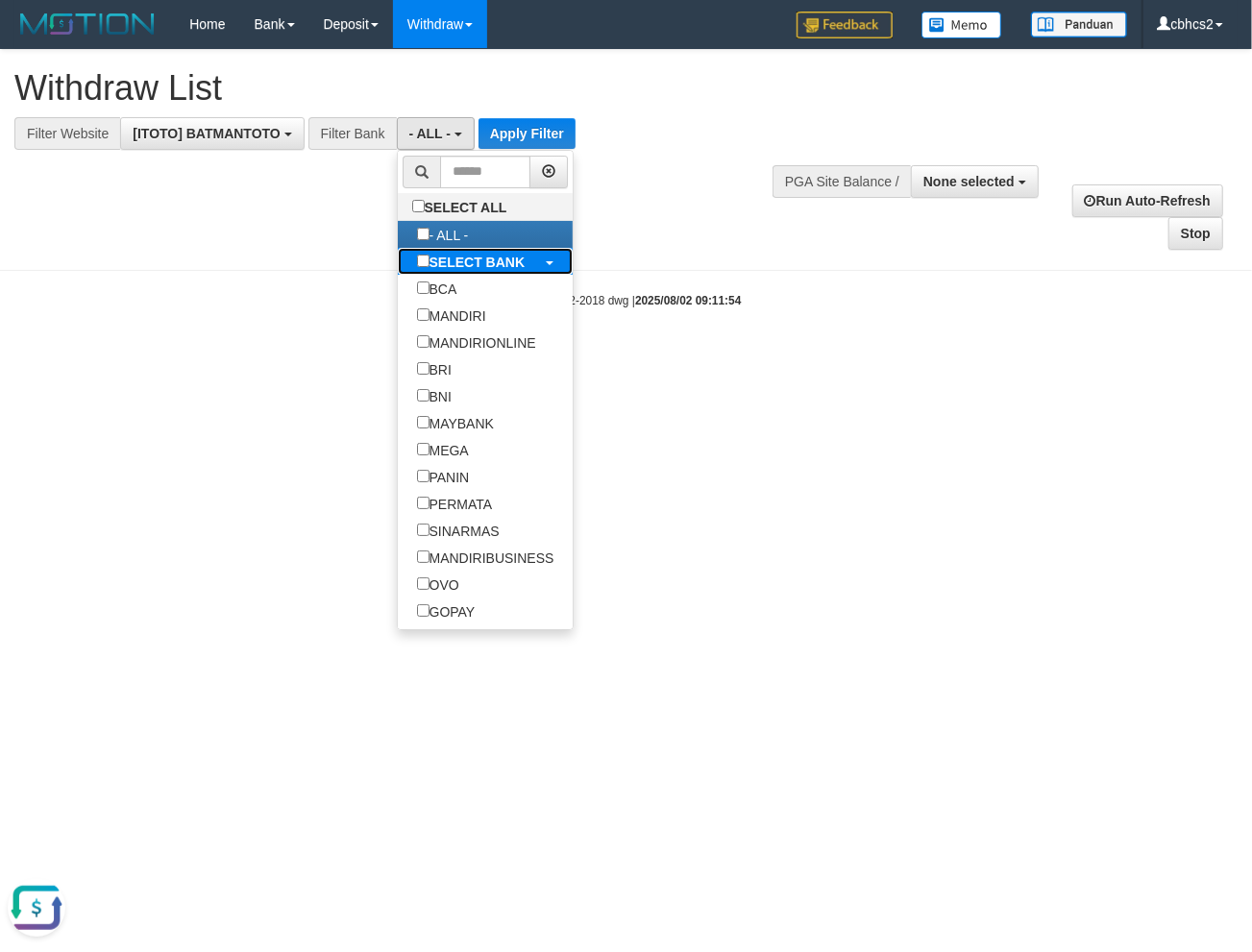 click on "SELECT BANK" at bounding box center (478, 262) 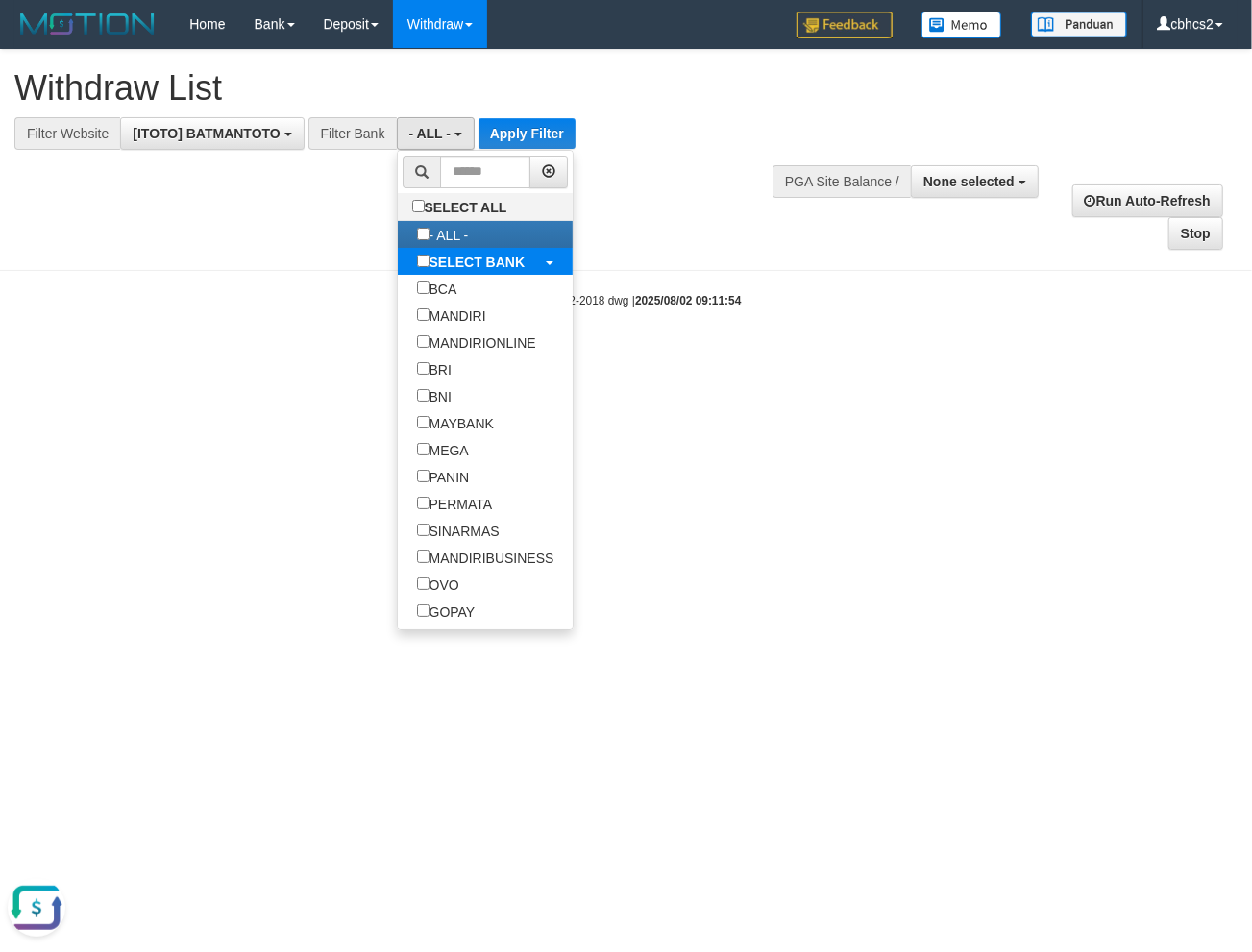 select on "***" 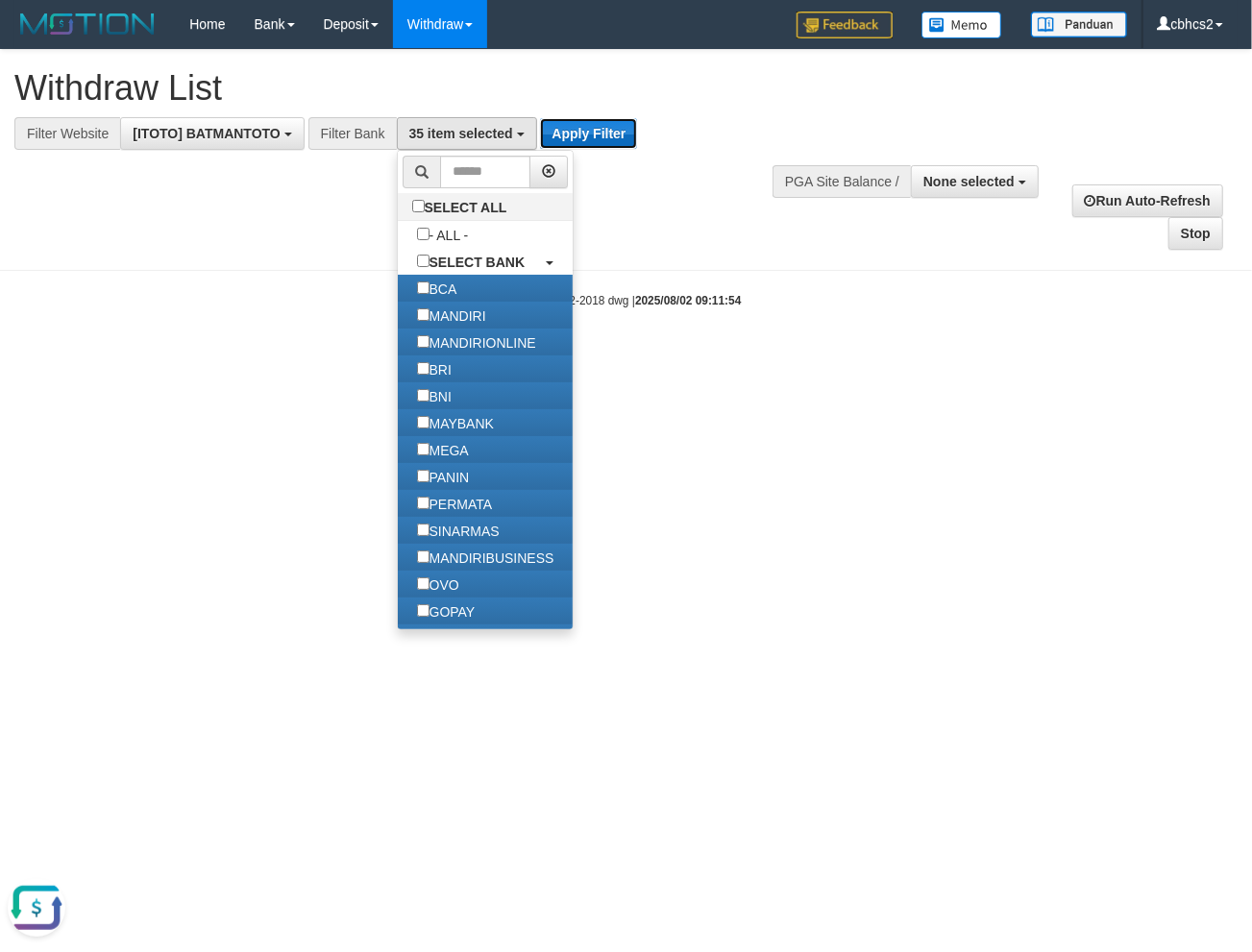 click on "Apply Filter" at bounding box center (588, 134) 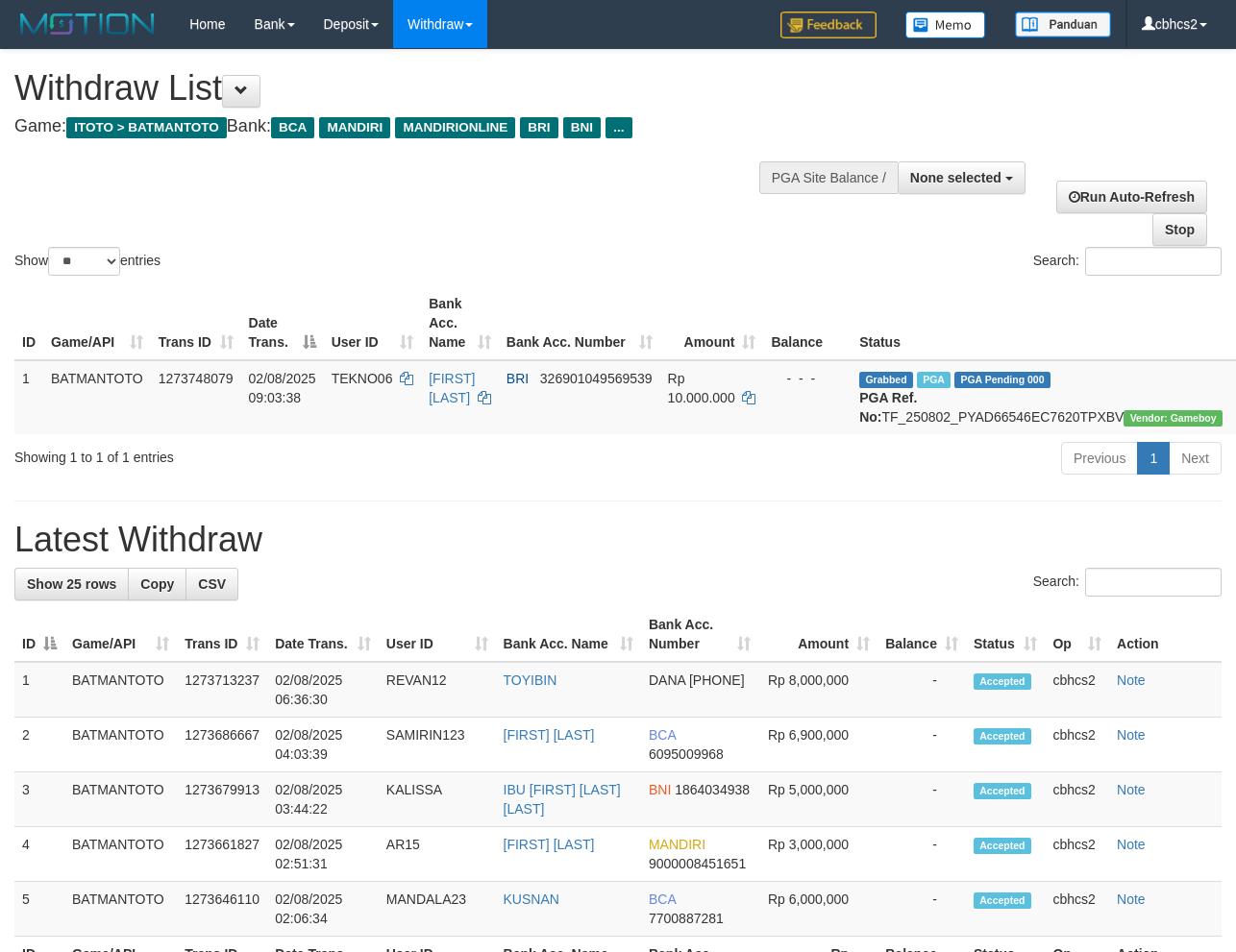 select 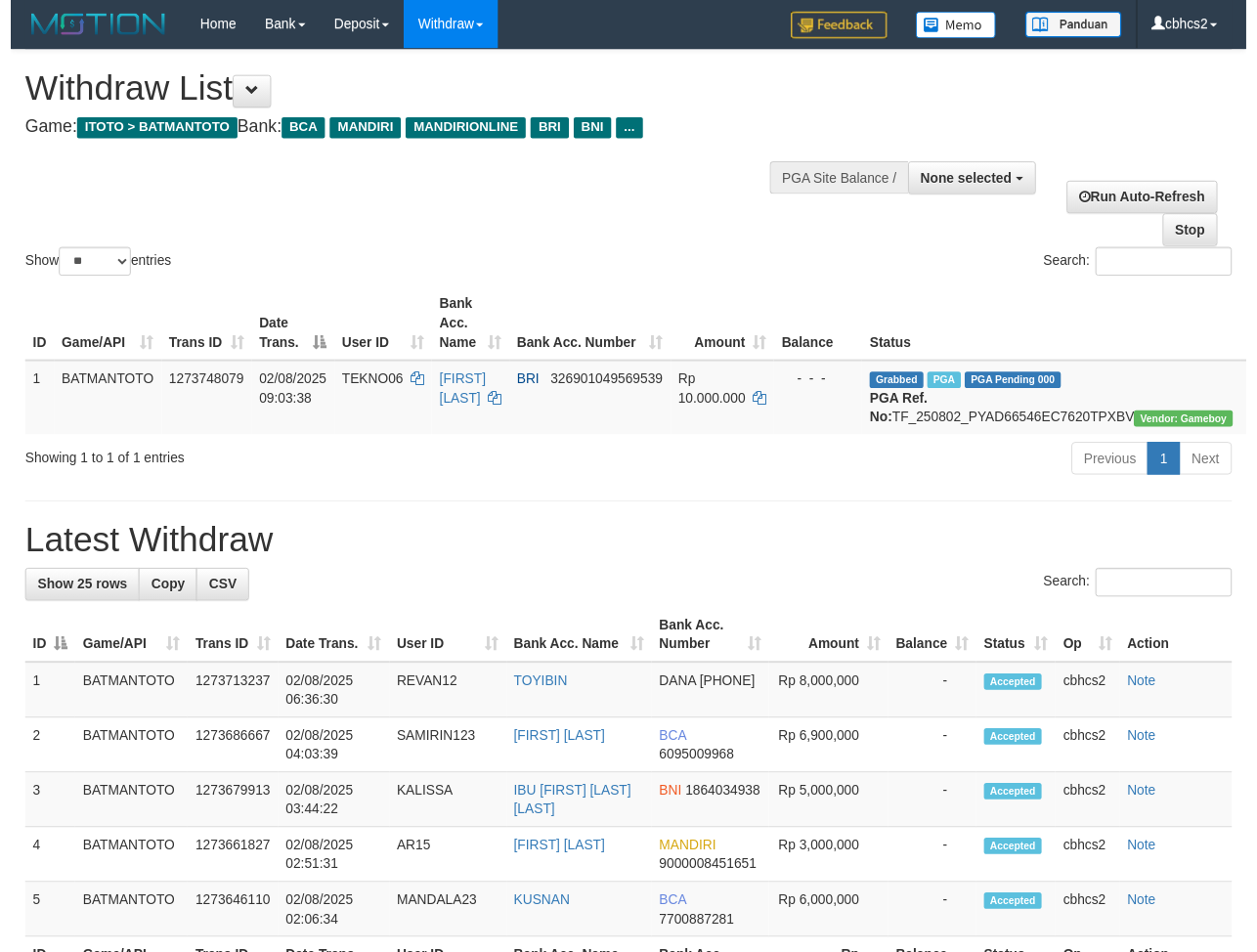 scroll, scrollTop: 0, scrollLeft: 0, axis: both 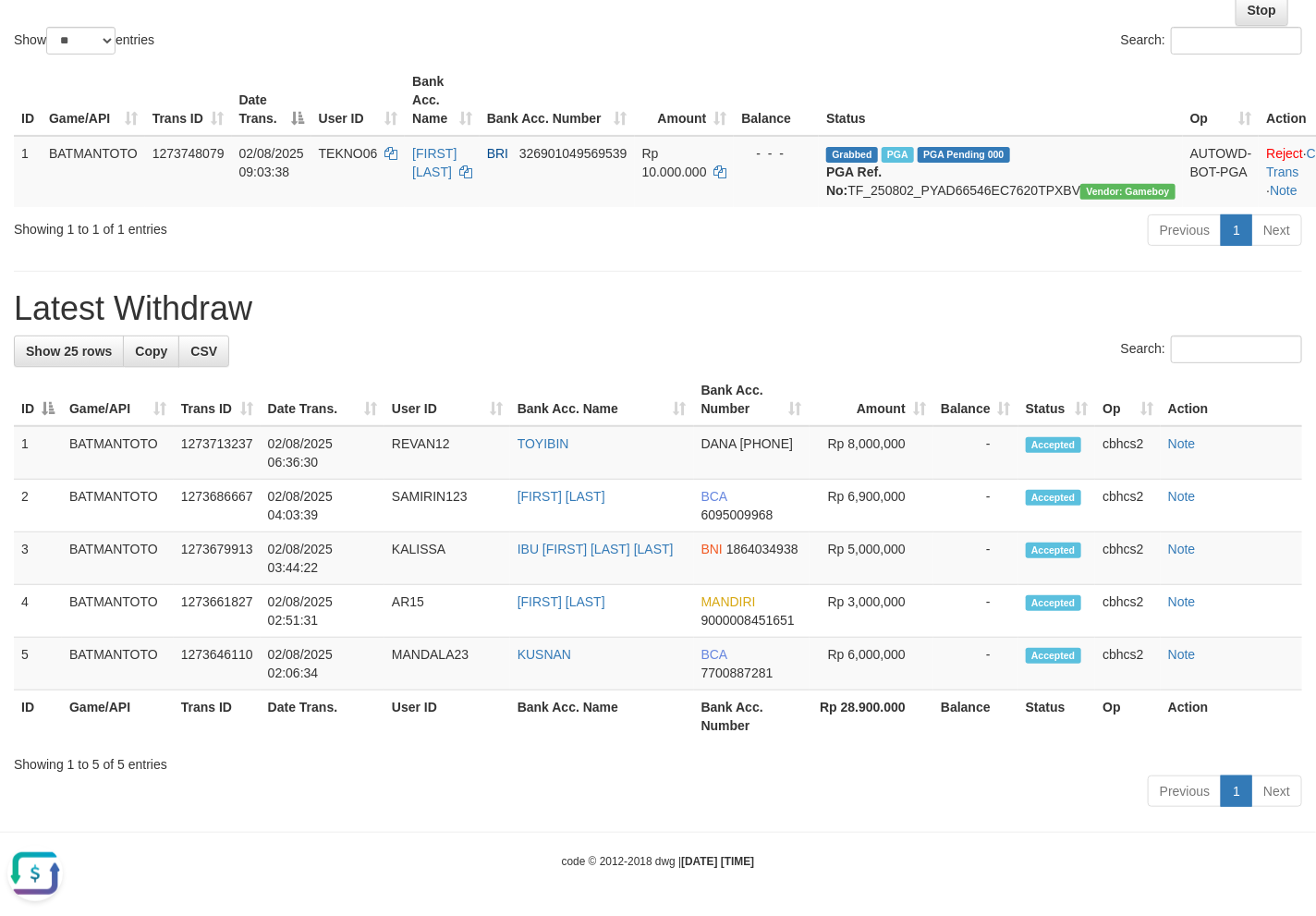 click at bounding box center [35, 873] 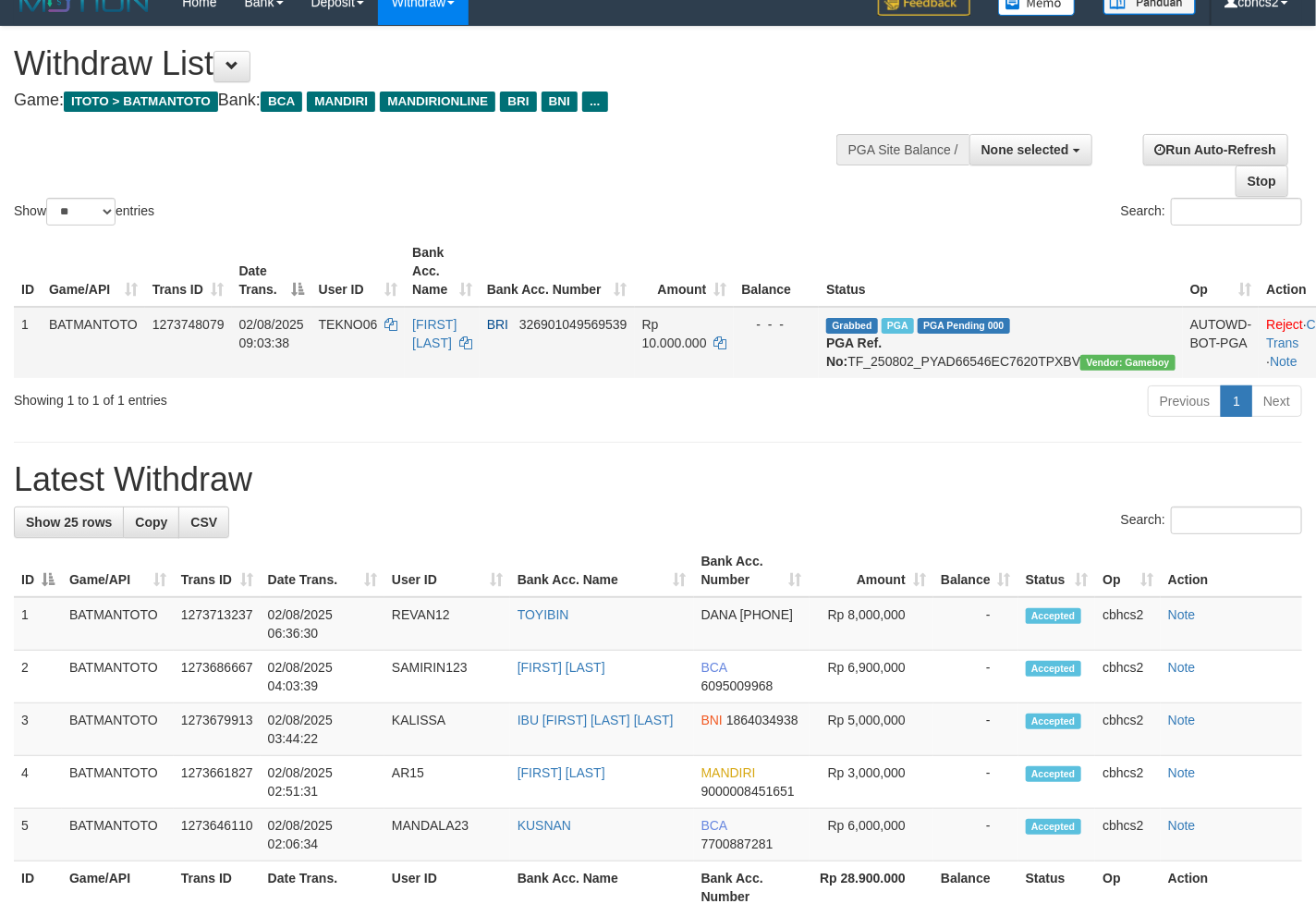 scroll, scrollTop: 0, scrollLeft: 0, axis: both 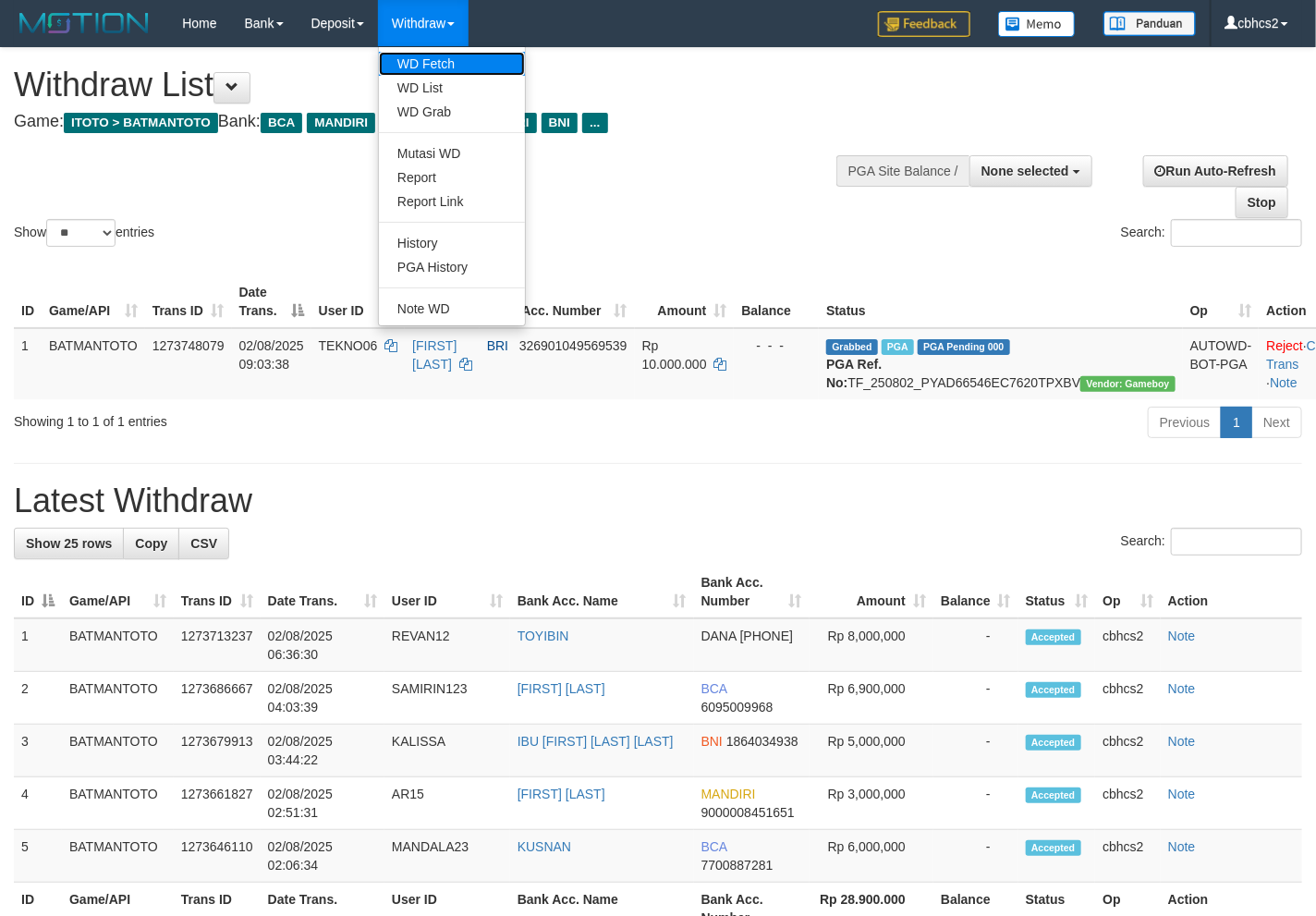 click on "WD Fetch" at bounding box center (452, 64) 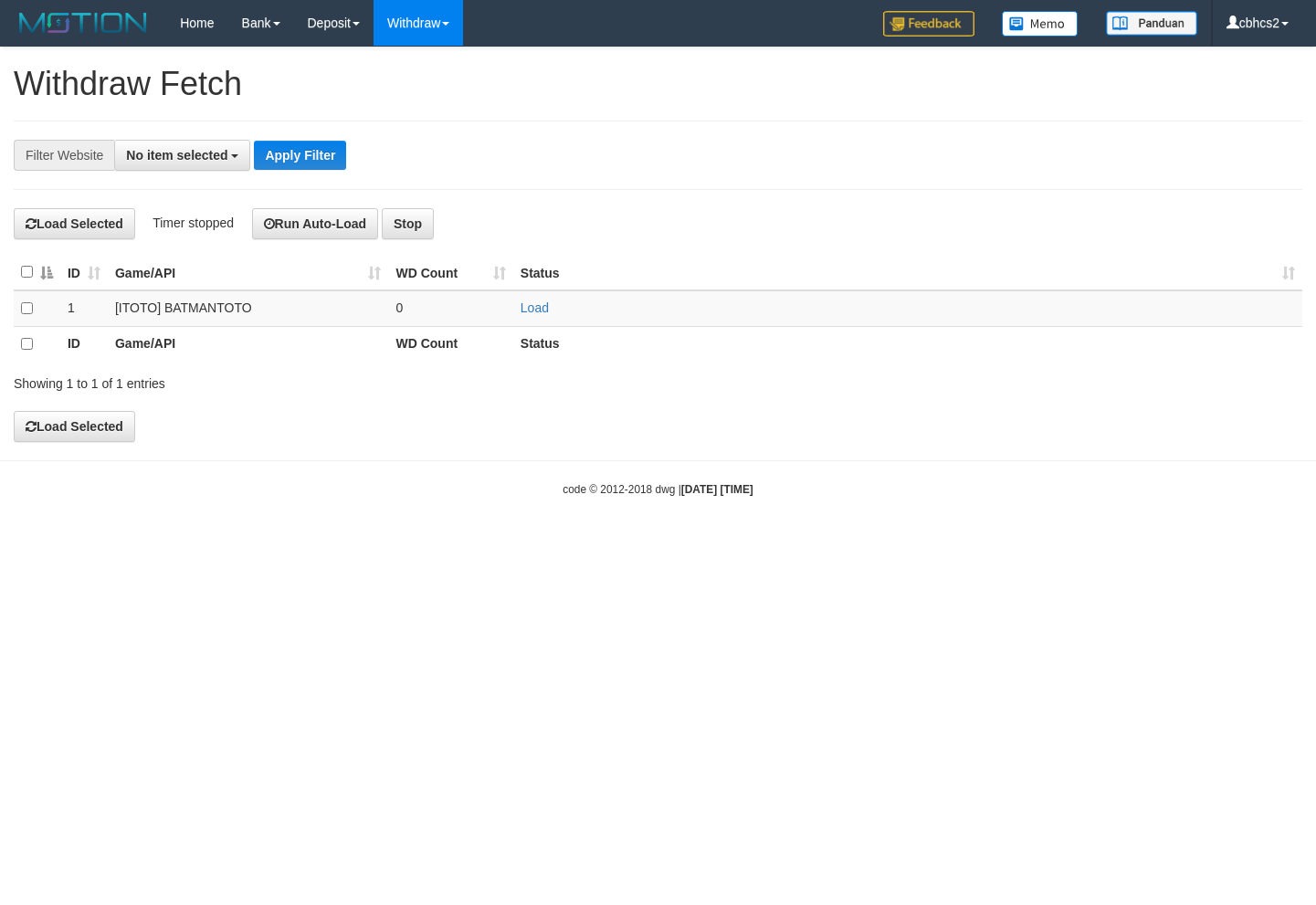 scroll, scrollTop: 0, scrollLeft: 0, axis: both 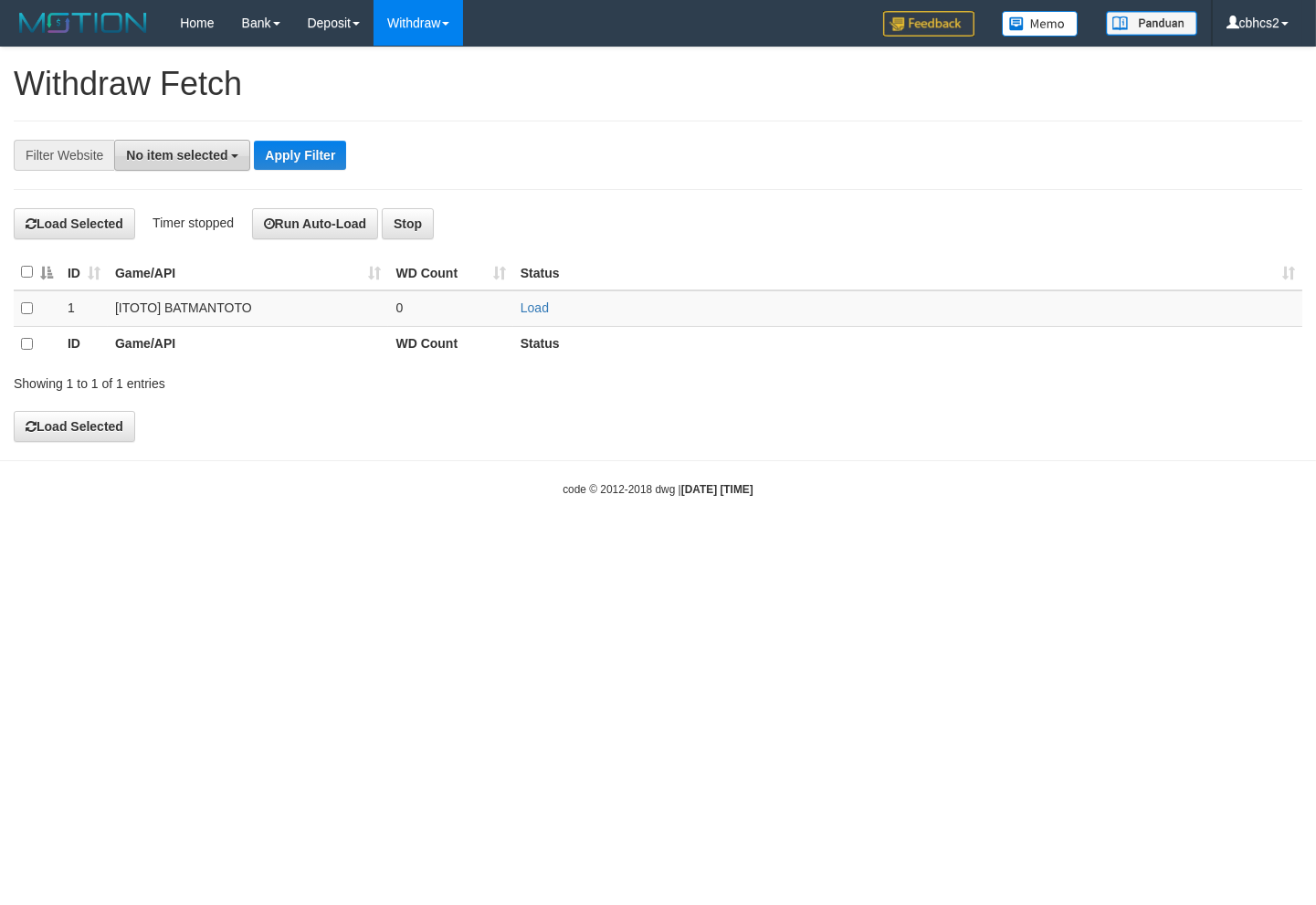click on "No item selected" at bounding box center (176, 155) 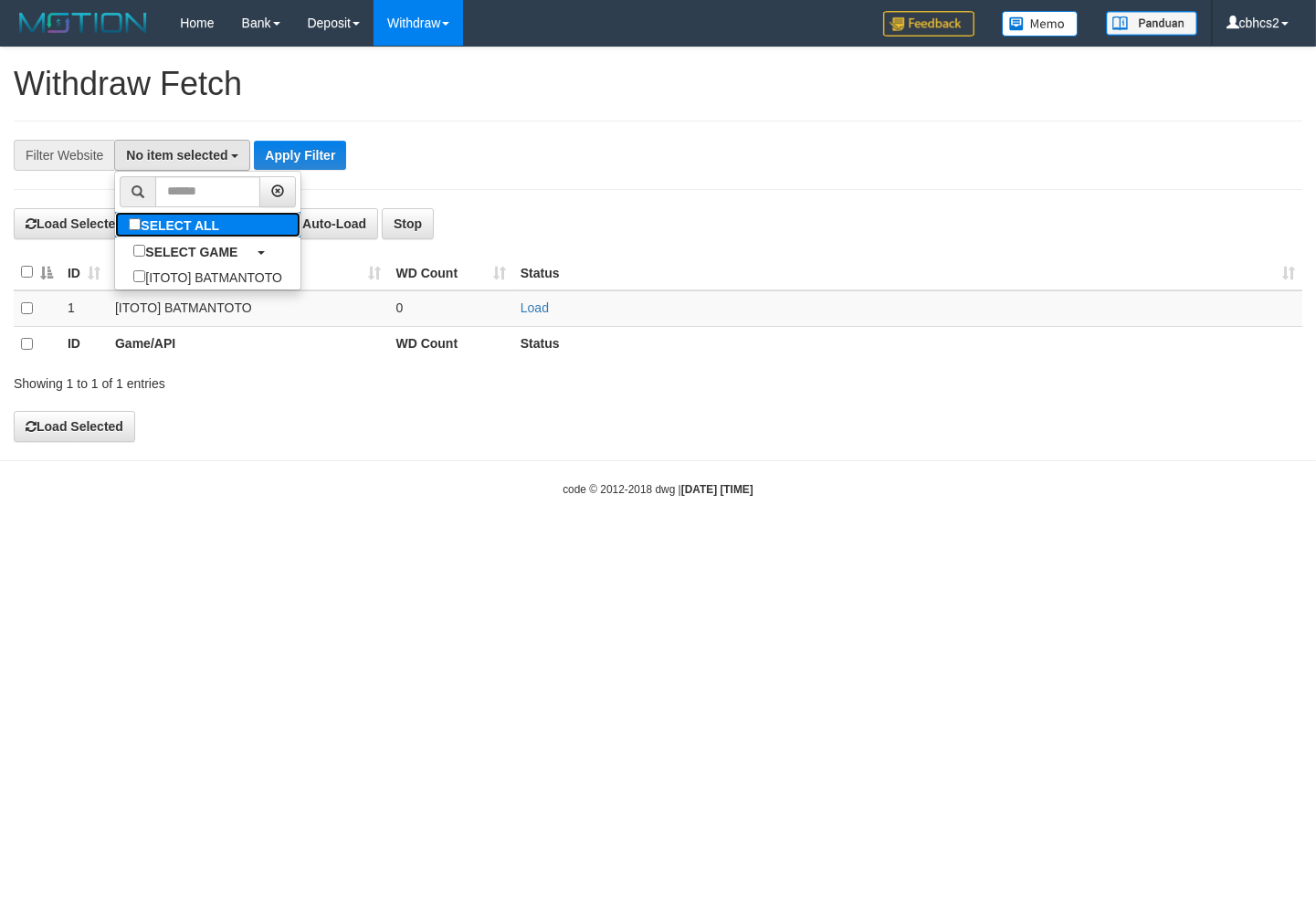 click on "SELECT ALL" at bounding box center [176, 225] 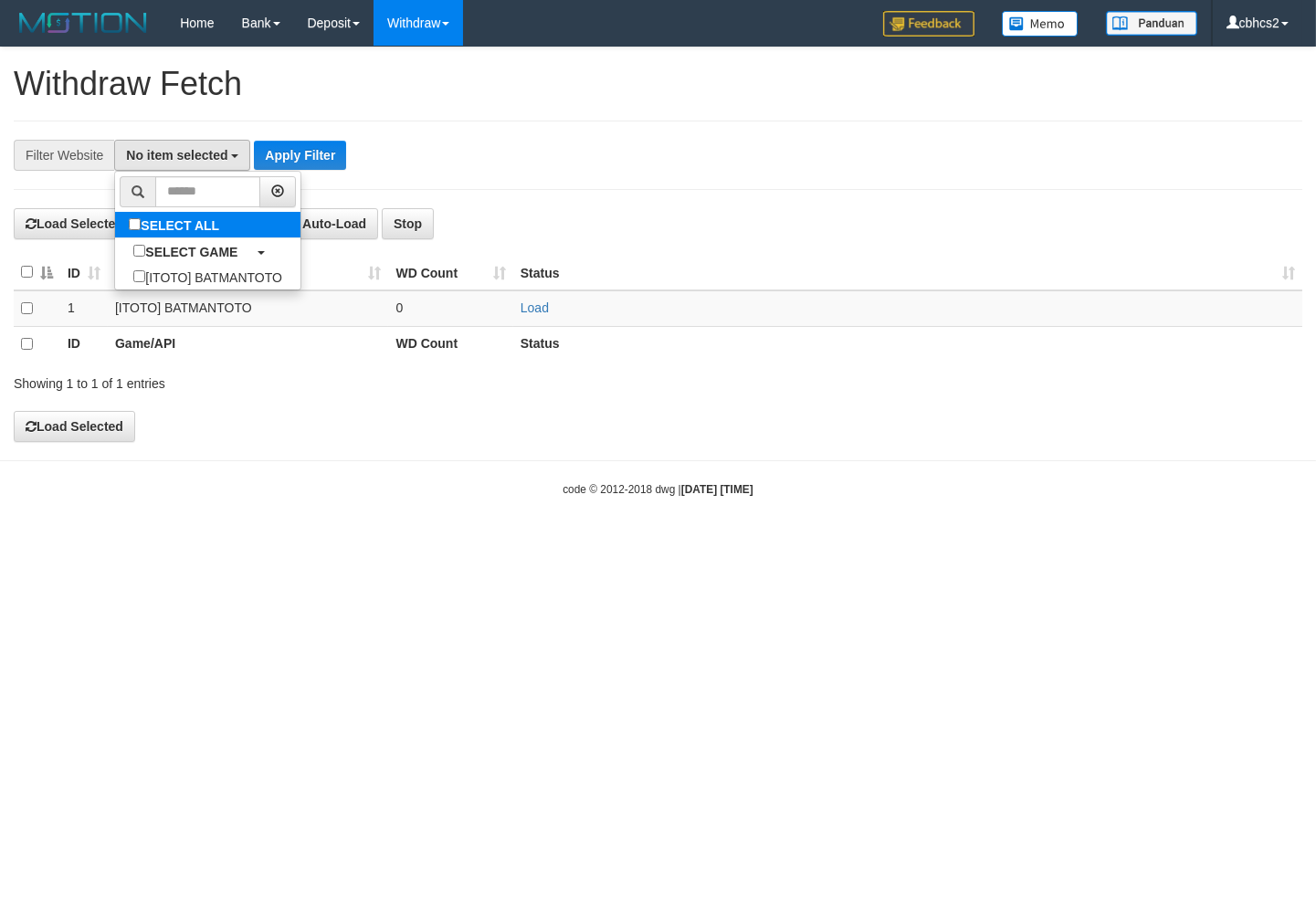 select on "****" 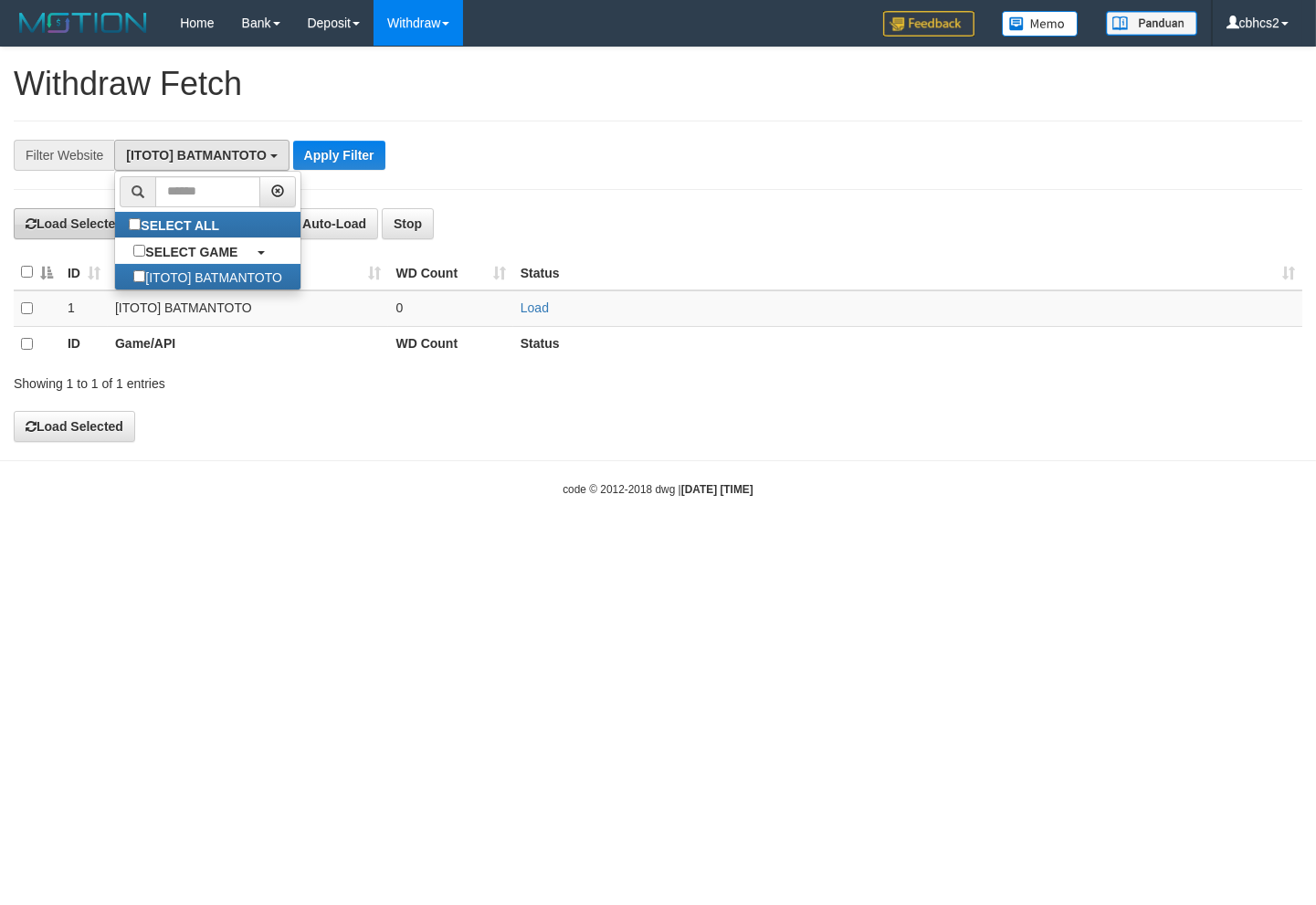 scroll, scrollTop: 16, scrollLeft: 0, axis: vertical 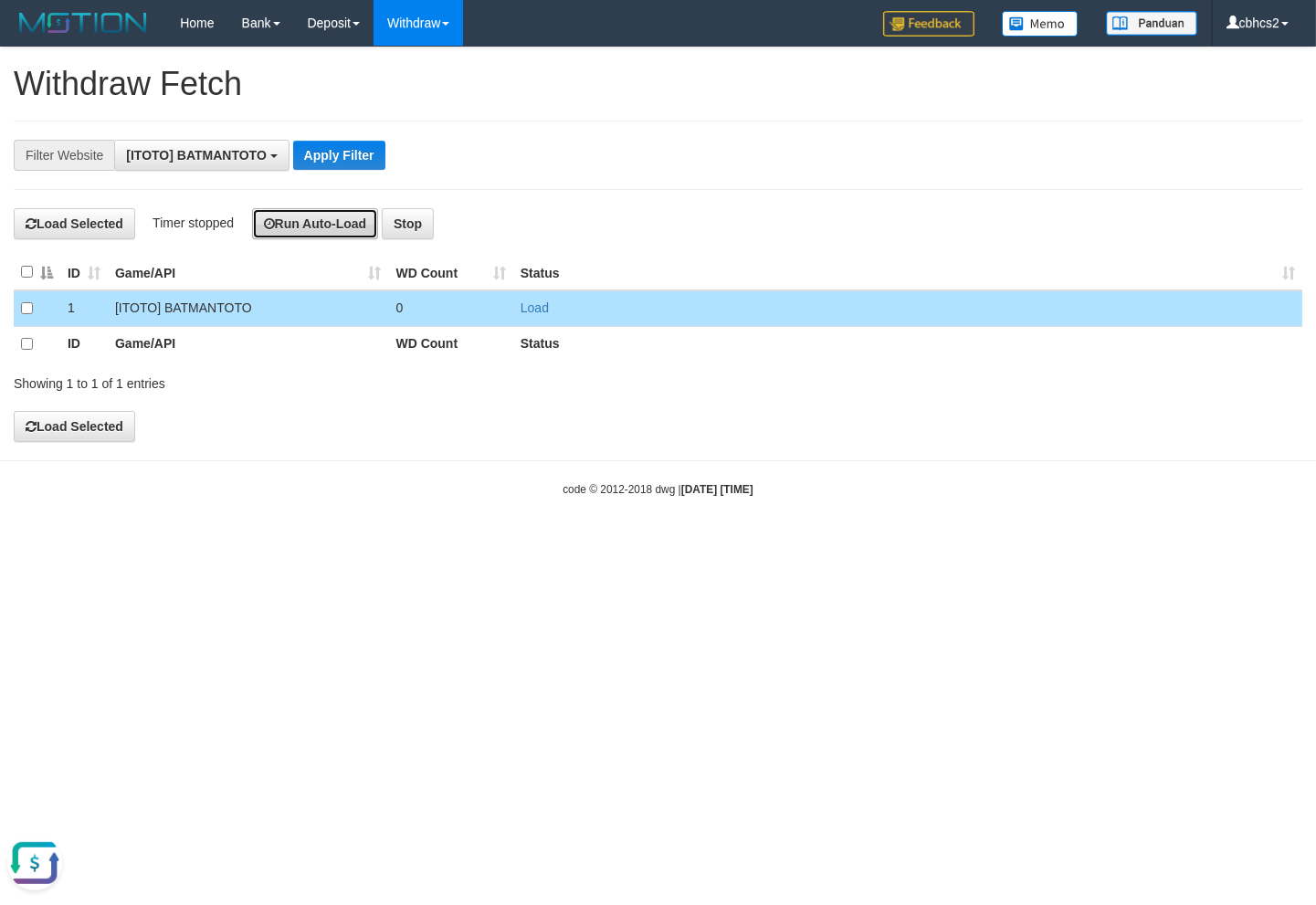 click on "Run Auto-Load" at bounding box center (315, 224) 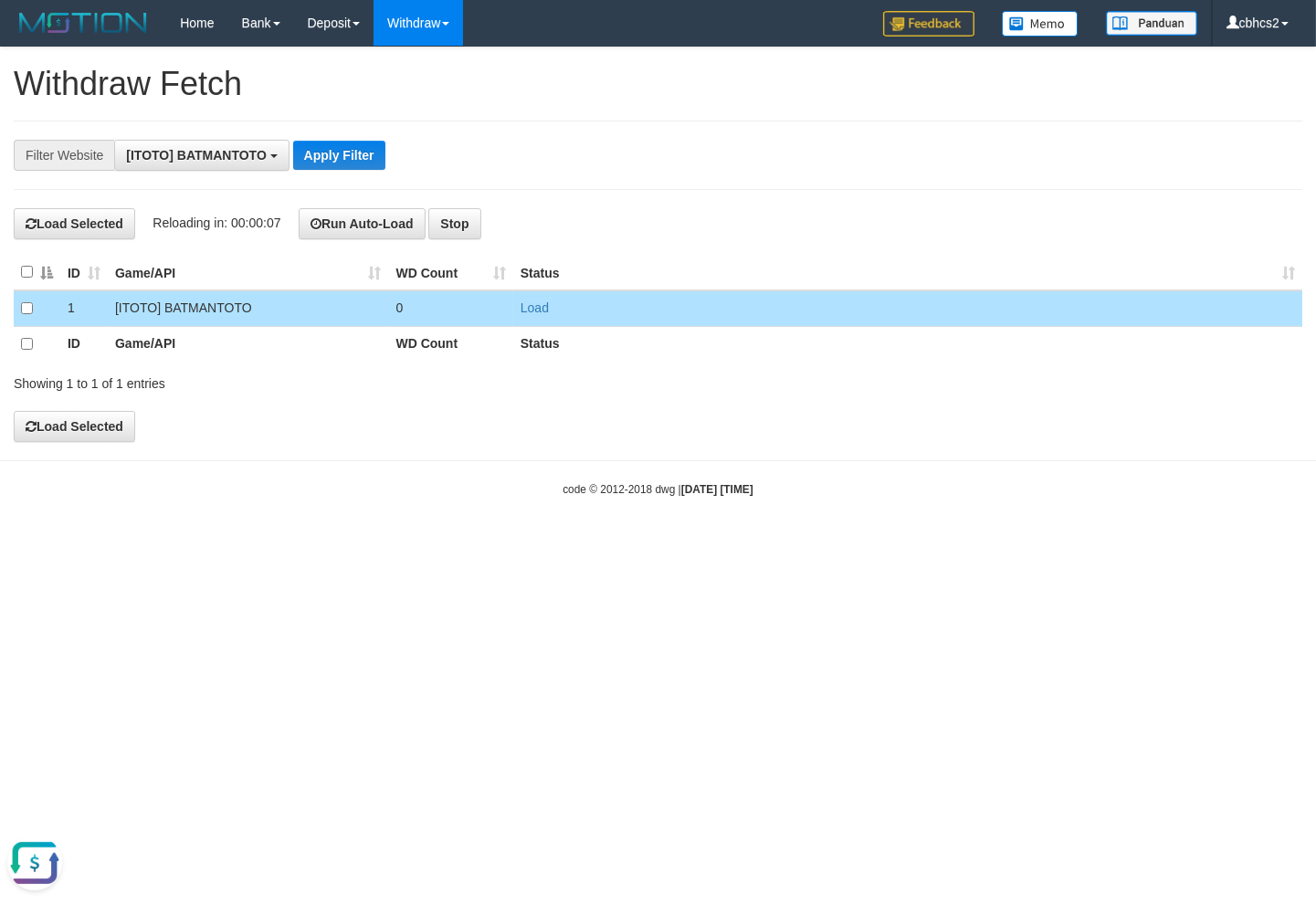click on "Toggle navigation
Home
Bank
Account List
Load
By Website
Group
[ITOTO]													BATMANTOTO
Mutasi Bank
Search
Sync
Note Mutasi
Deposit
DPS Fetch
DPS List
History
PGA History
Note DPS -" at bounding box center (658, 271) 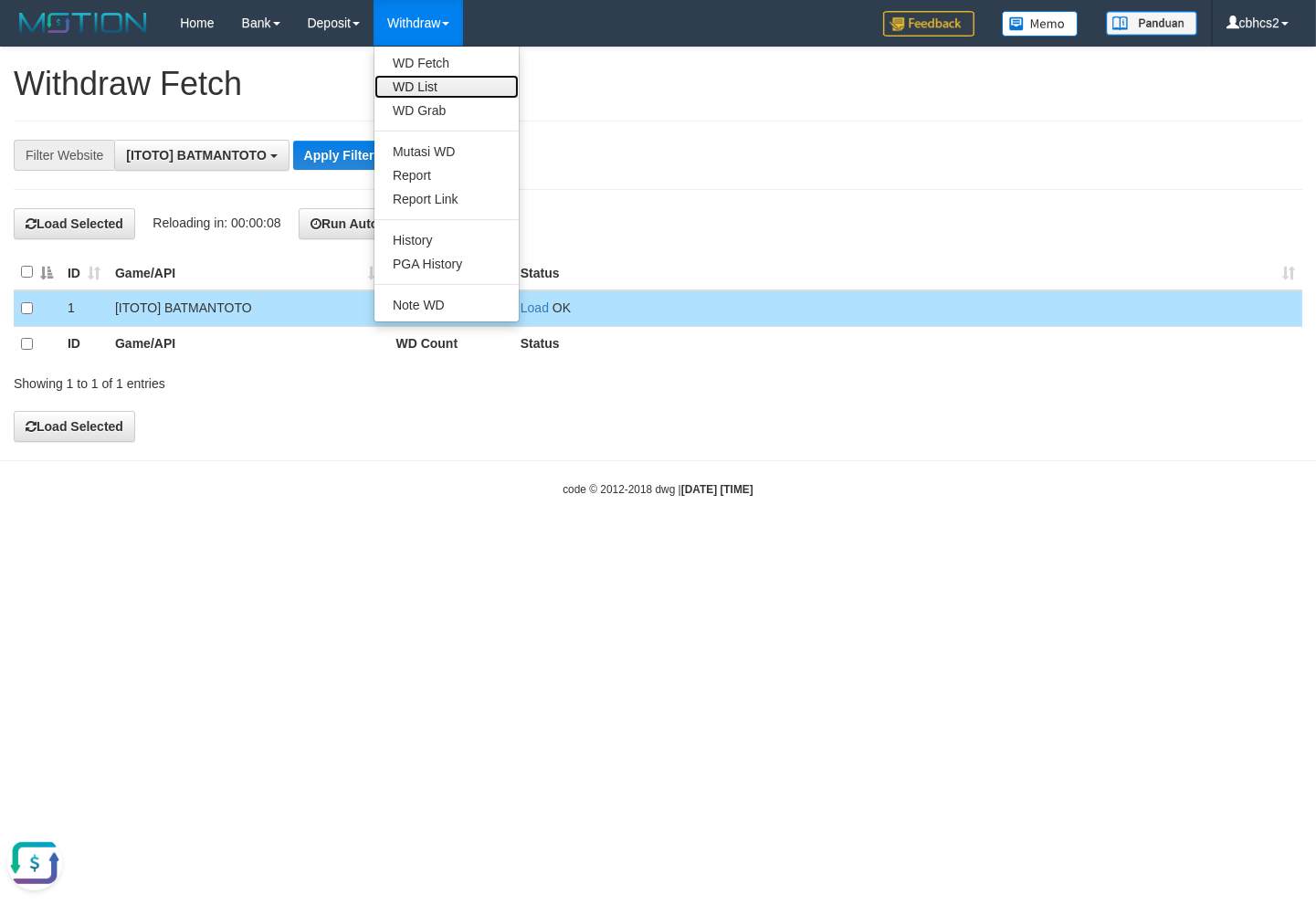click on "WD List" at bounding box center (447, 87) 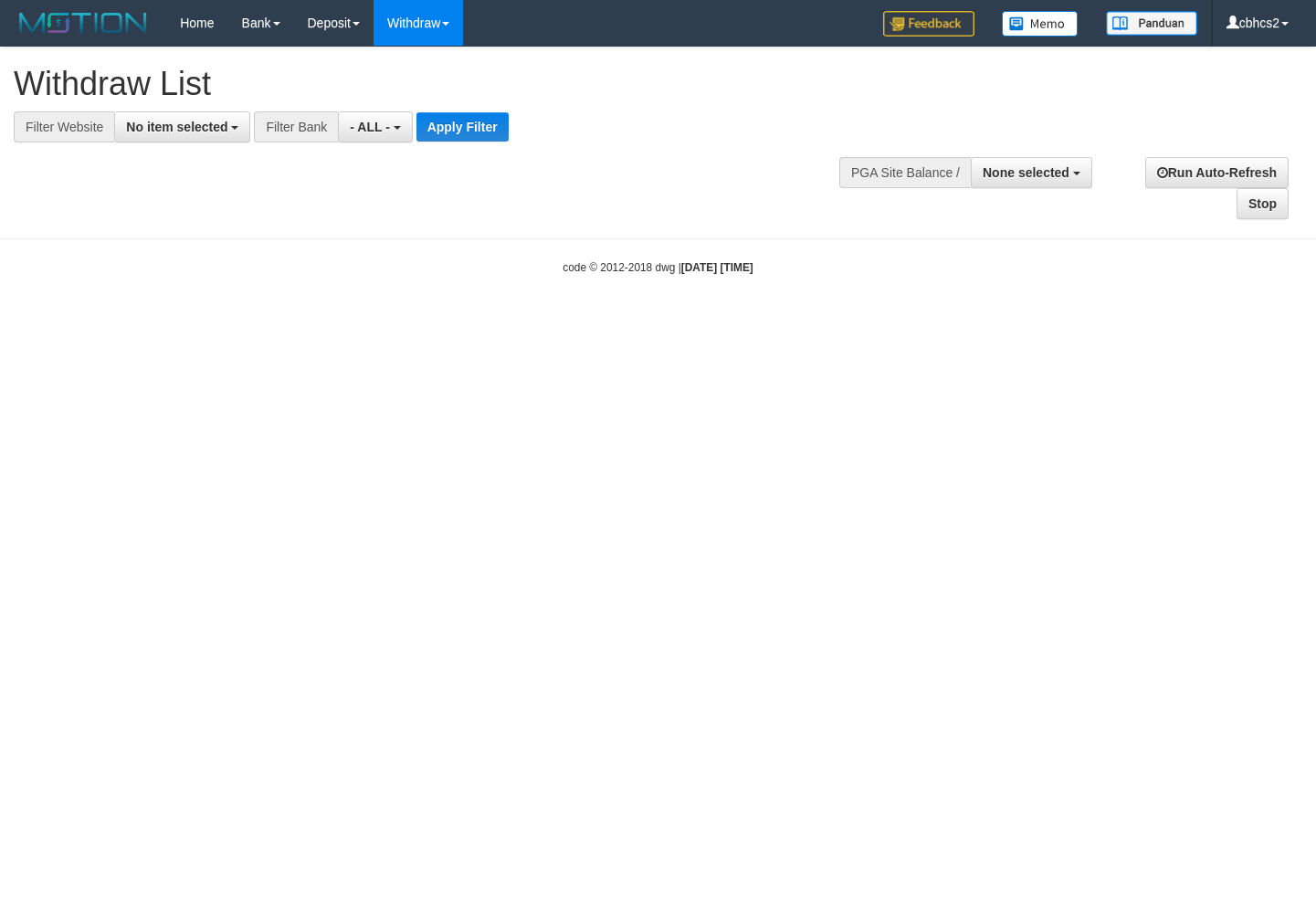 select 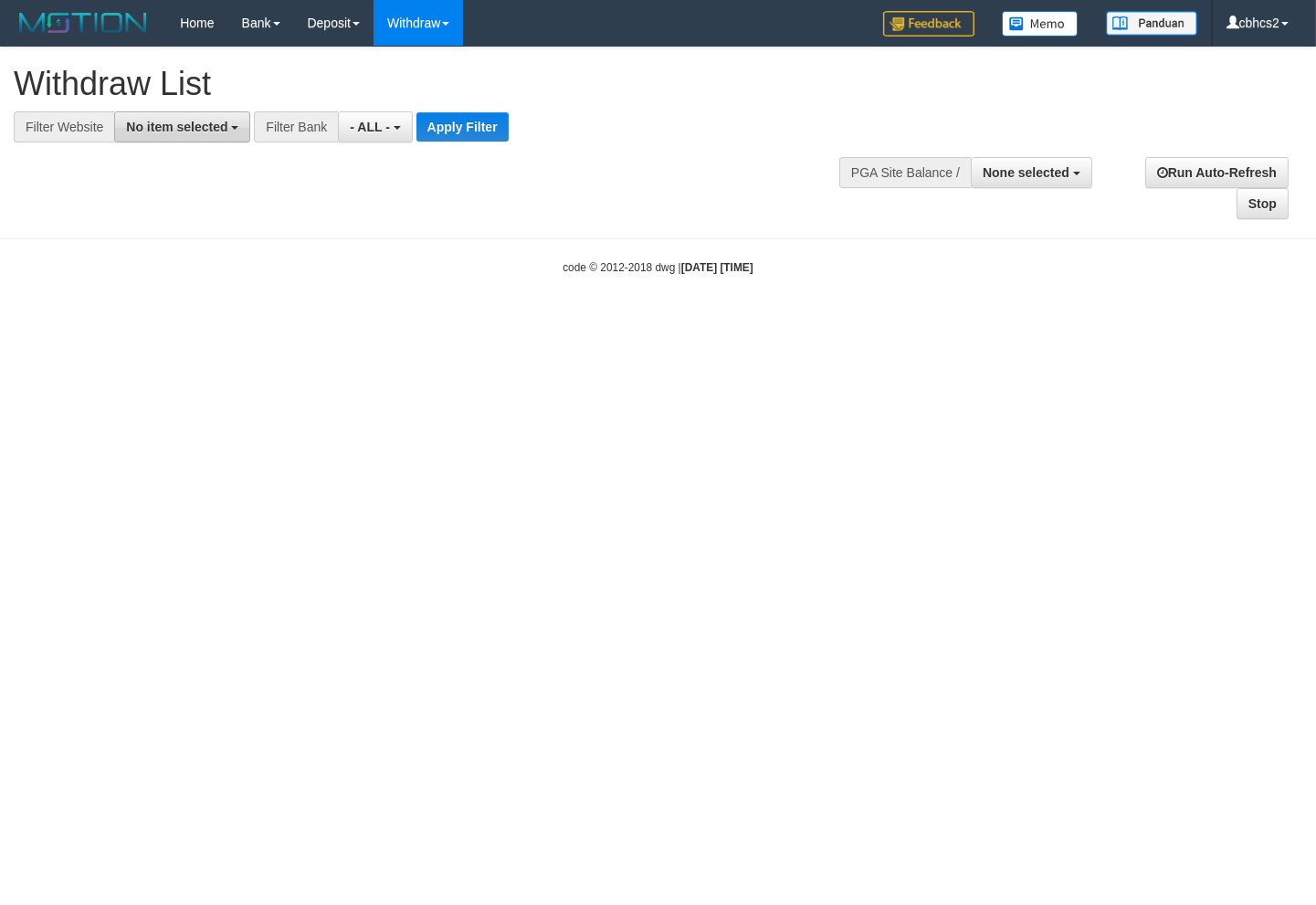 click on "No item selected" at bounding box center (176, 127) 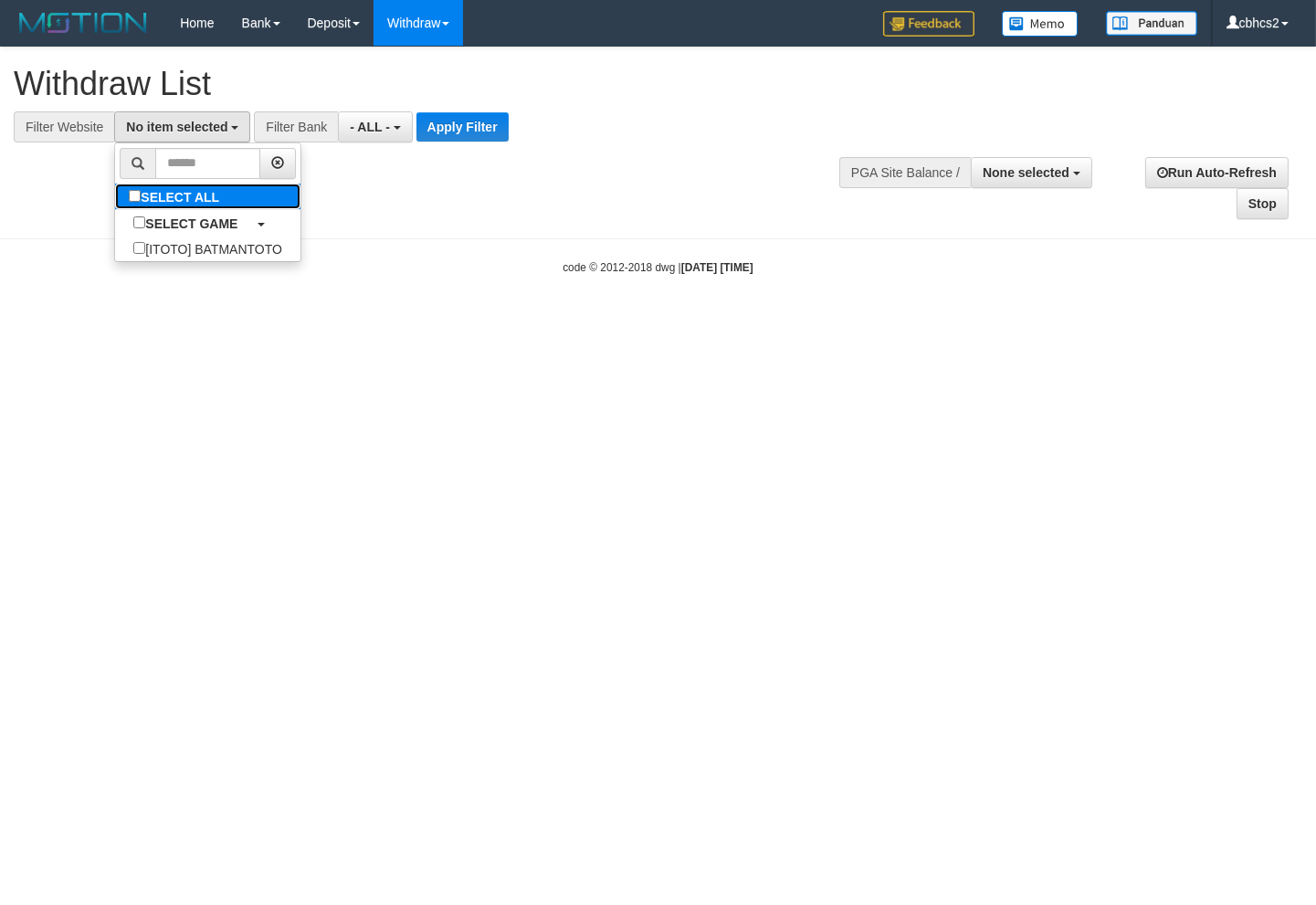 click on "SELECT ALL" at bounding box center [176, 196] 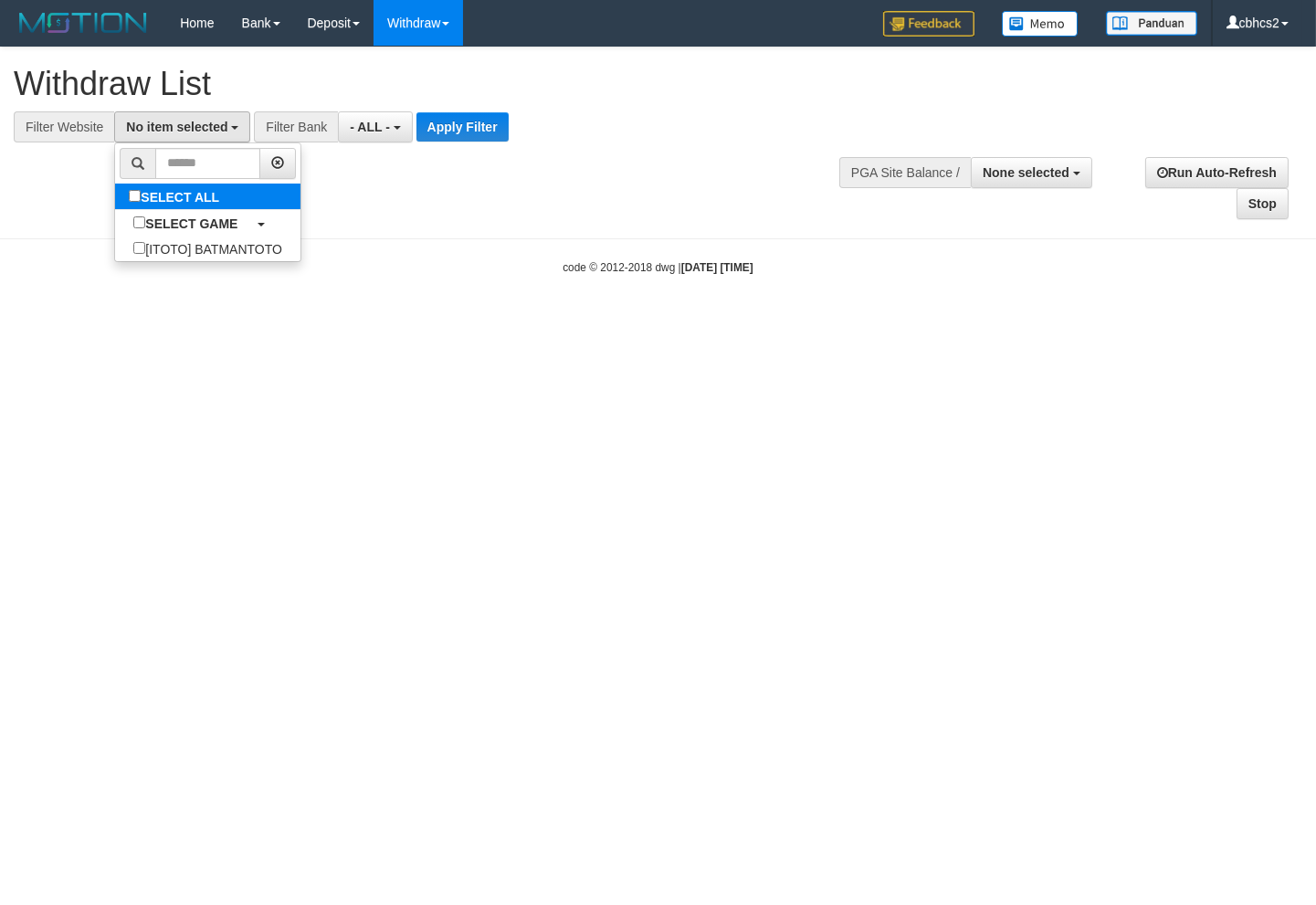 select on "****" 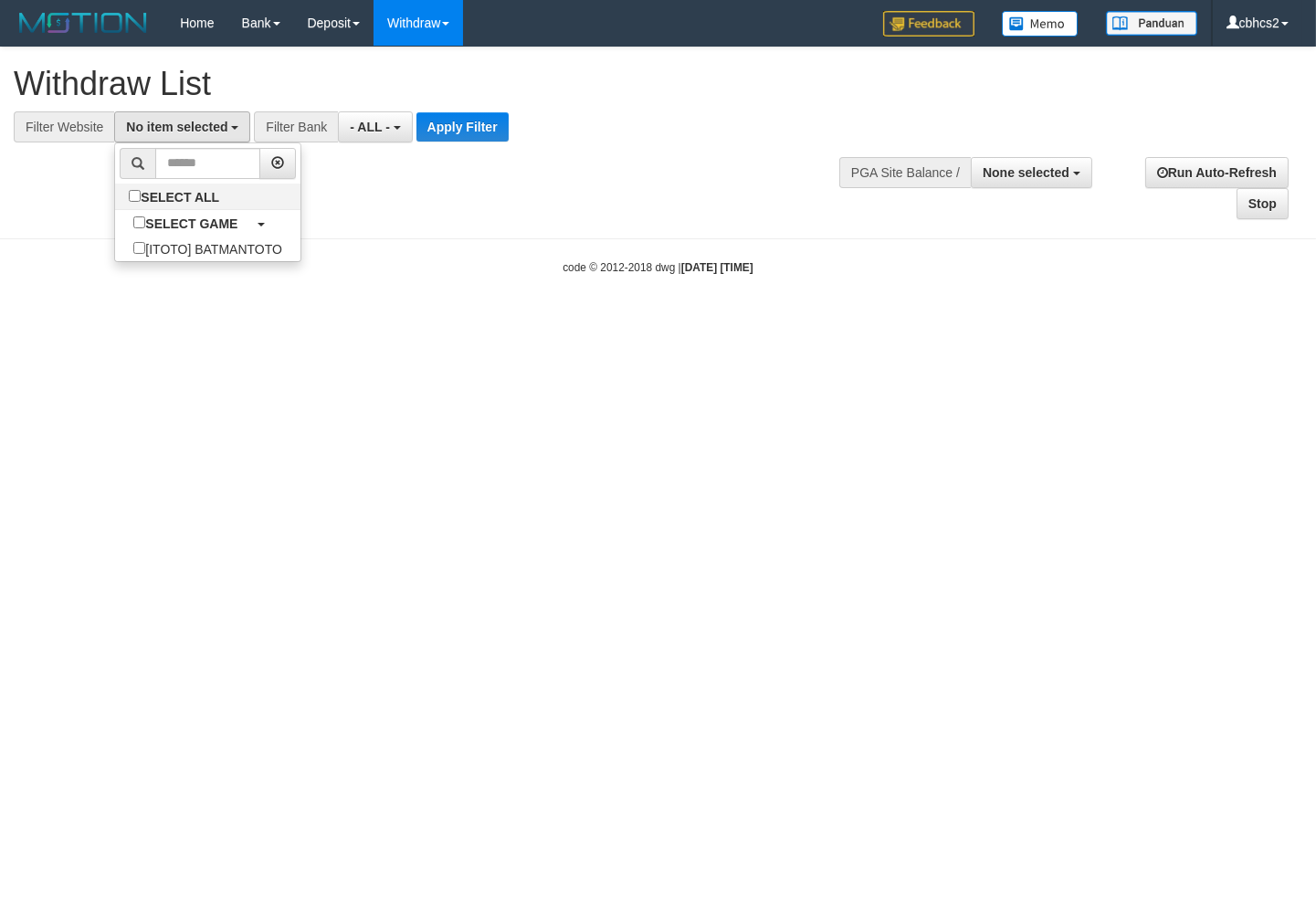 scroll, scrollTop: 16, scrollLeft: 0, axis: vertical 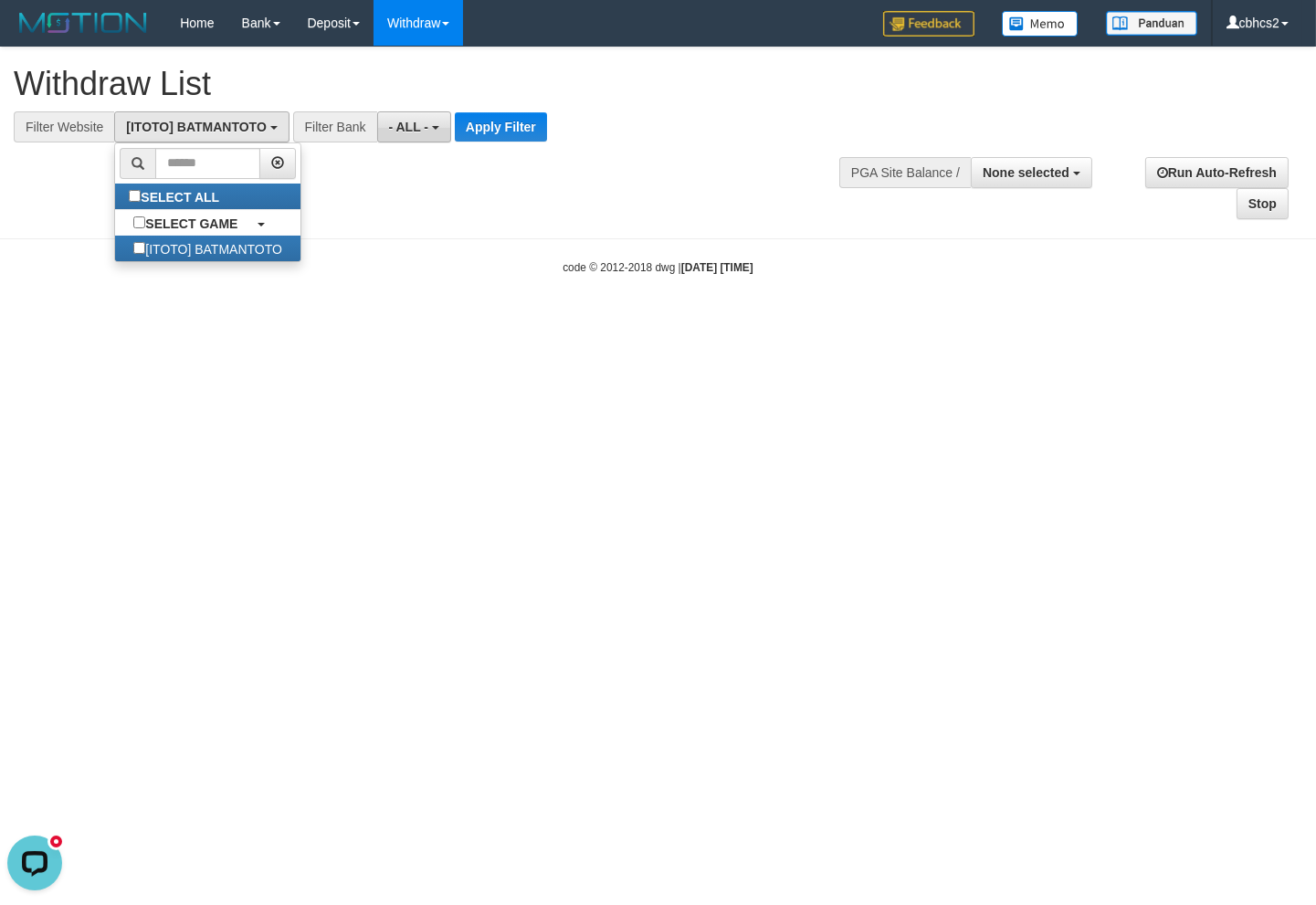 click on "- ALL -" at bounding box center [414, 127] 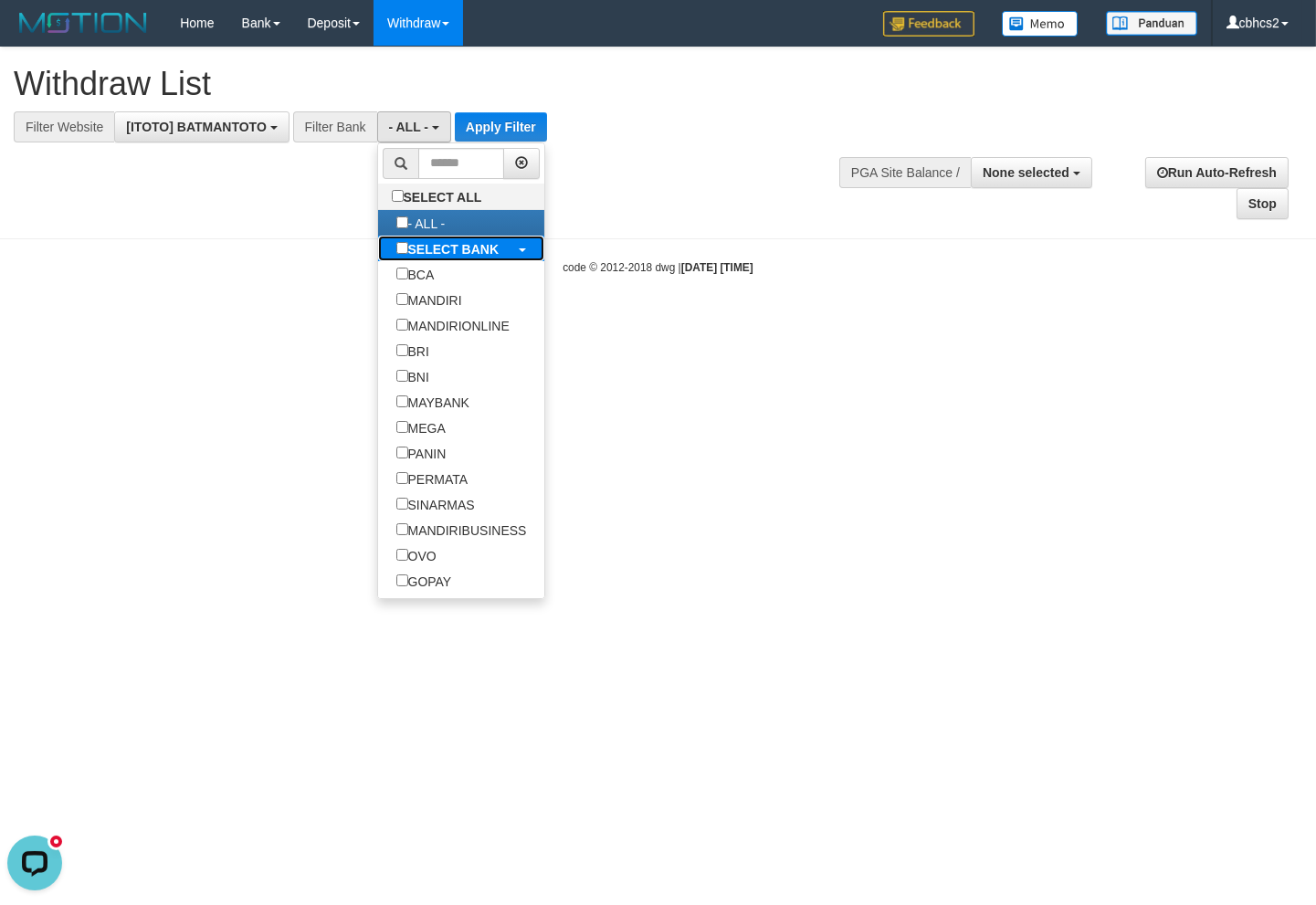 click on "SELECT BANK" at bounding box center [454, 249] 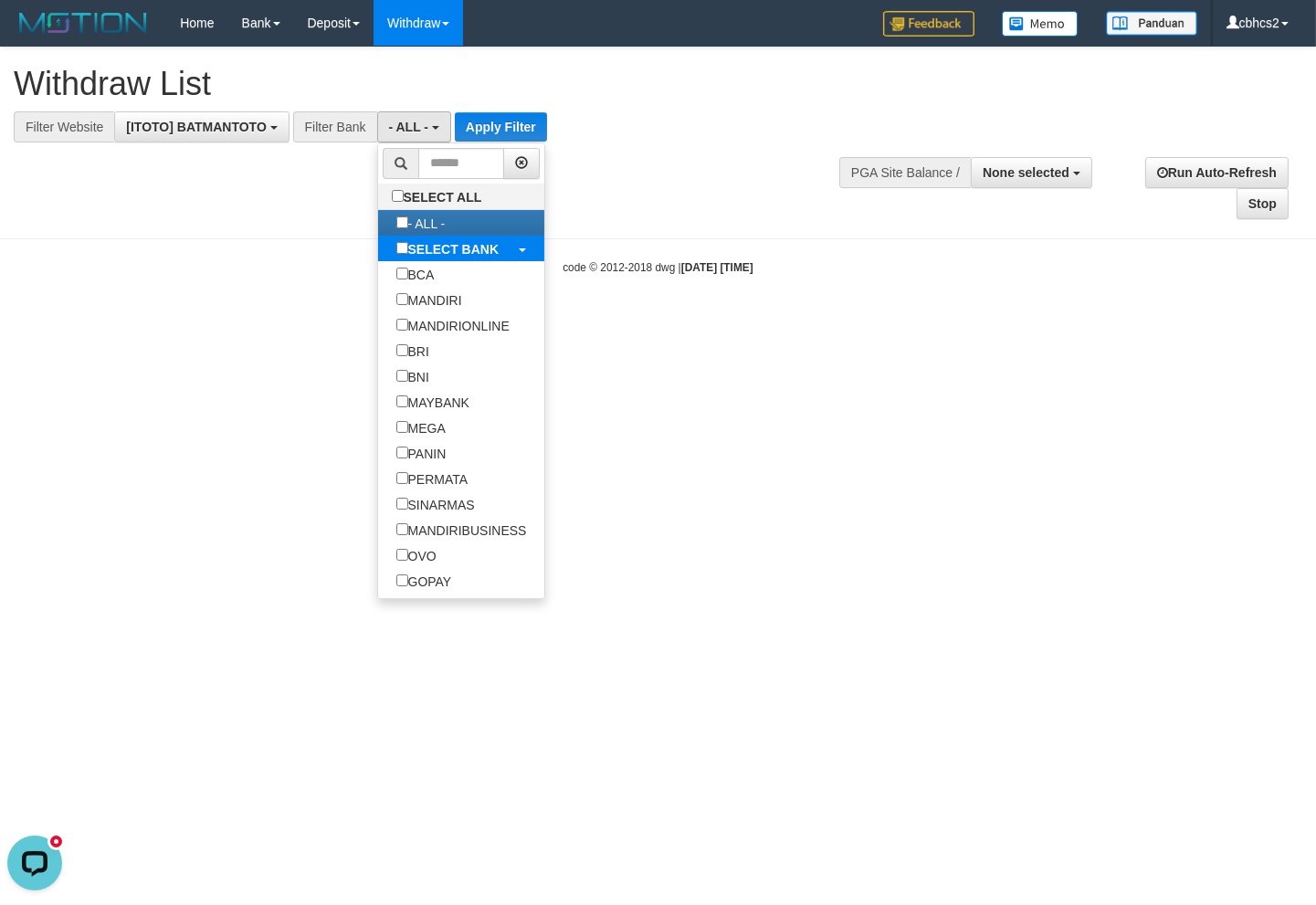 select on "***" 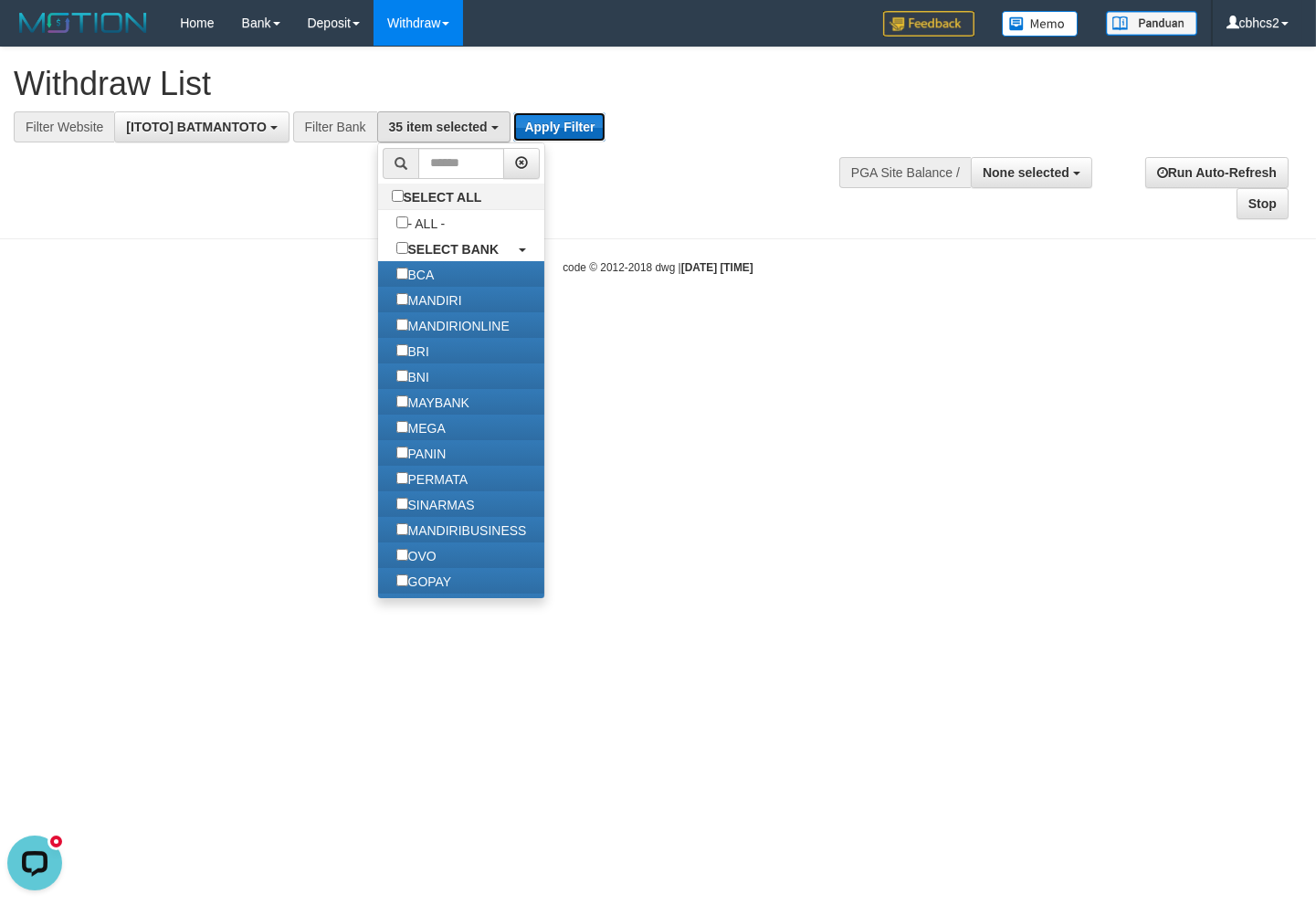 click on "Apply Filter" at bounding box center (559, 127) 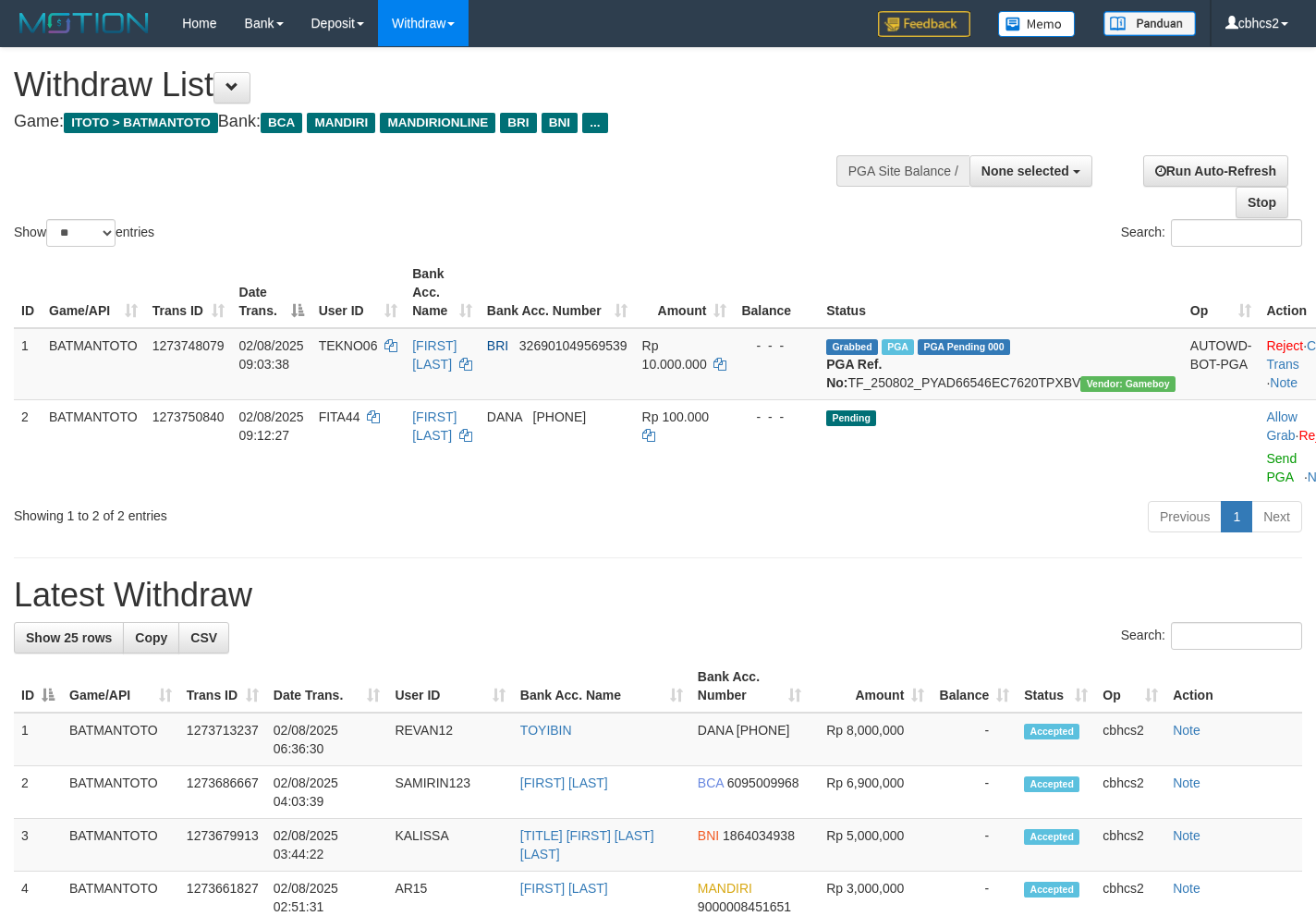 select 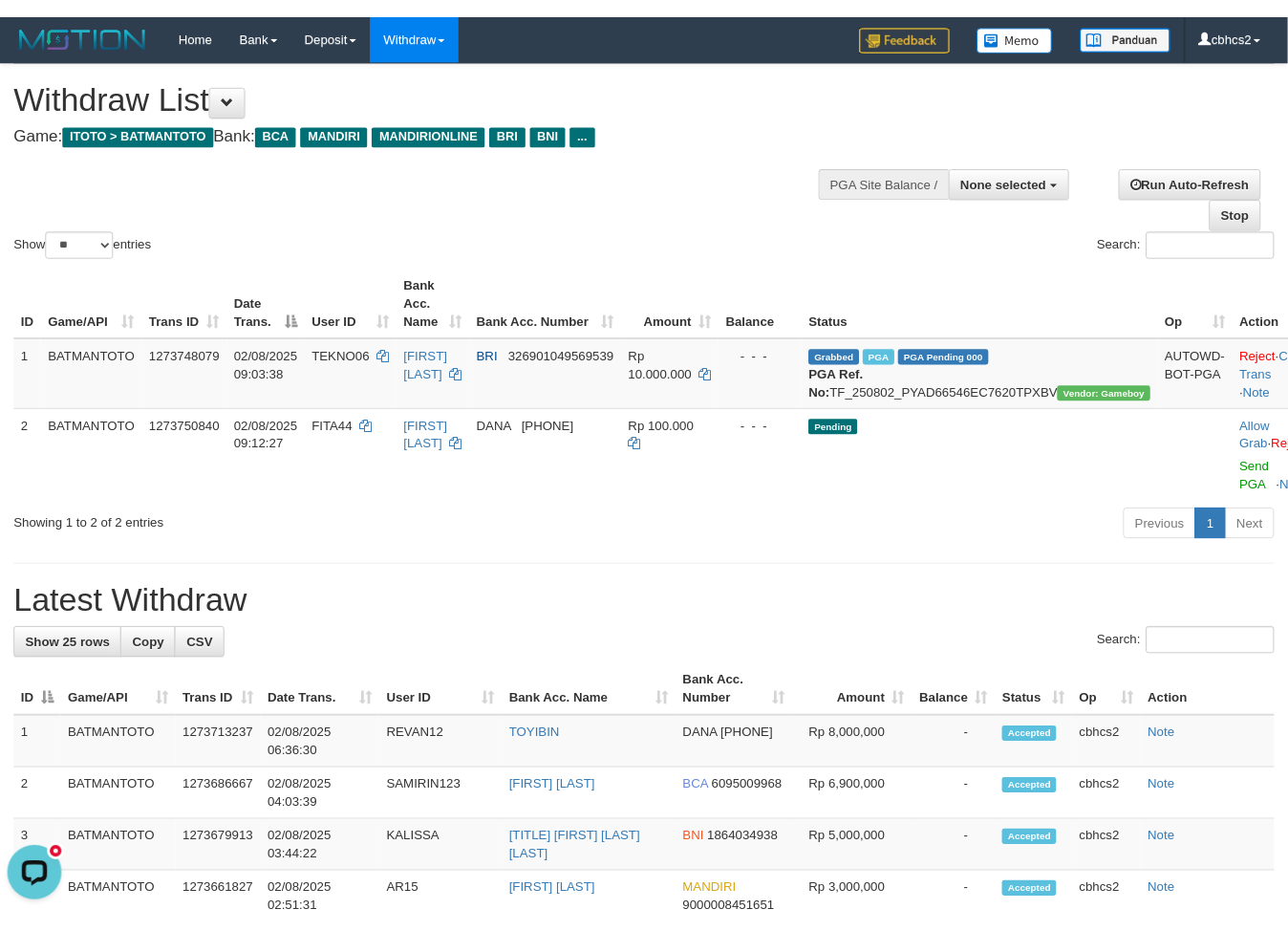 scroll, scrollTop: 0, scrollLeft: 0, axis: both 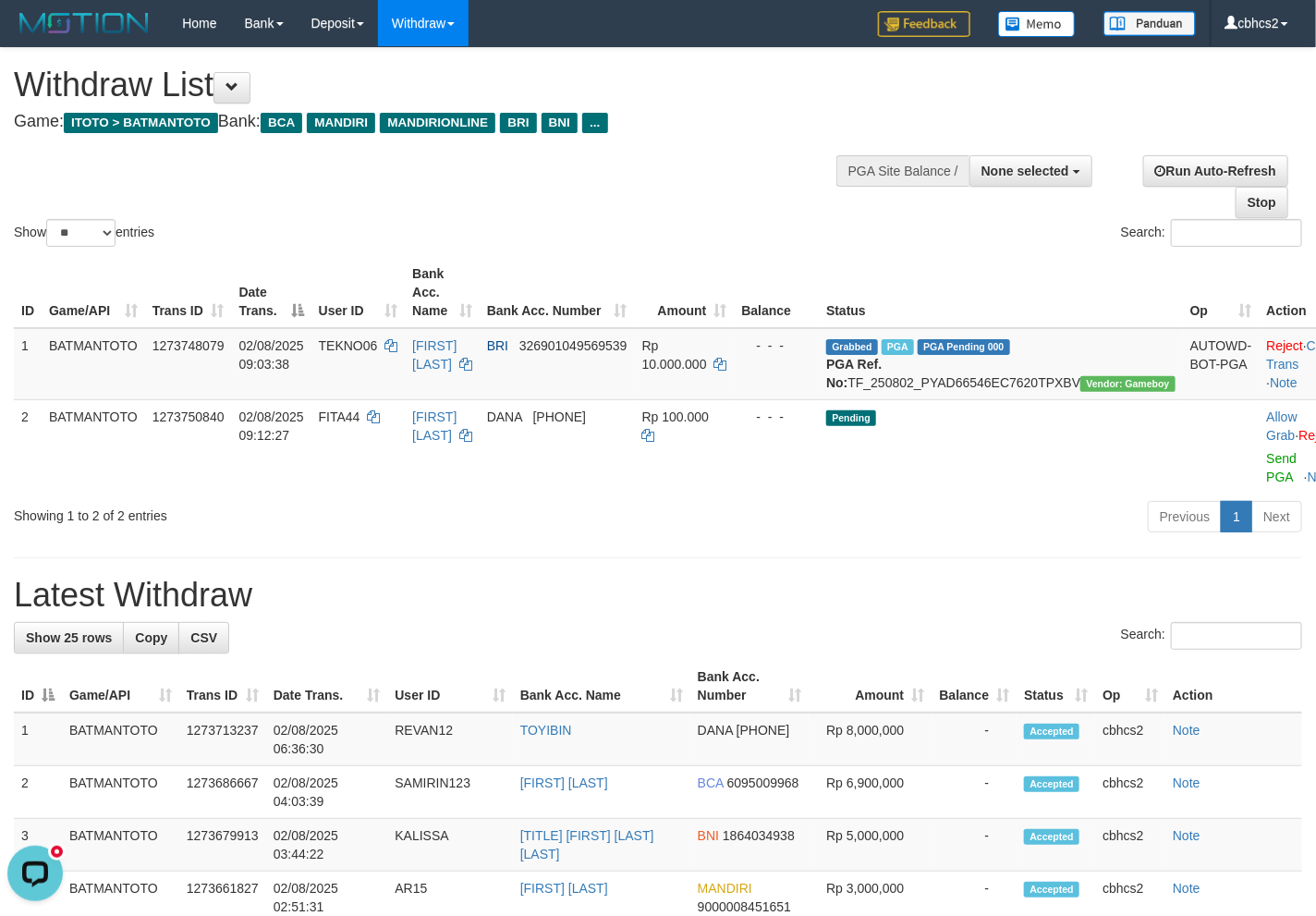 click on "Previous 1 Next" at bounding box center (932, 519) 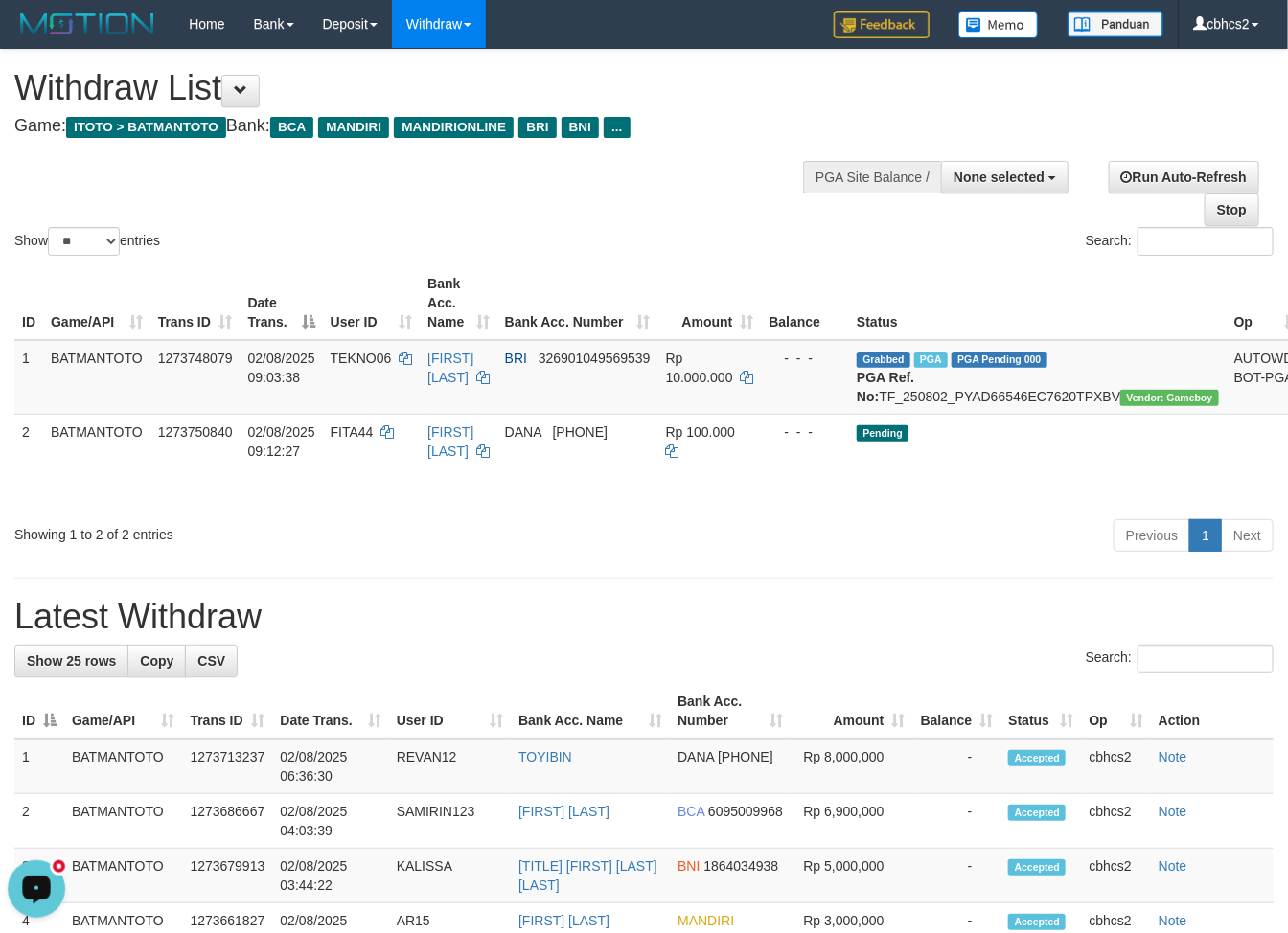 click at bounding box center (36, 888) 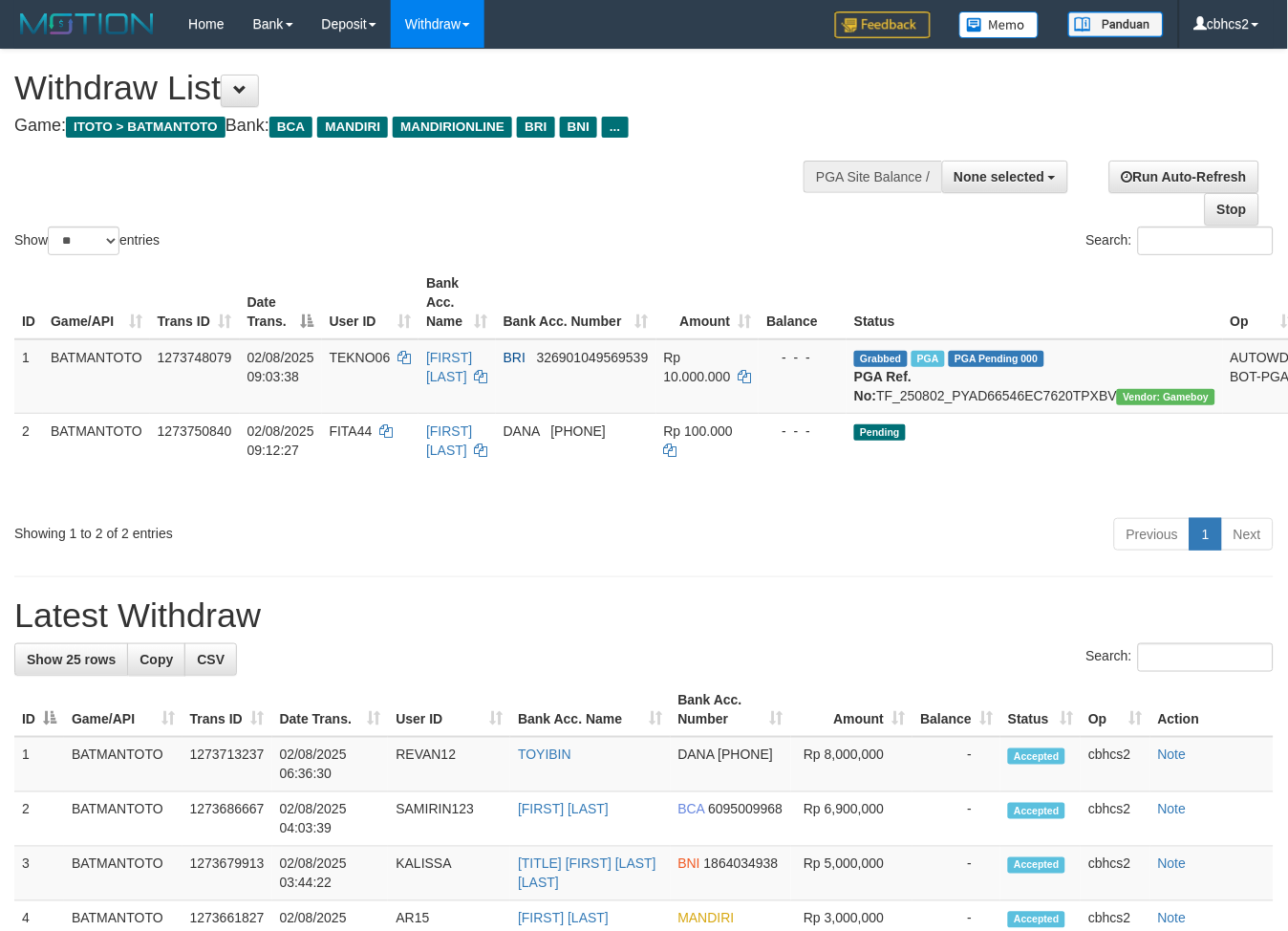 click on "**********" at bounding box center [644, 594] 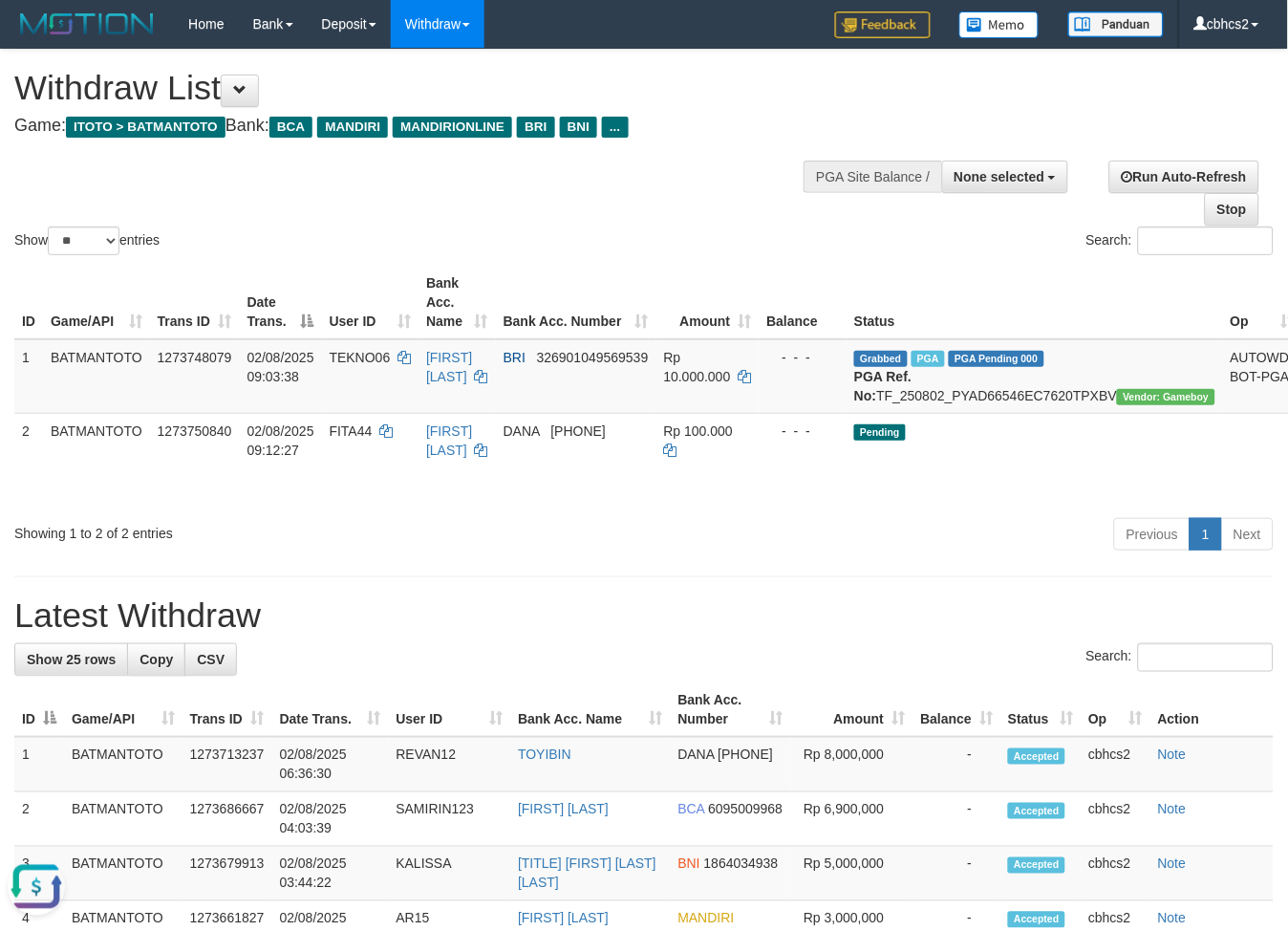 drag, startPoint x: 32, startPoint y: 881, endPoint x: 30, endPoint y: 1733, distance: 852.00235 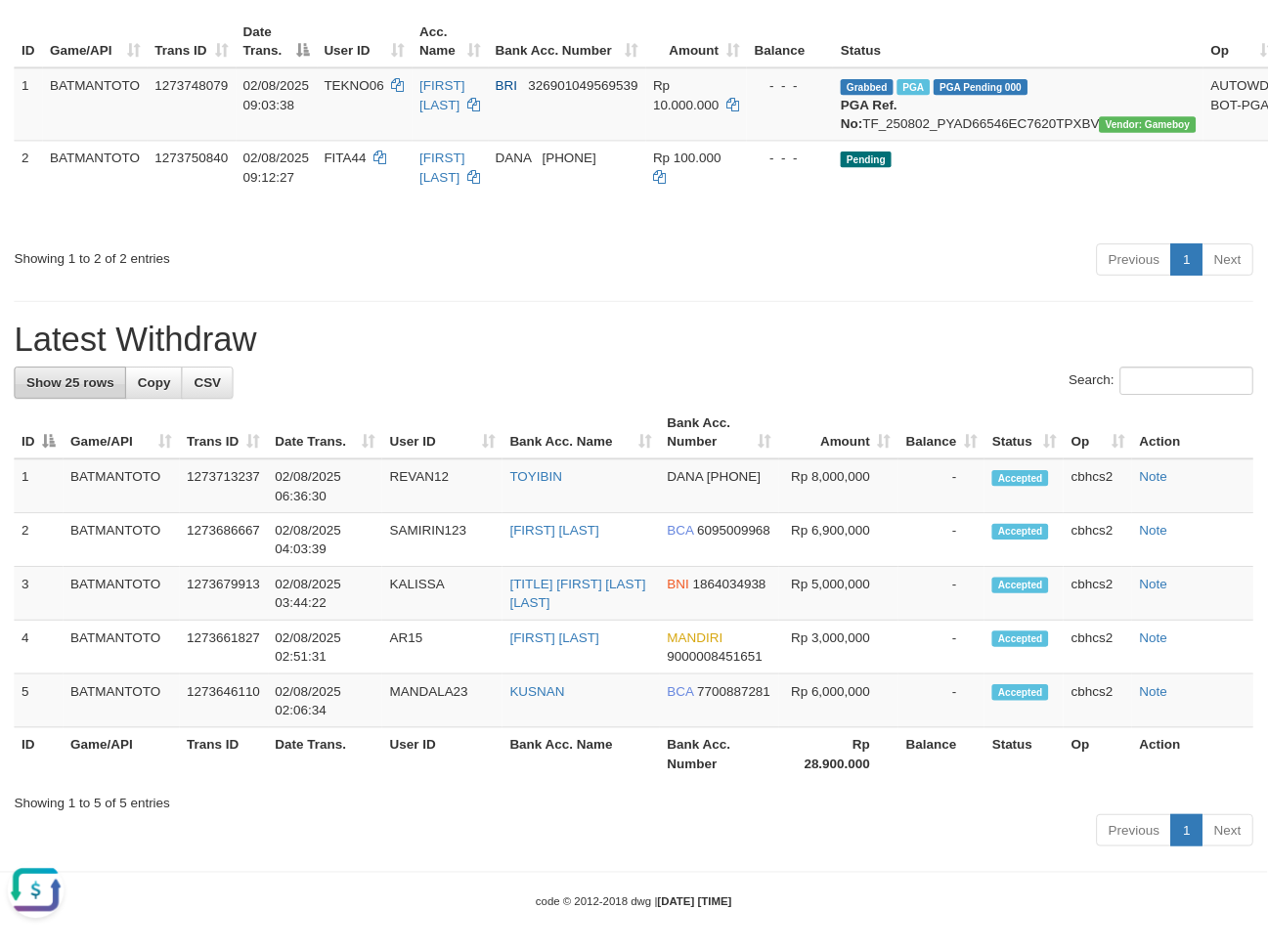 scroll, scrollTop: 340, scrollLeft: 0, axis: vertical 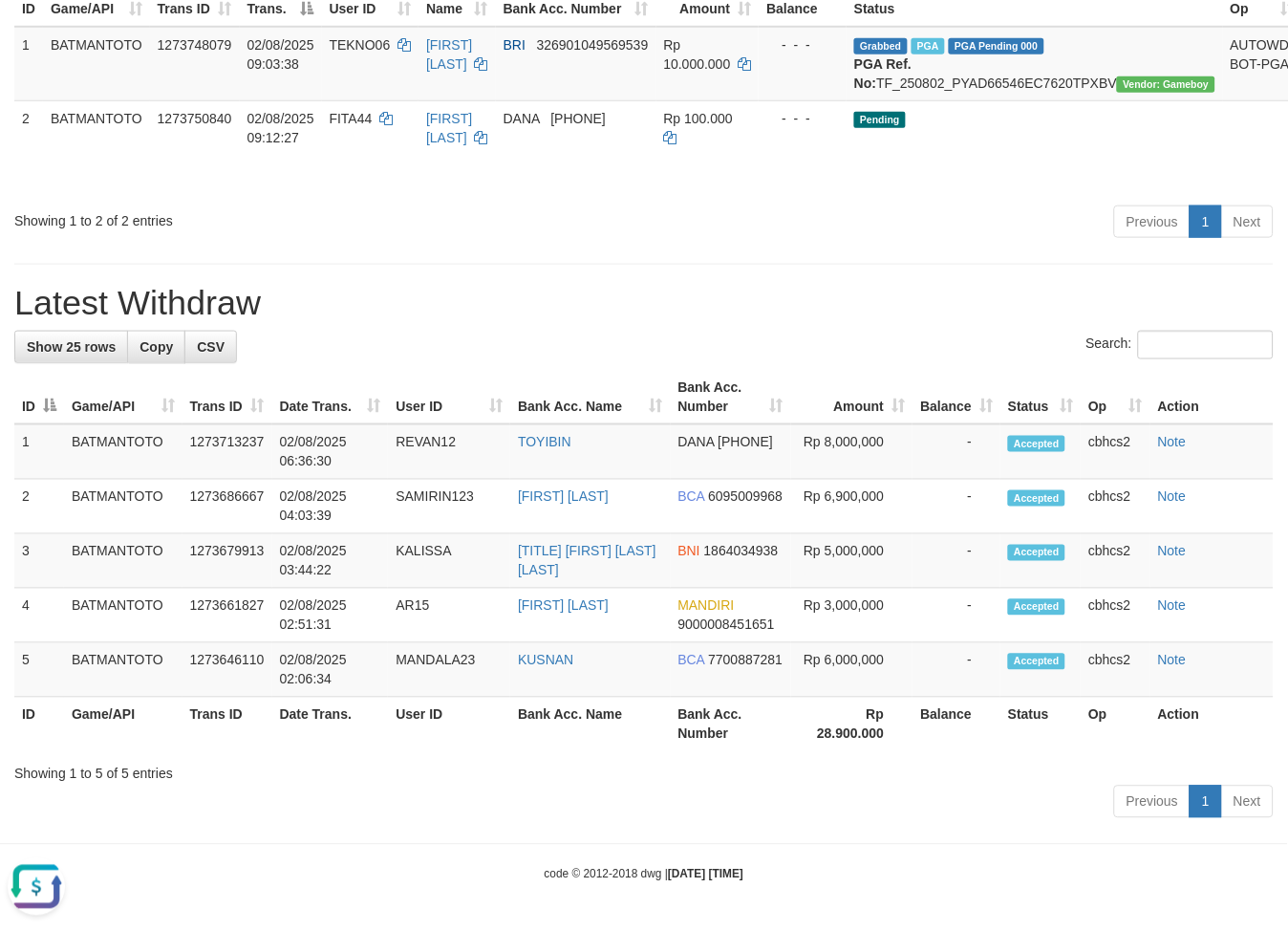 click on "**********" at bounding box center (644, 281) 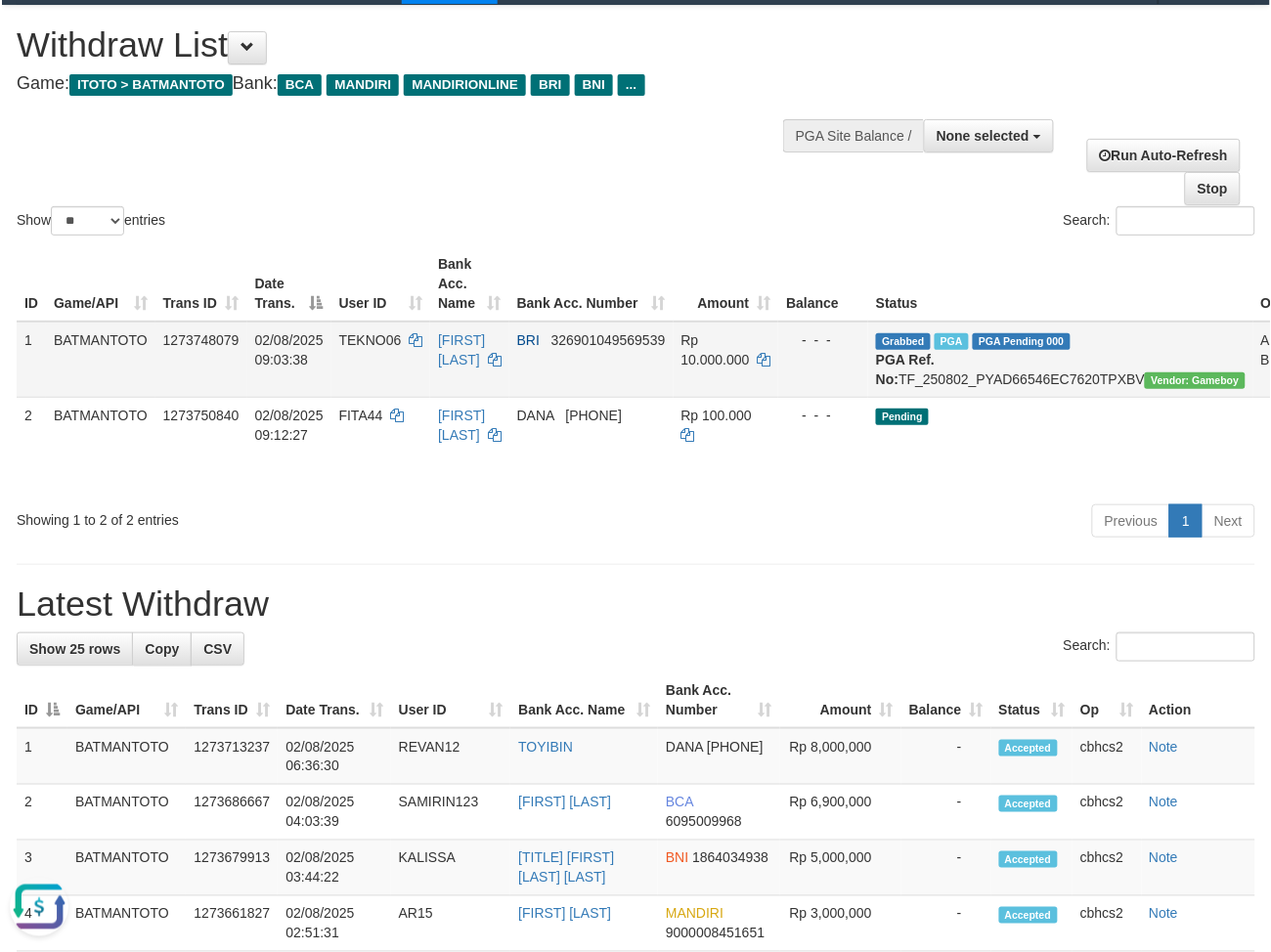 scroll, scrollTop: 0, scrollLeft: 0, axis: both 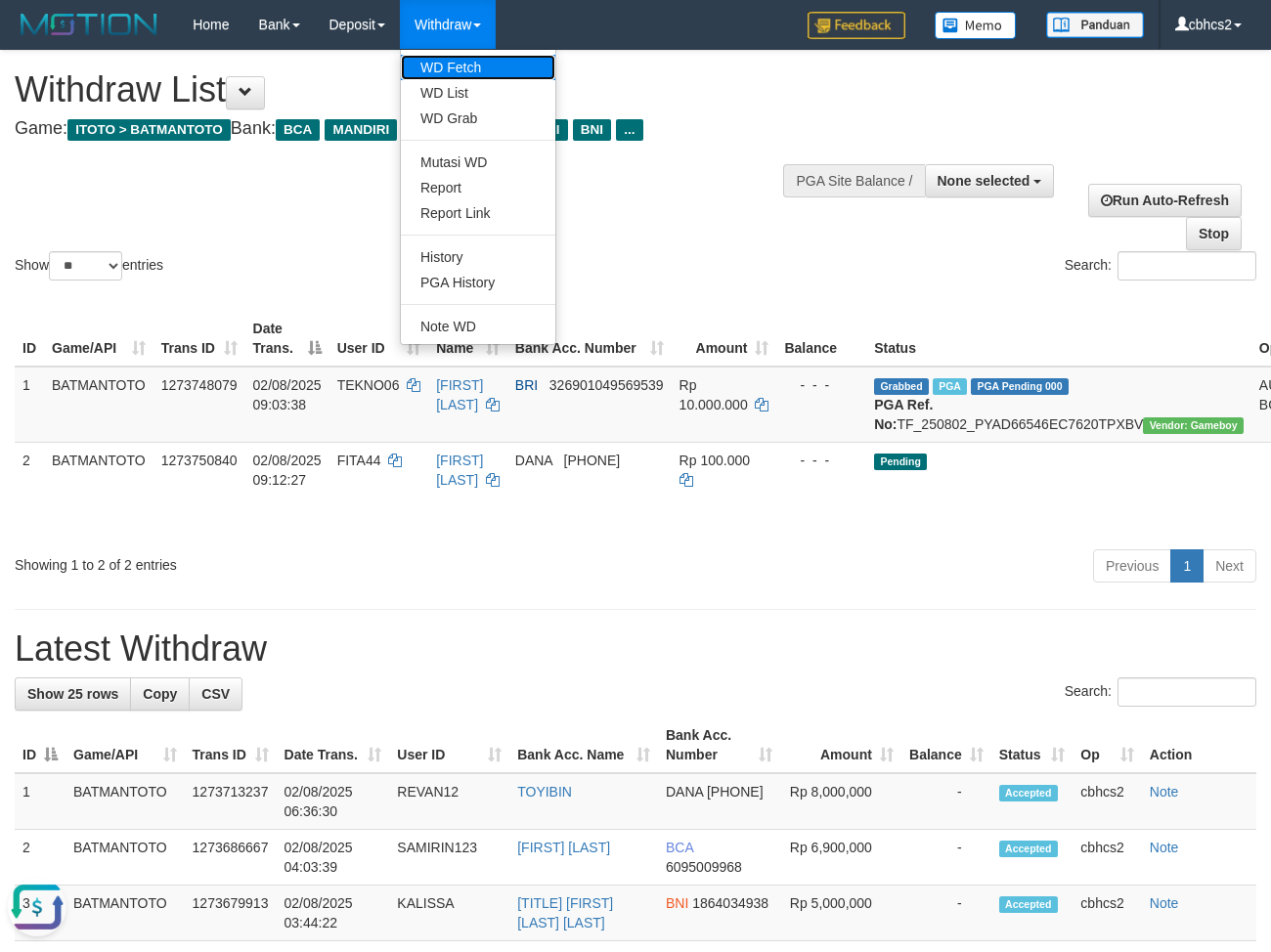 click on "WD Fetch" at bounding box center [478, 67] 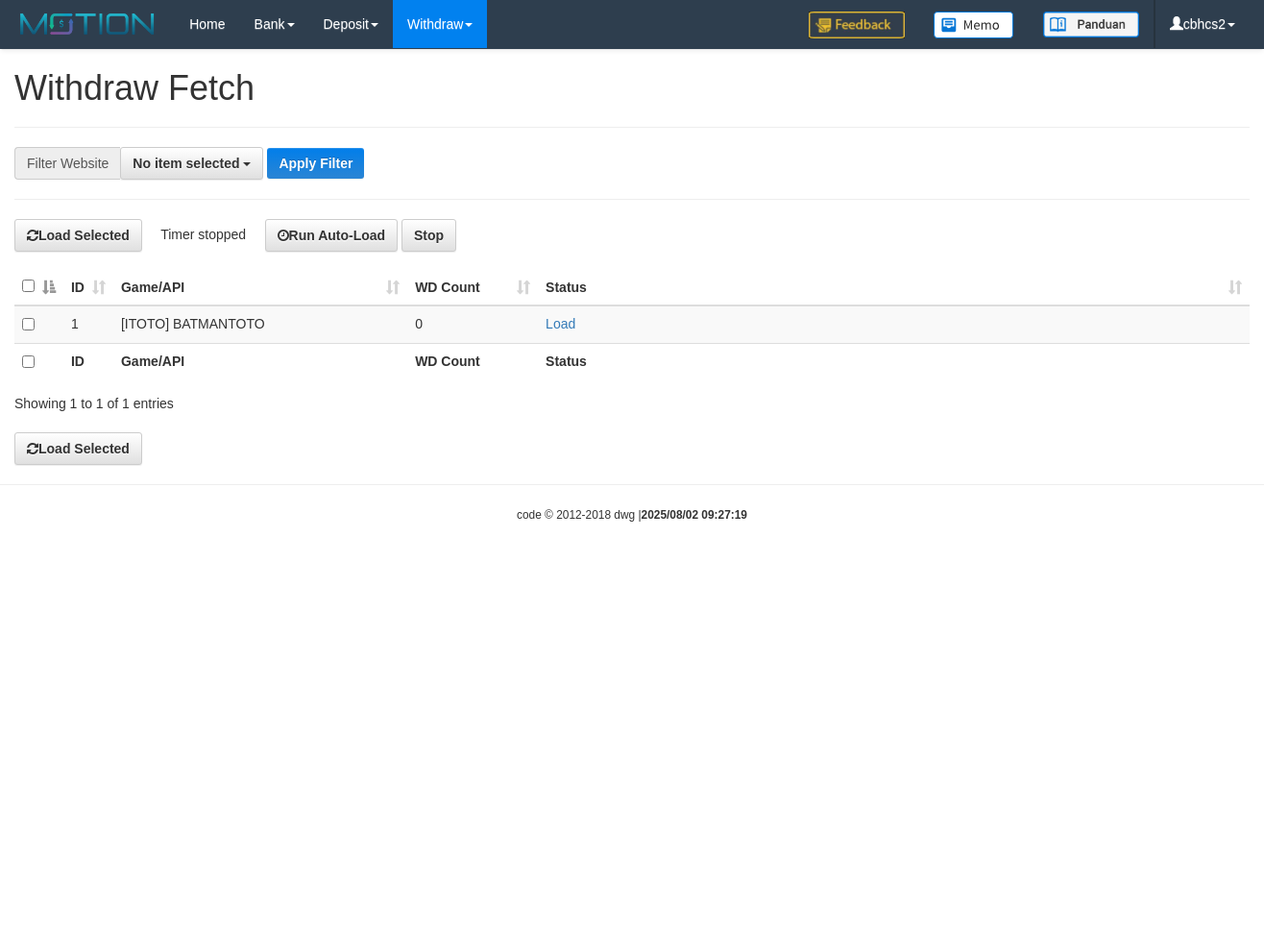 scroll, scrollTop: 0, scrollLeft: 0, axis: both 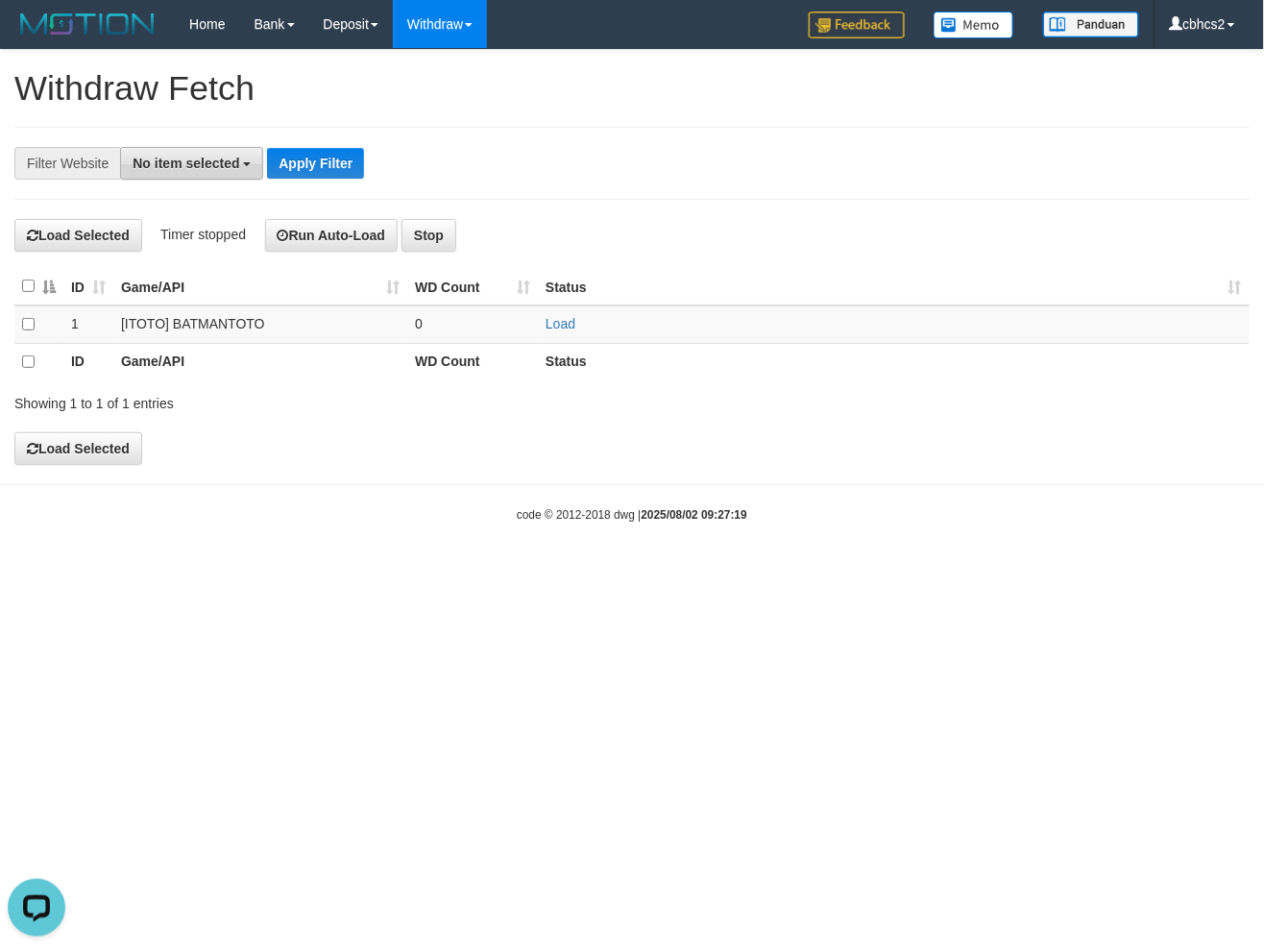 click on "No item selected" at bounding box center [185, 163] 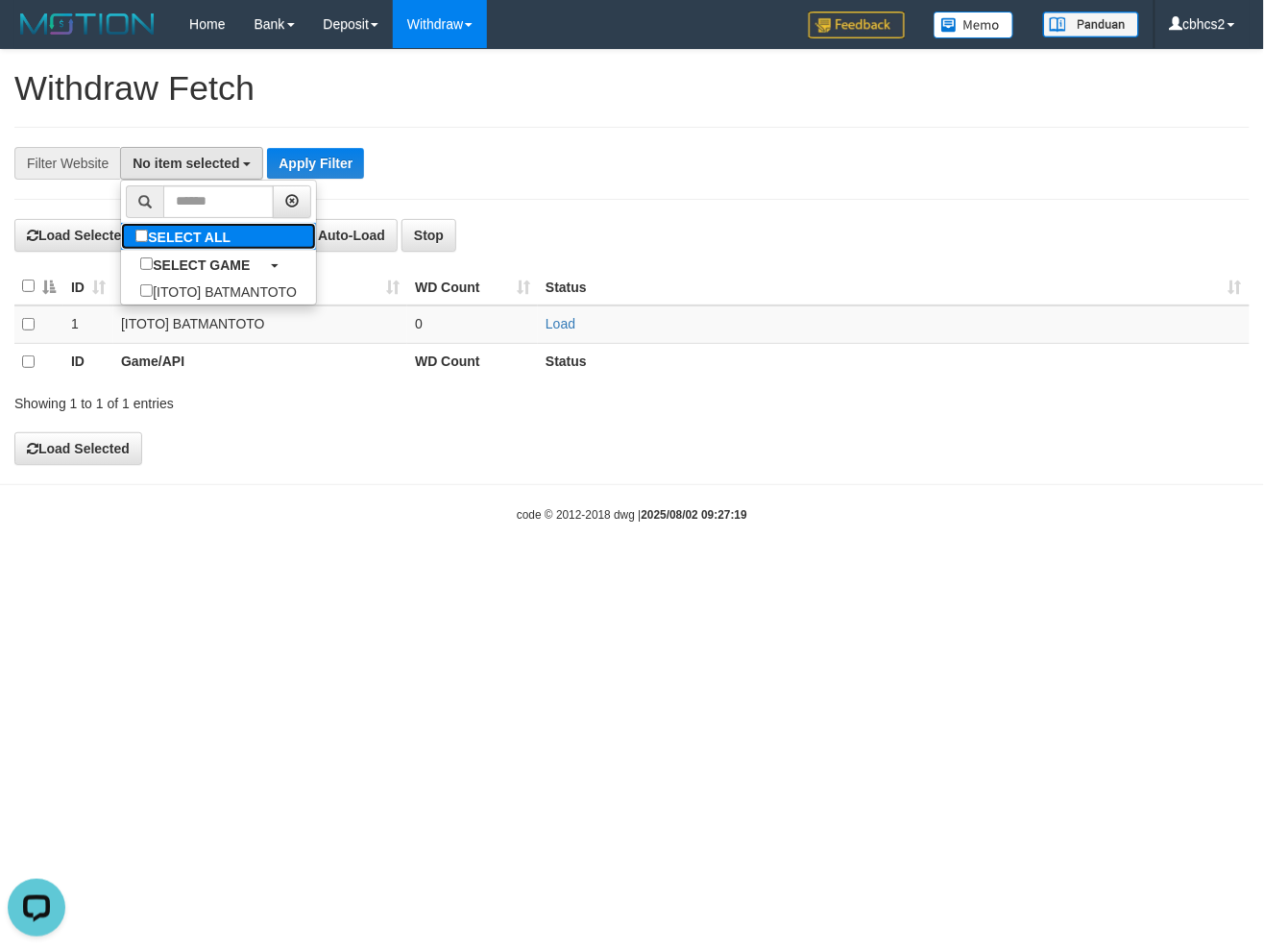 click on "SELECT ALL" at bounding box center (185, 236) 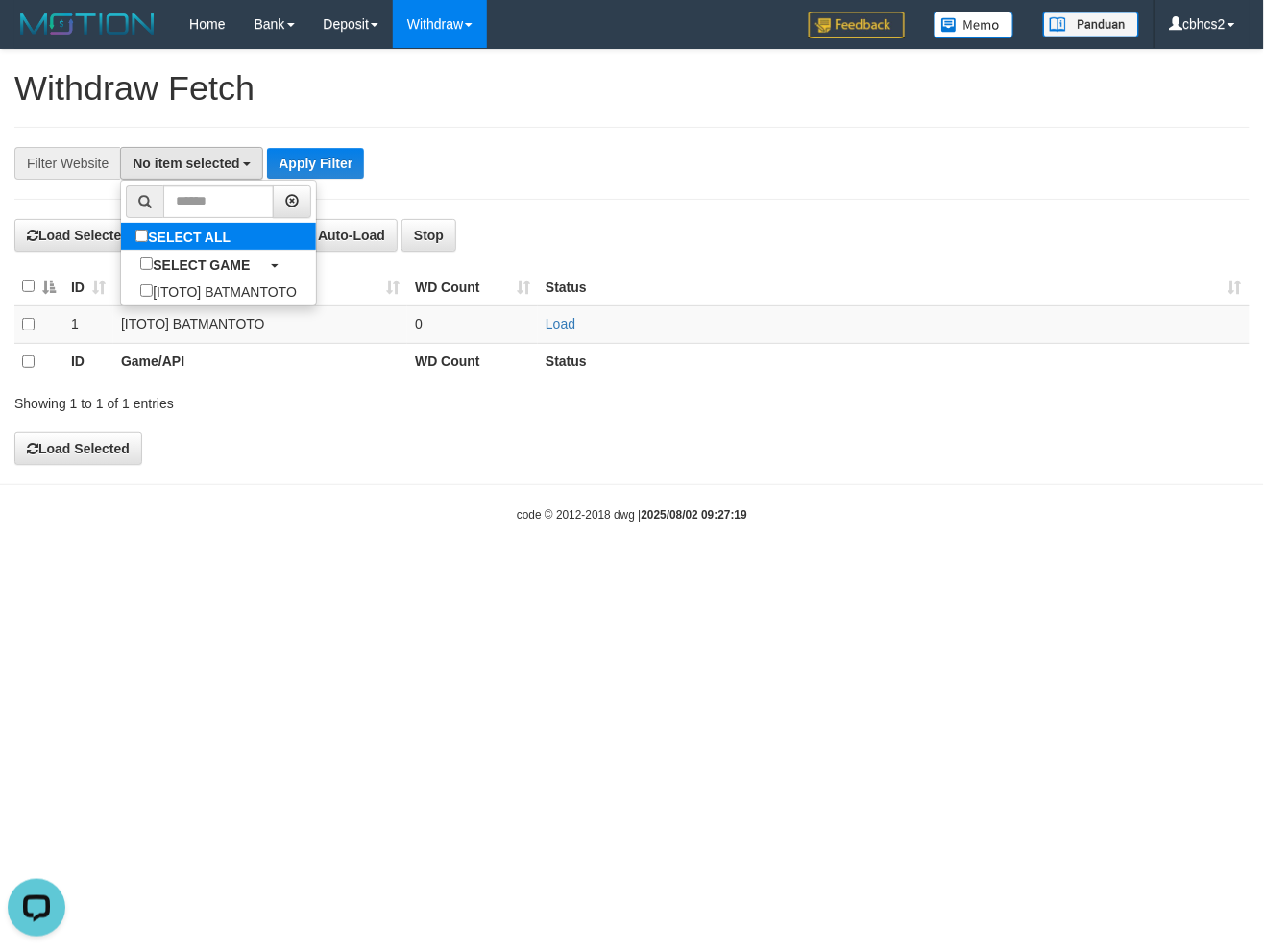select on "****" 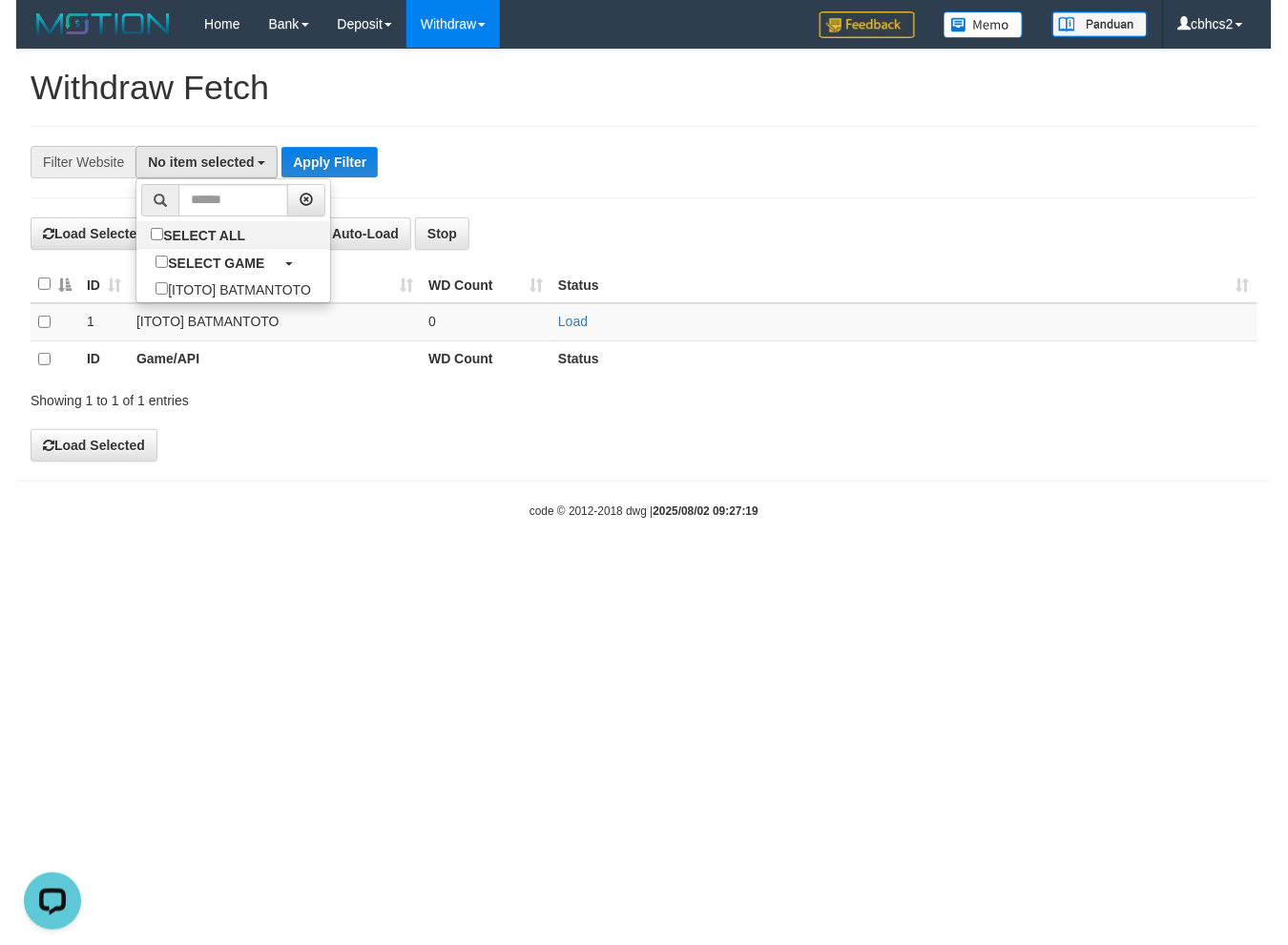 scroll, scrollTop: 16, scrollLeft: 0, axis: vertical 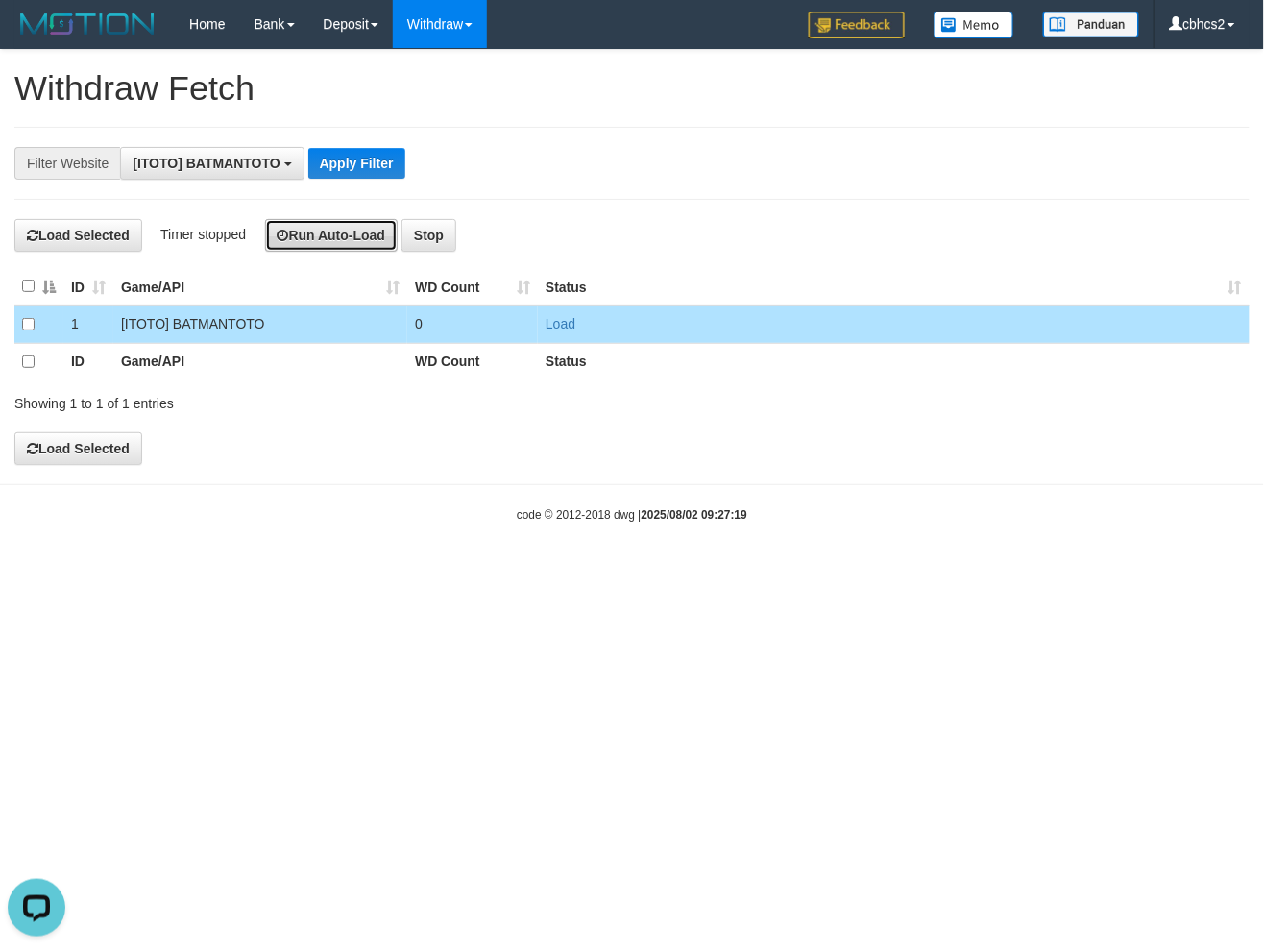 click on "Run Auto-Load" at bounding box center (331, 235) 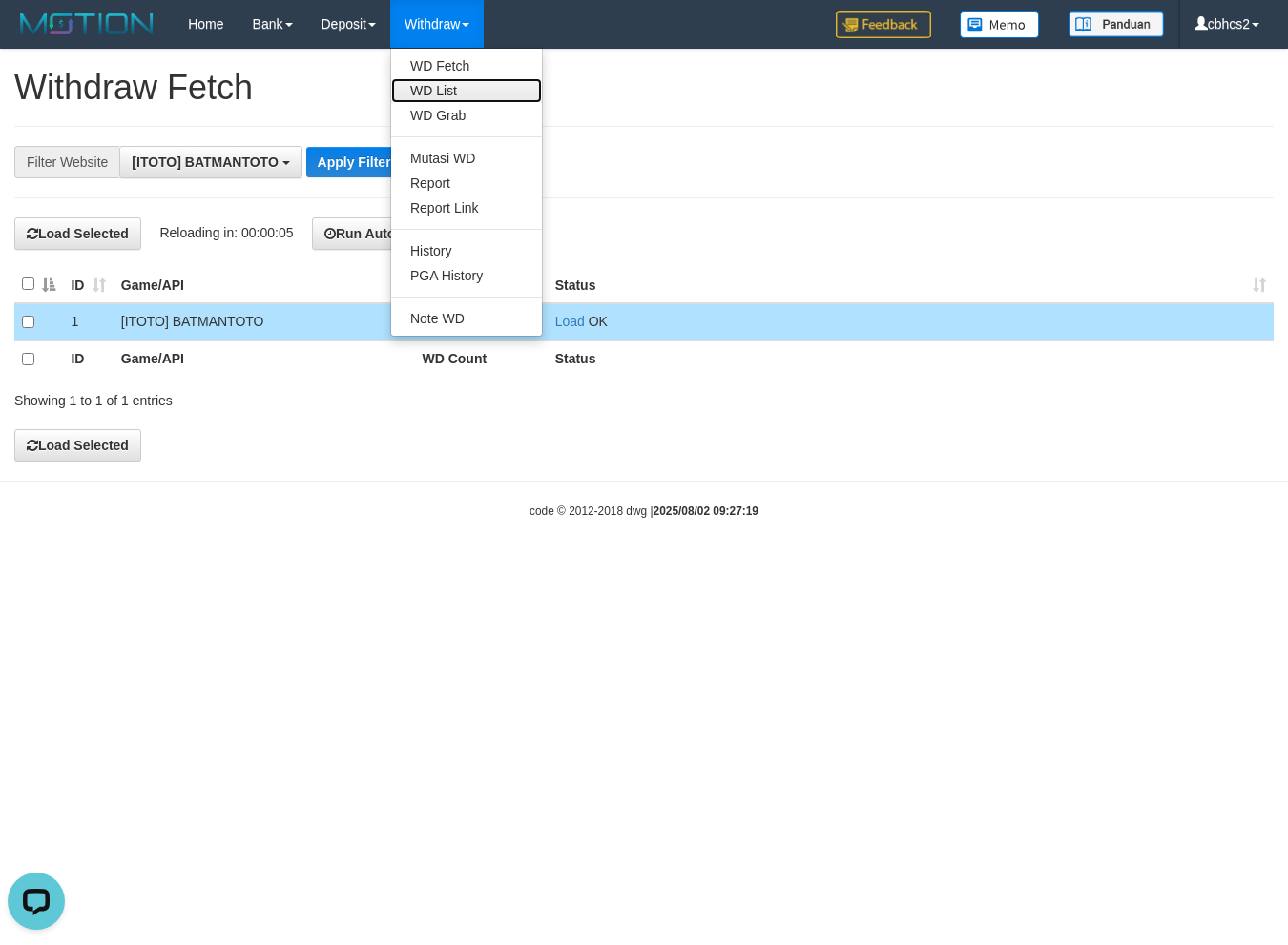 click on "WD List" at bounding box center [467, 91] 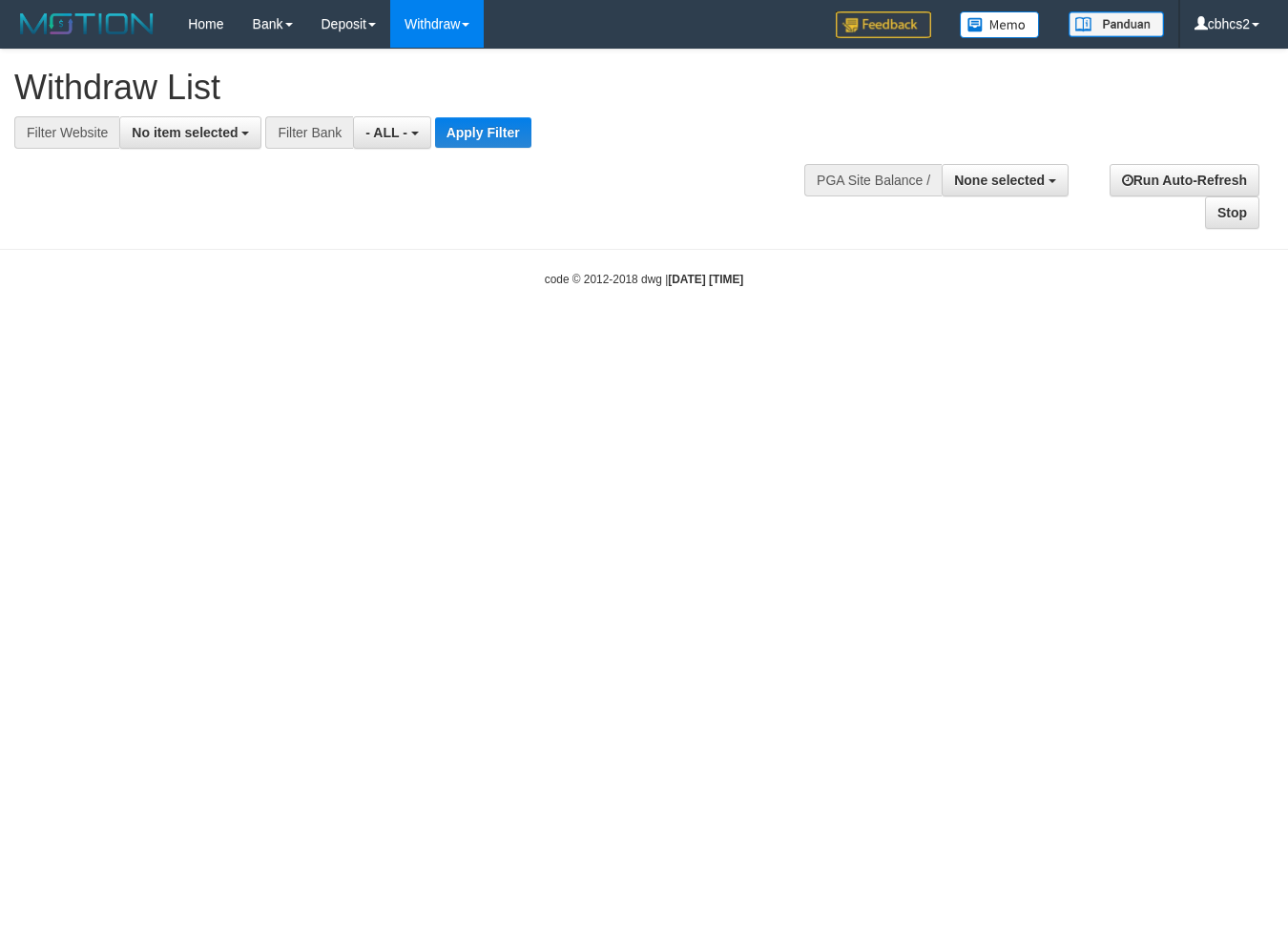 select 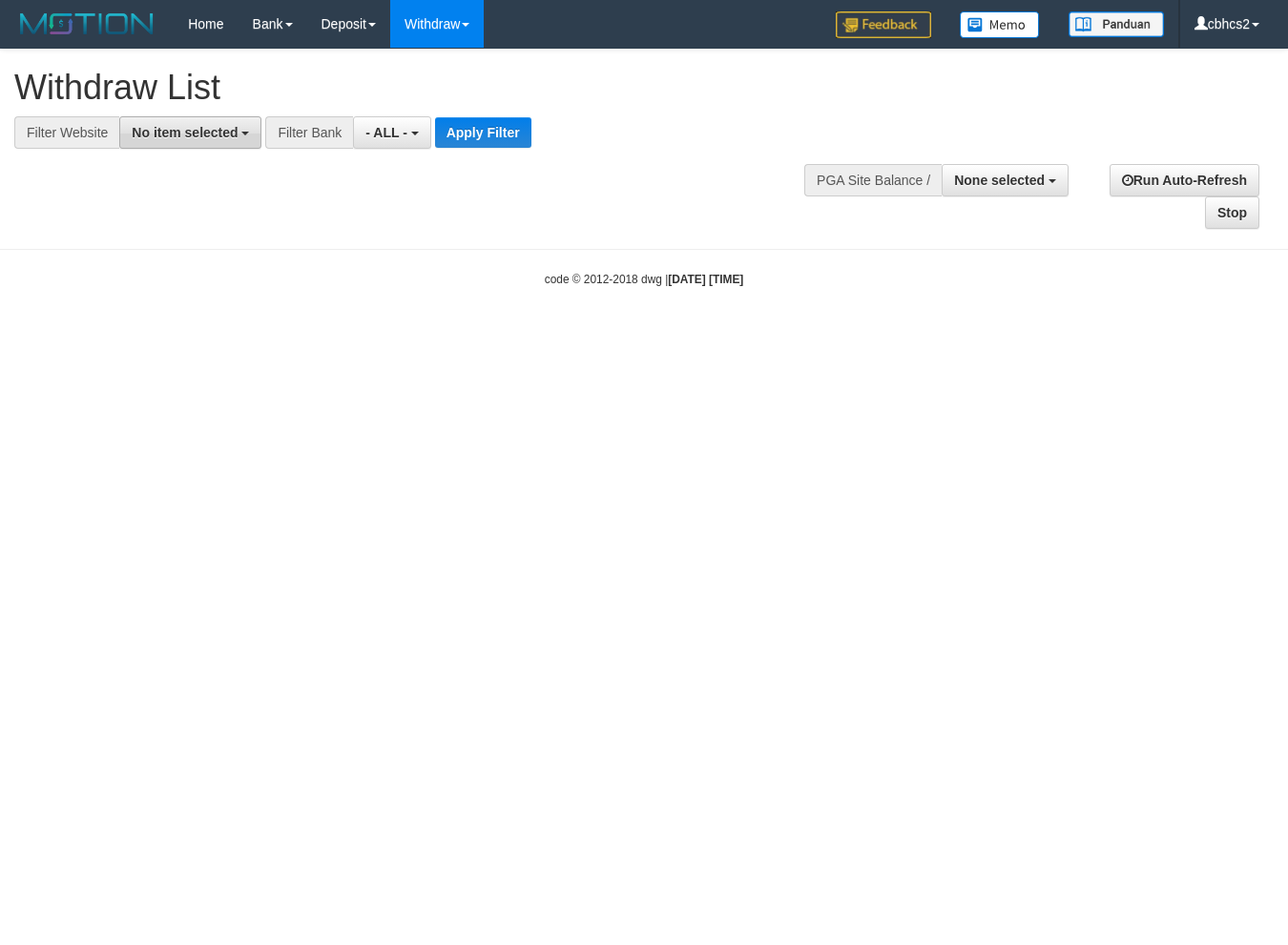 click on "No item selected" at bounding box center [190, 133] 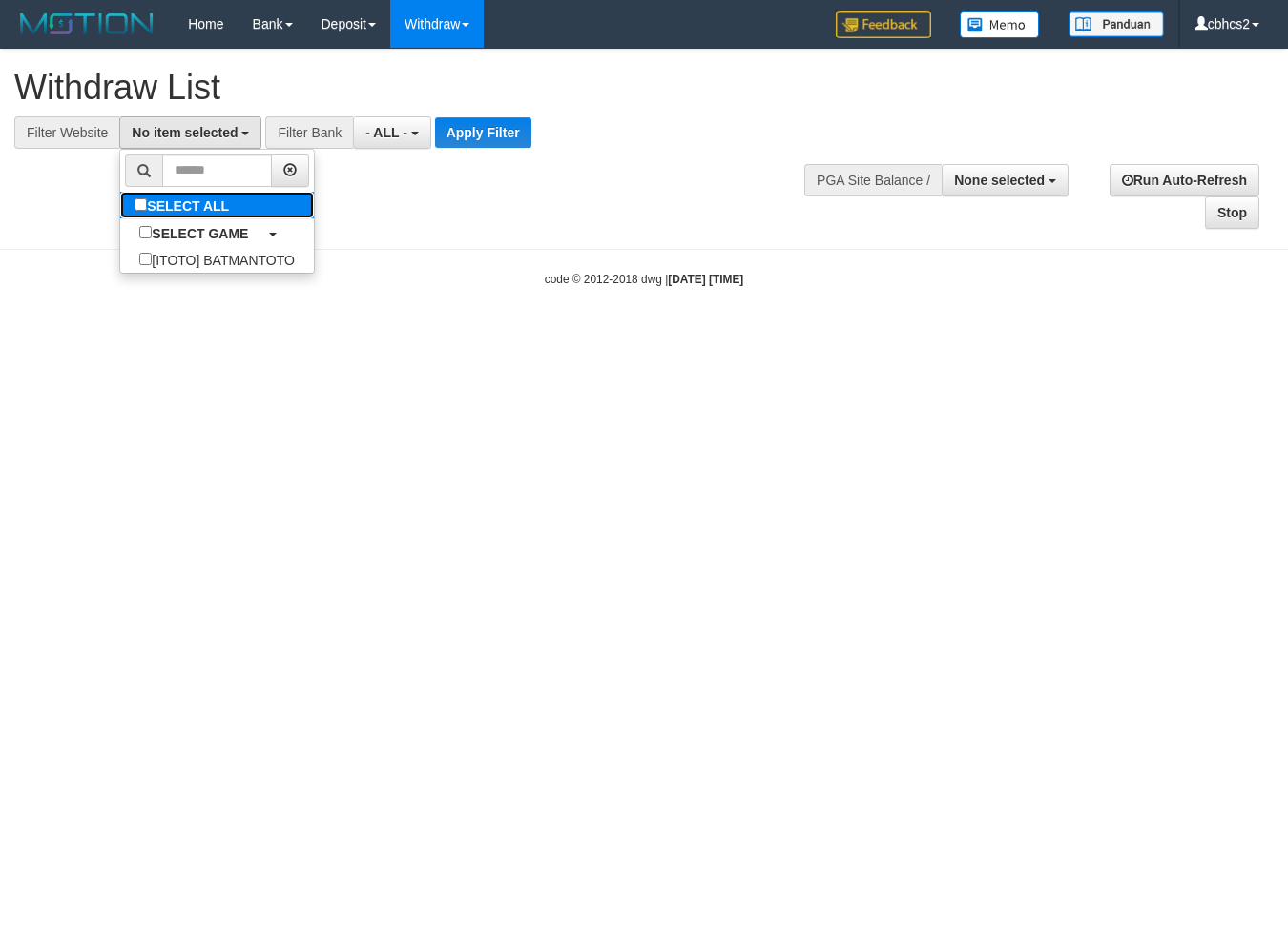 click on "SELECT ALL" at bounding box center (184, 205) 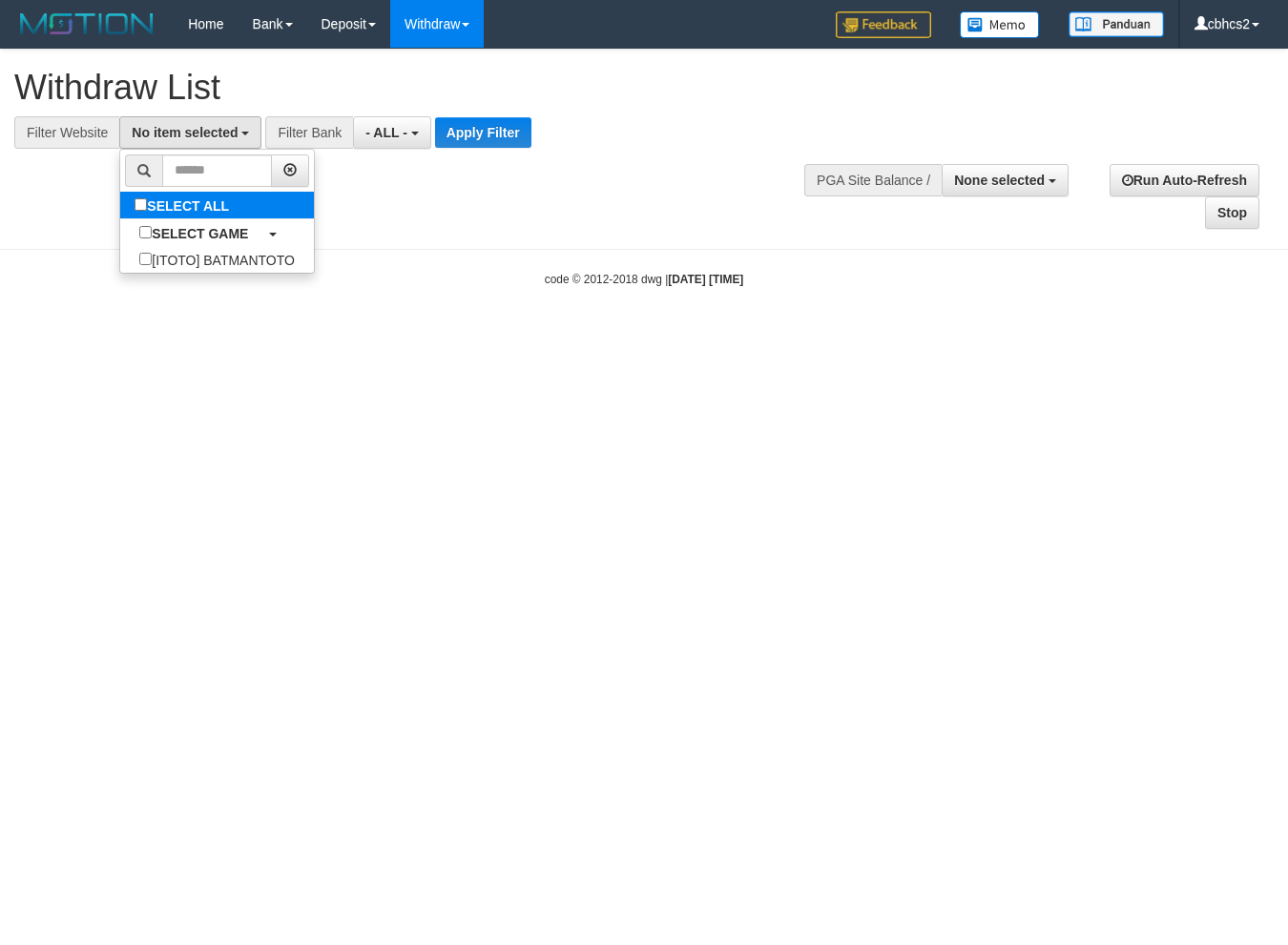 select on "****" 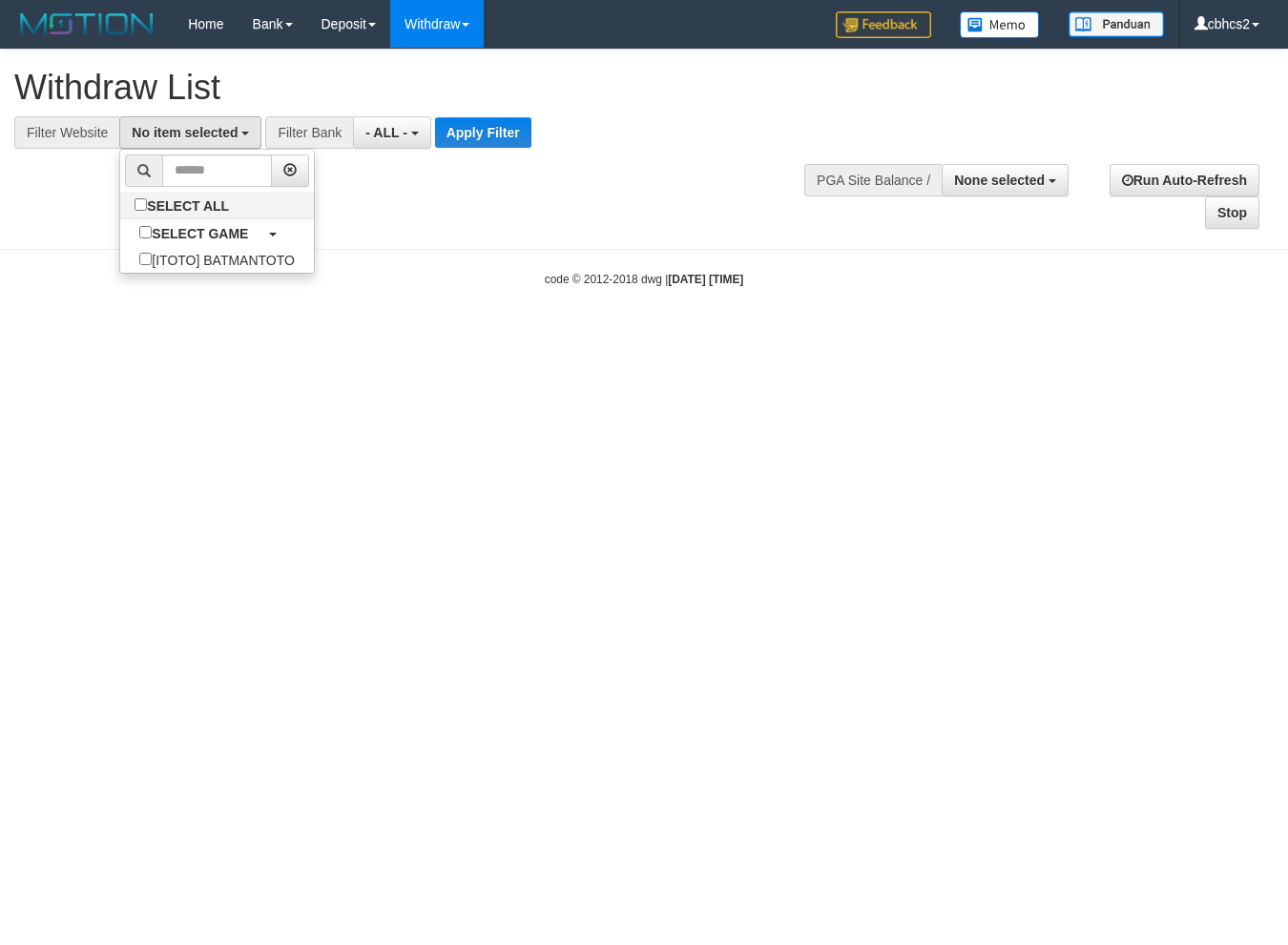 scroll, scrollTop: 16, scrollLeft: 0, axis: vertical 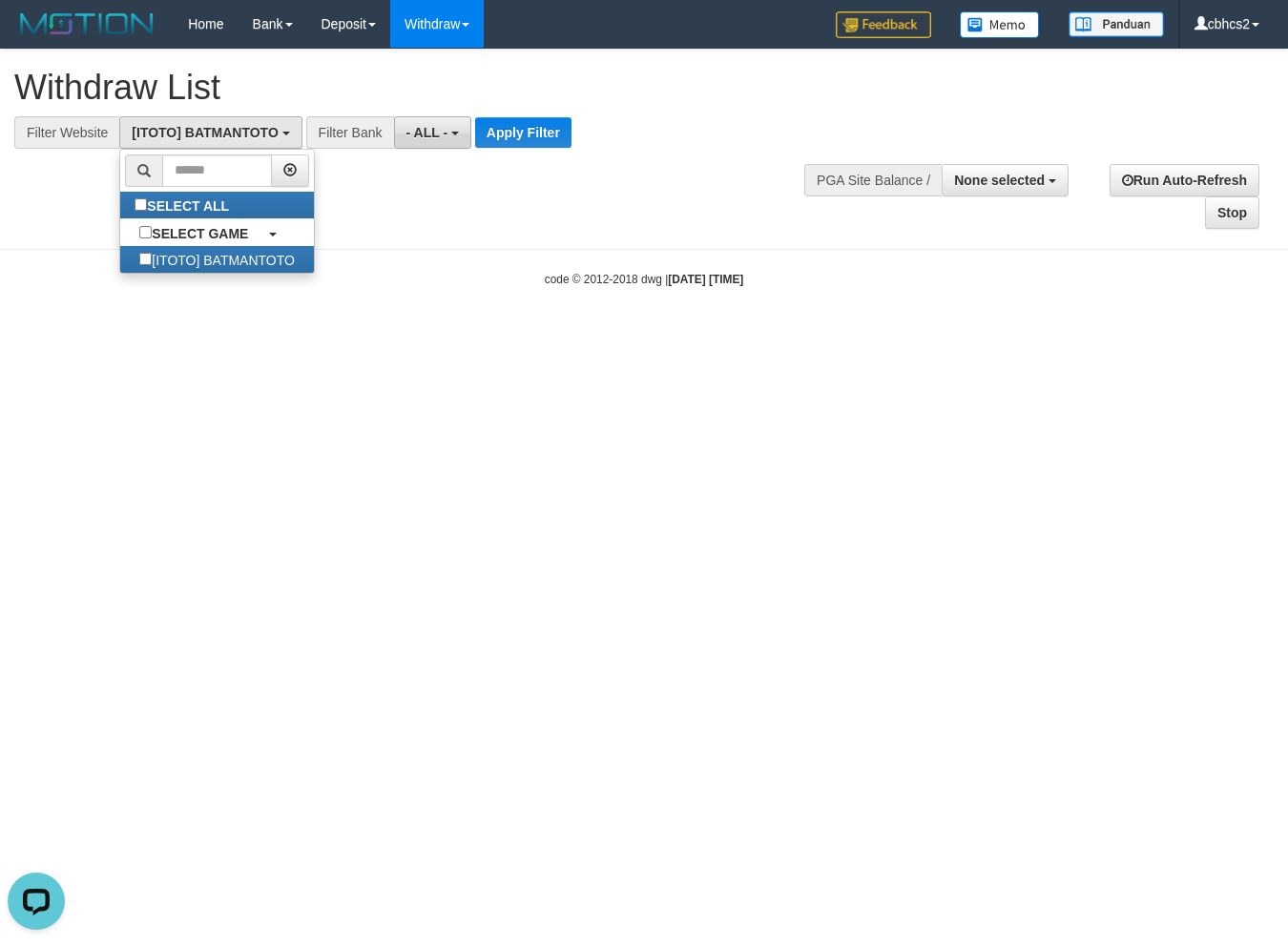 click on "- ALL -" at bounding box center (432, 133) 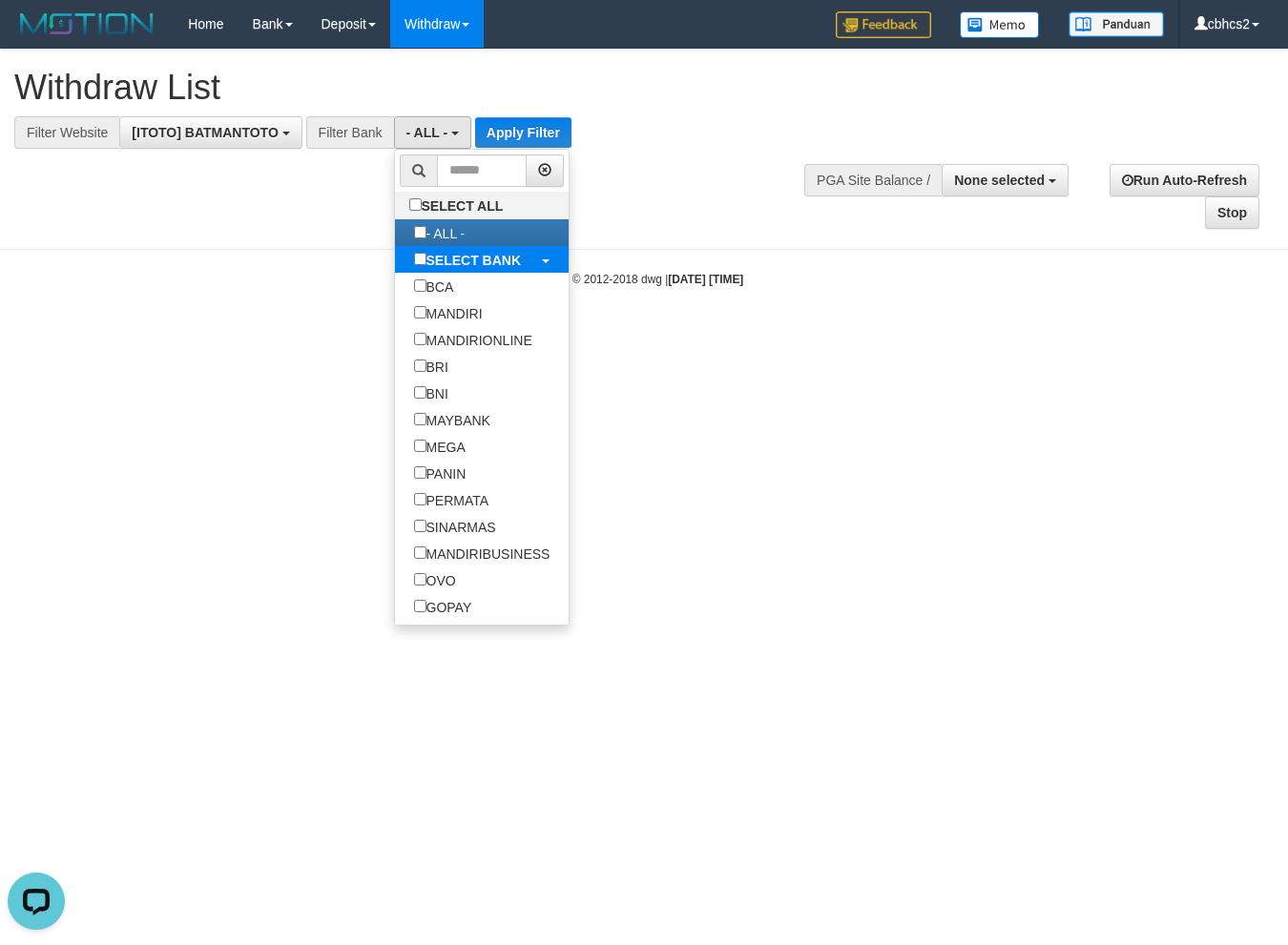 select on "***" 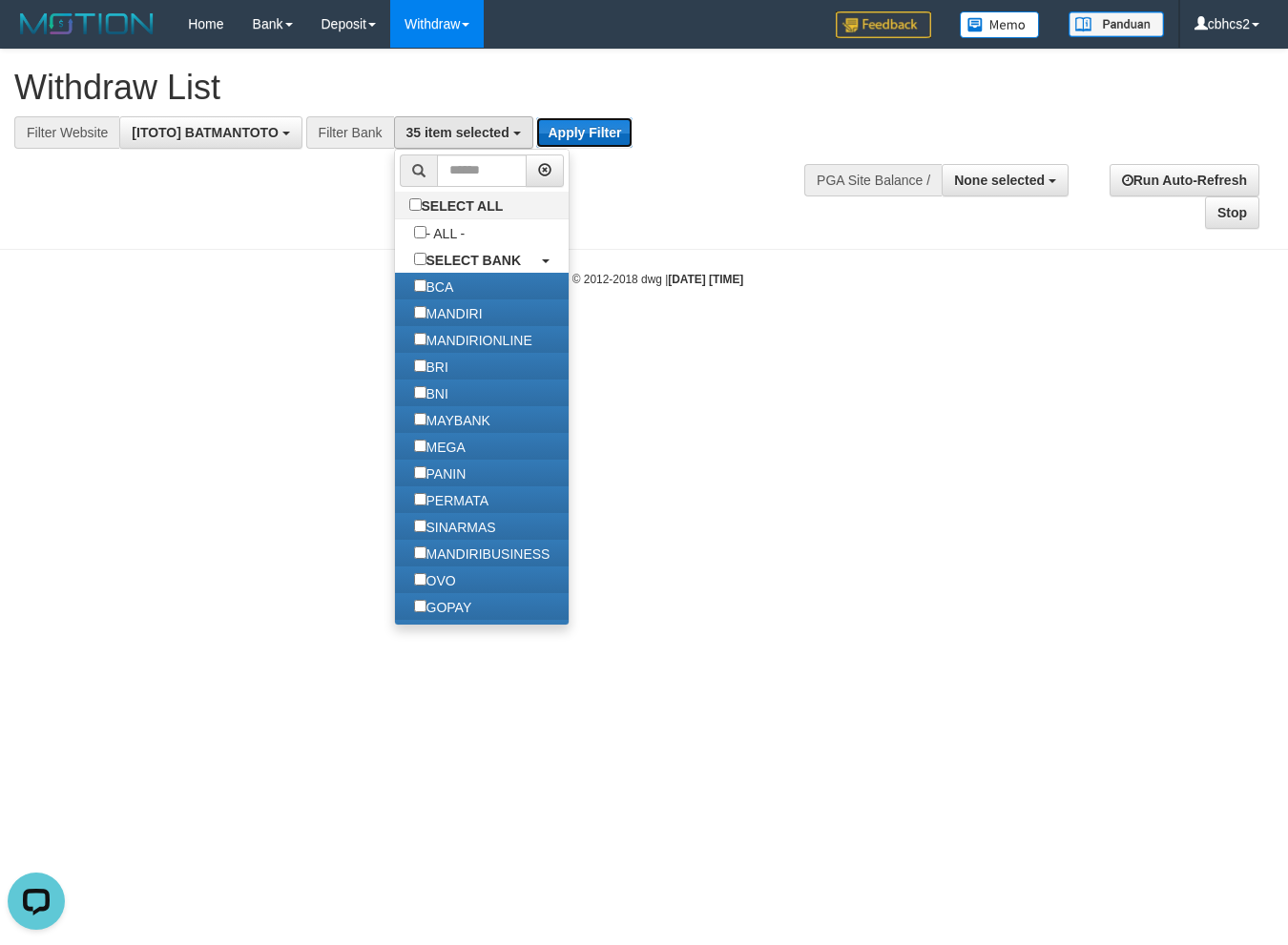 click on "Apply Filter" at bounding box center (584, 133) 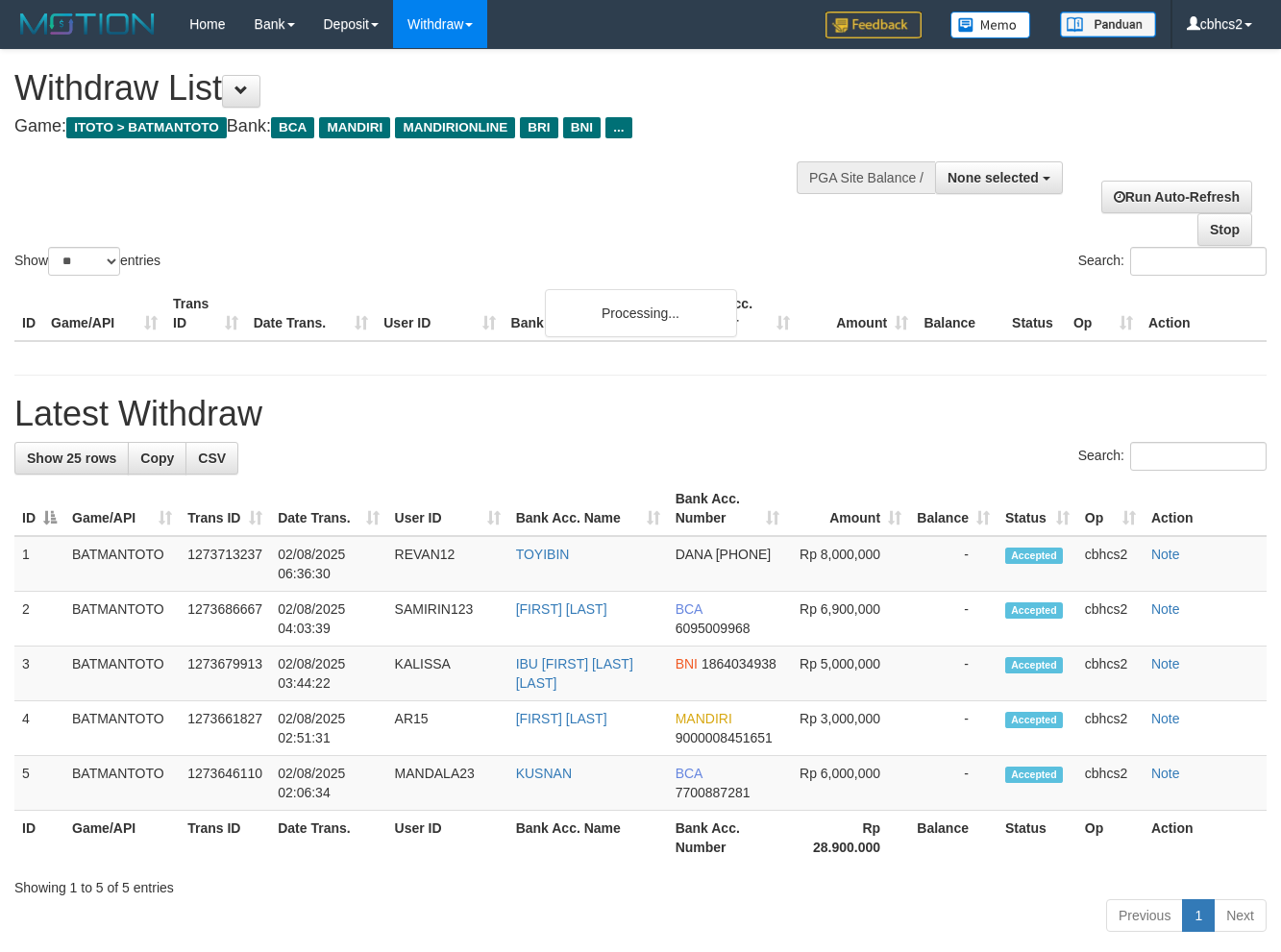 select 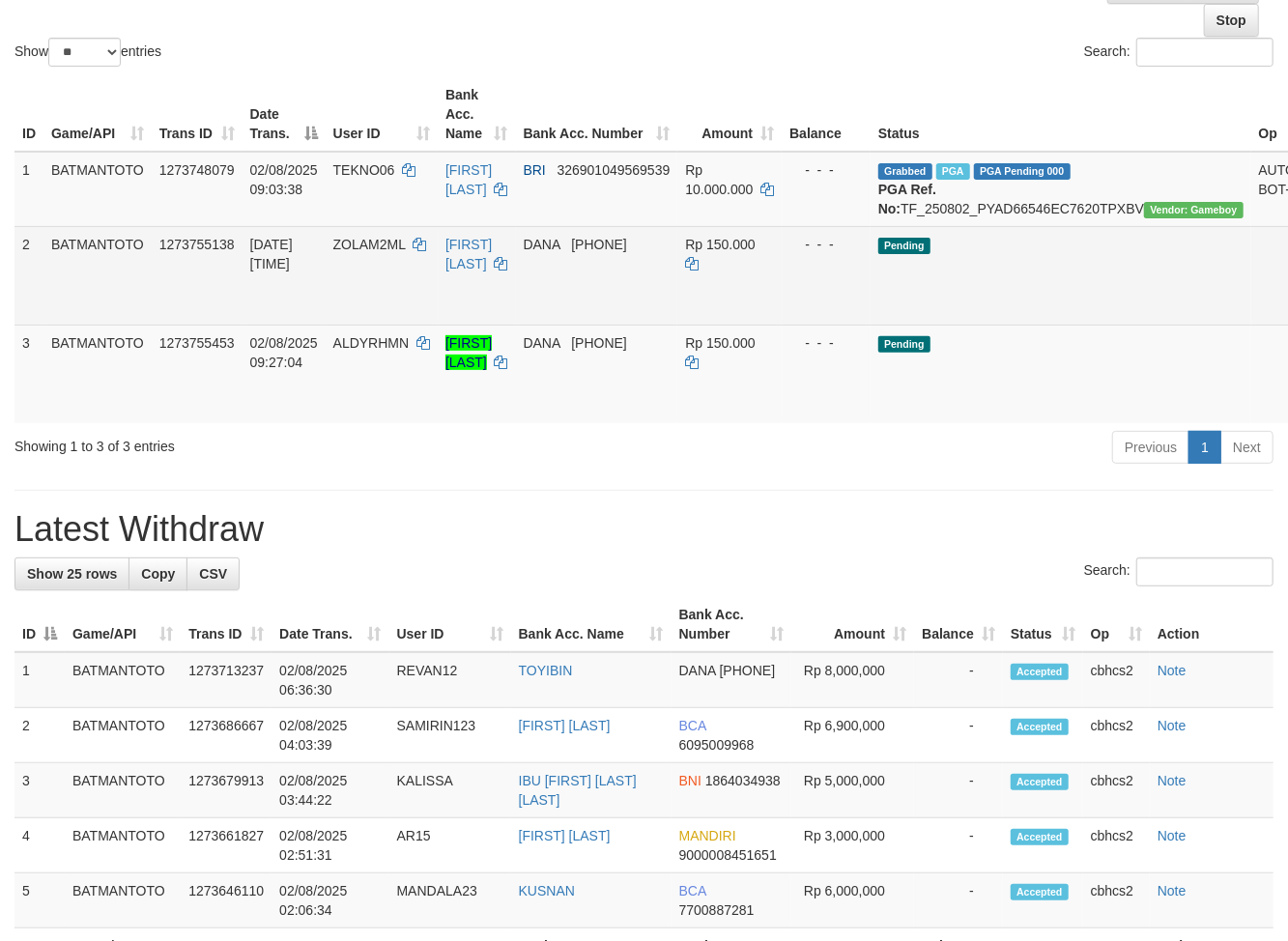scroll, scrollTop: 214, scrollLeft: 0, axis: vertical 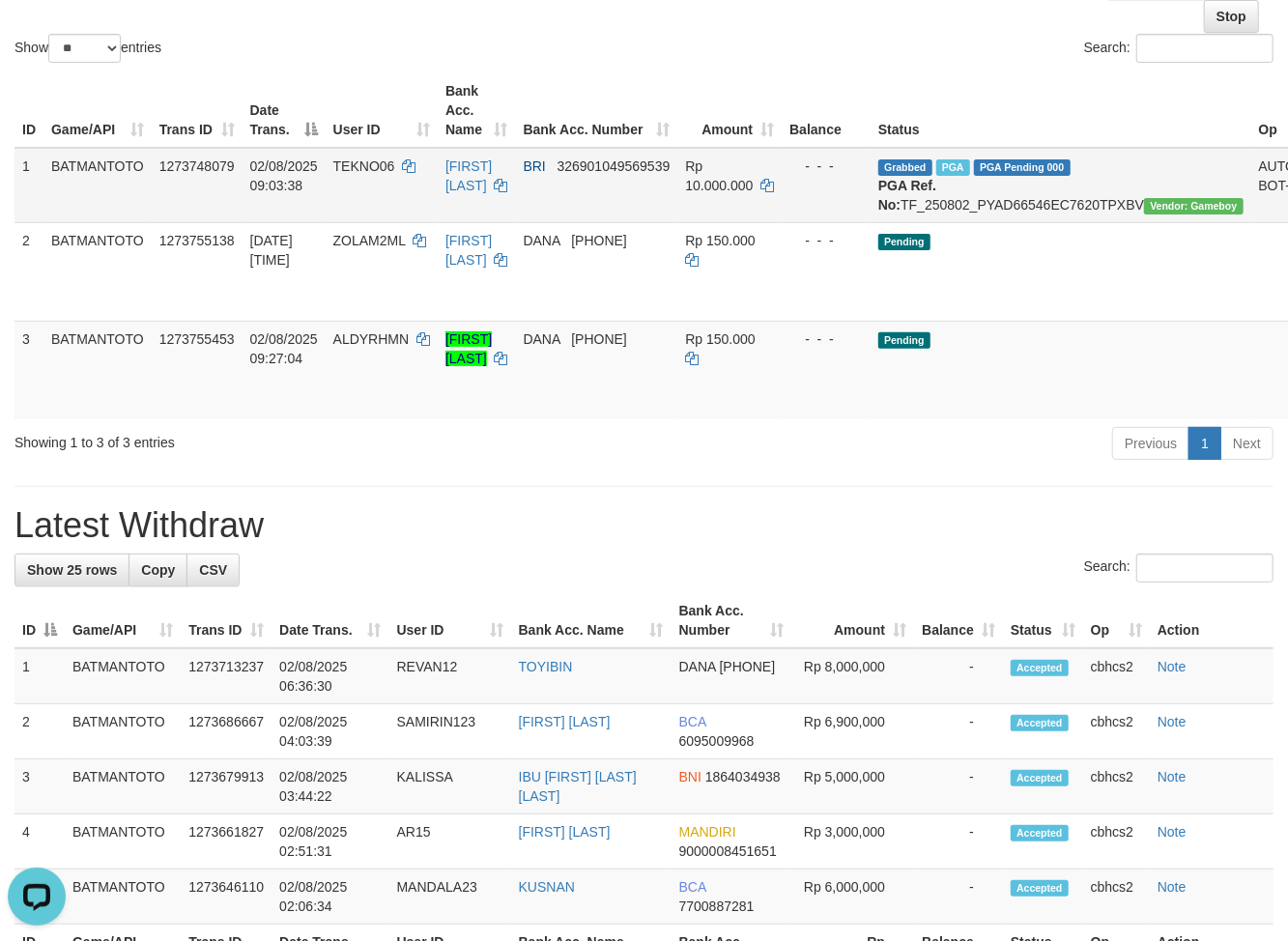 click on "Vendor: Gameboy" at bounding box center [1193, 206] 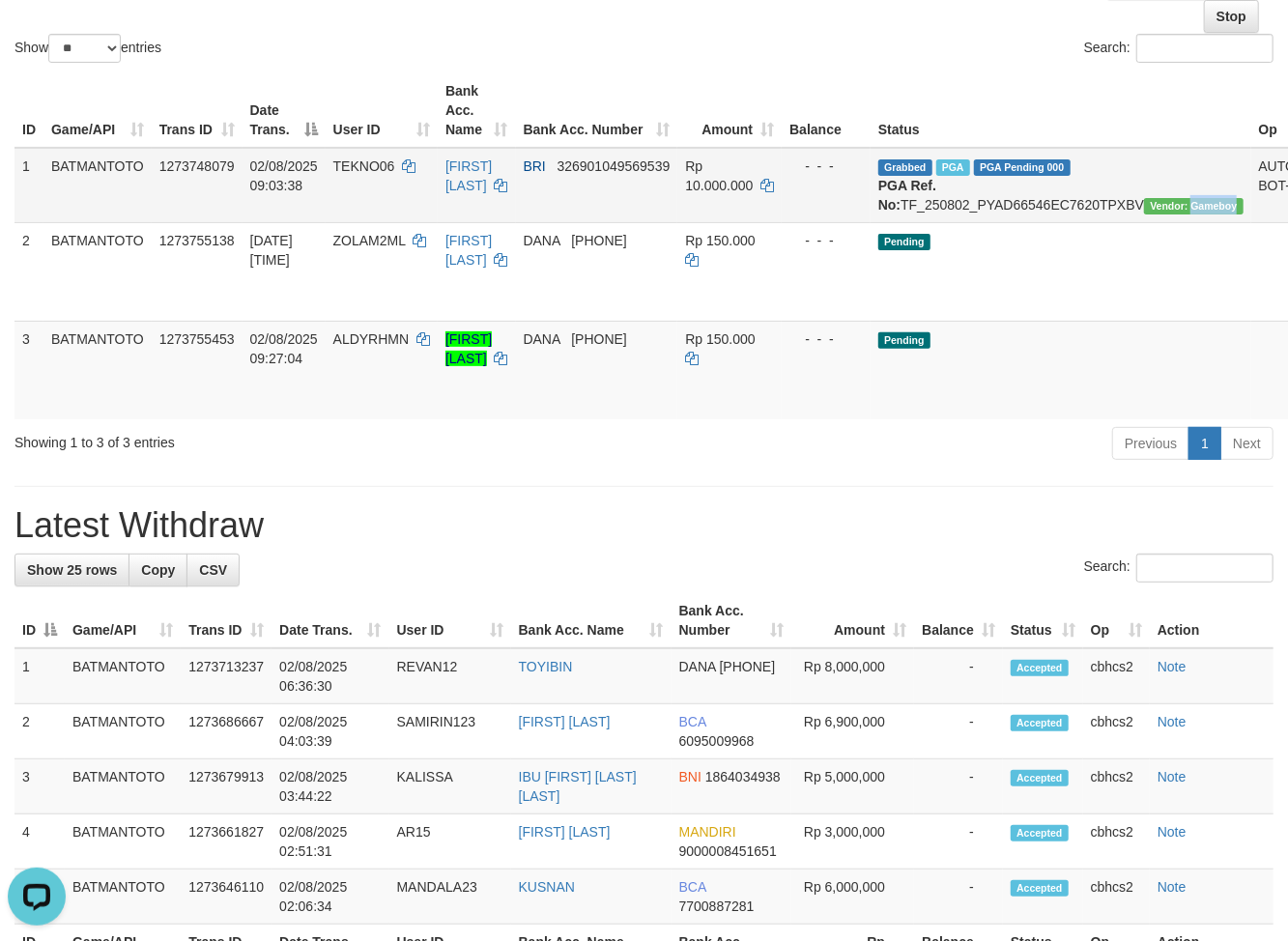 click on "Vendor: Gameboy" at bounding box center (1193, 206) 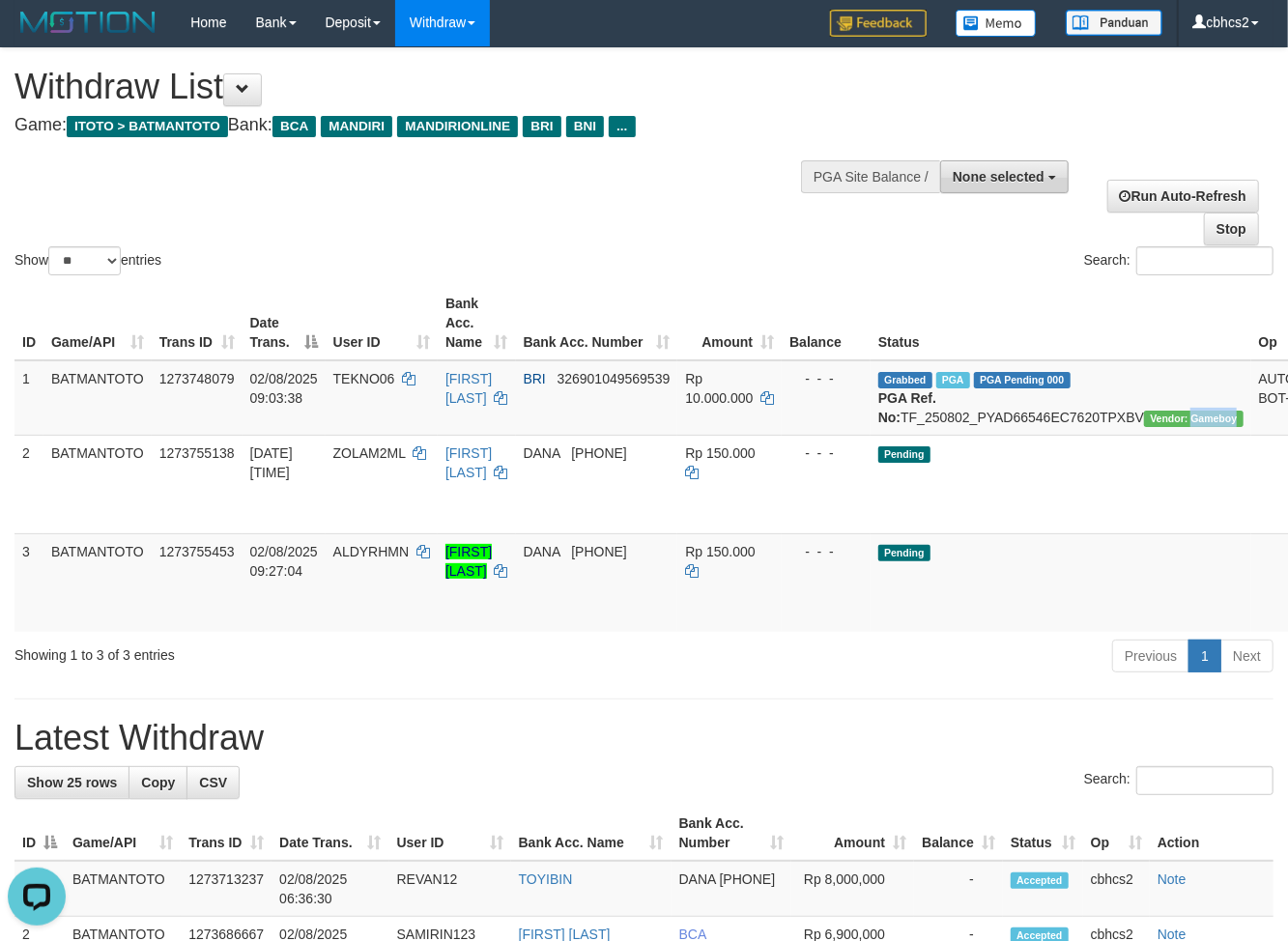 scroll, scrollTop: 0, scrollLeft: 0, axis: both 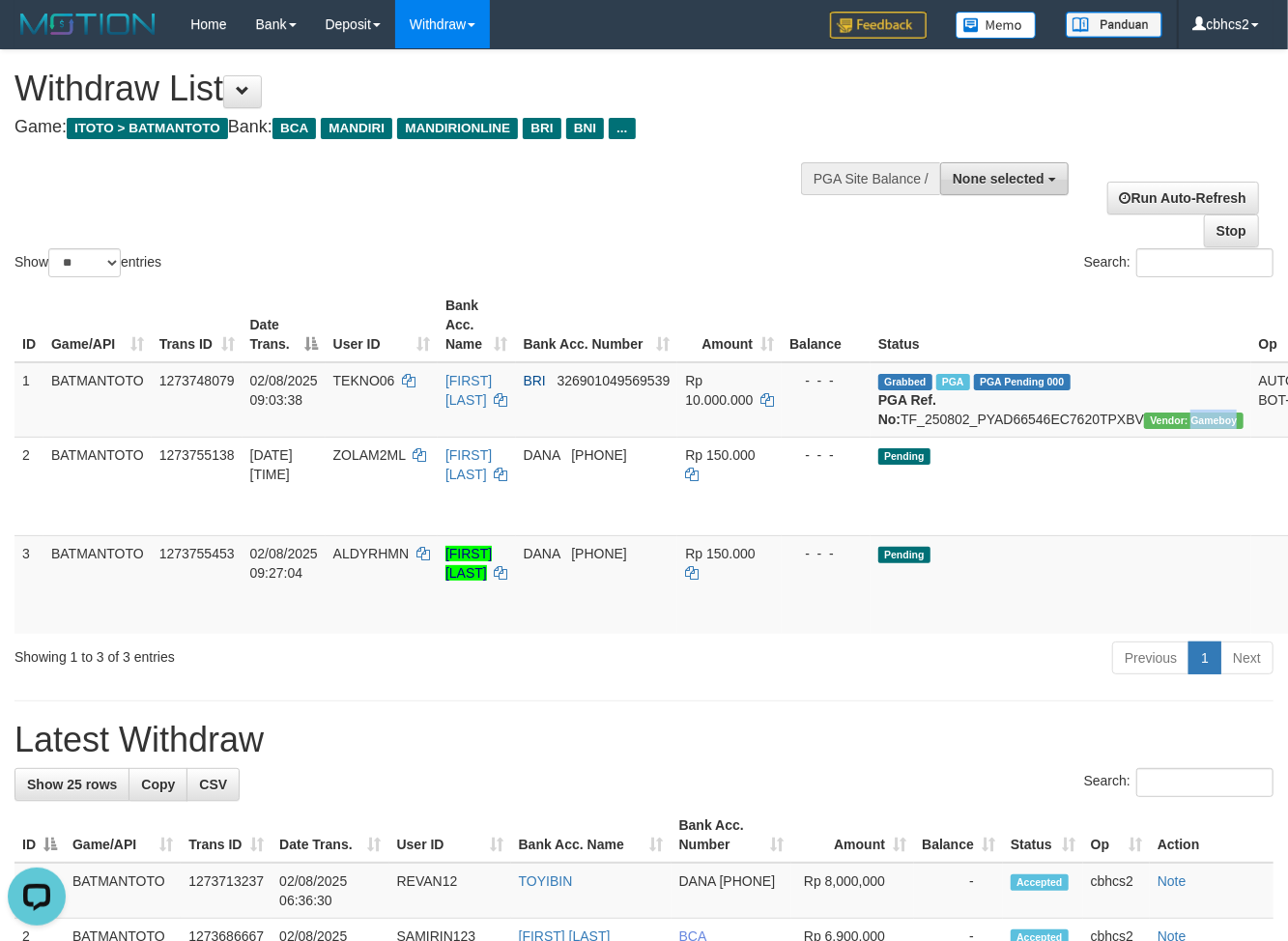 click on "None selected" at bounding box center (1004, 179) 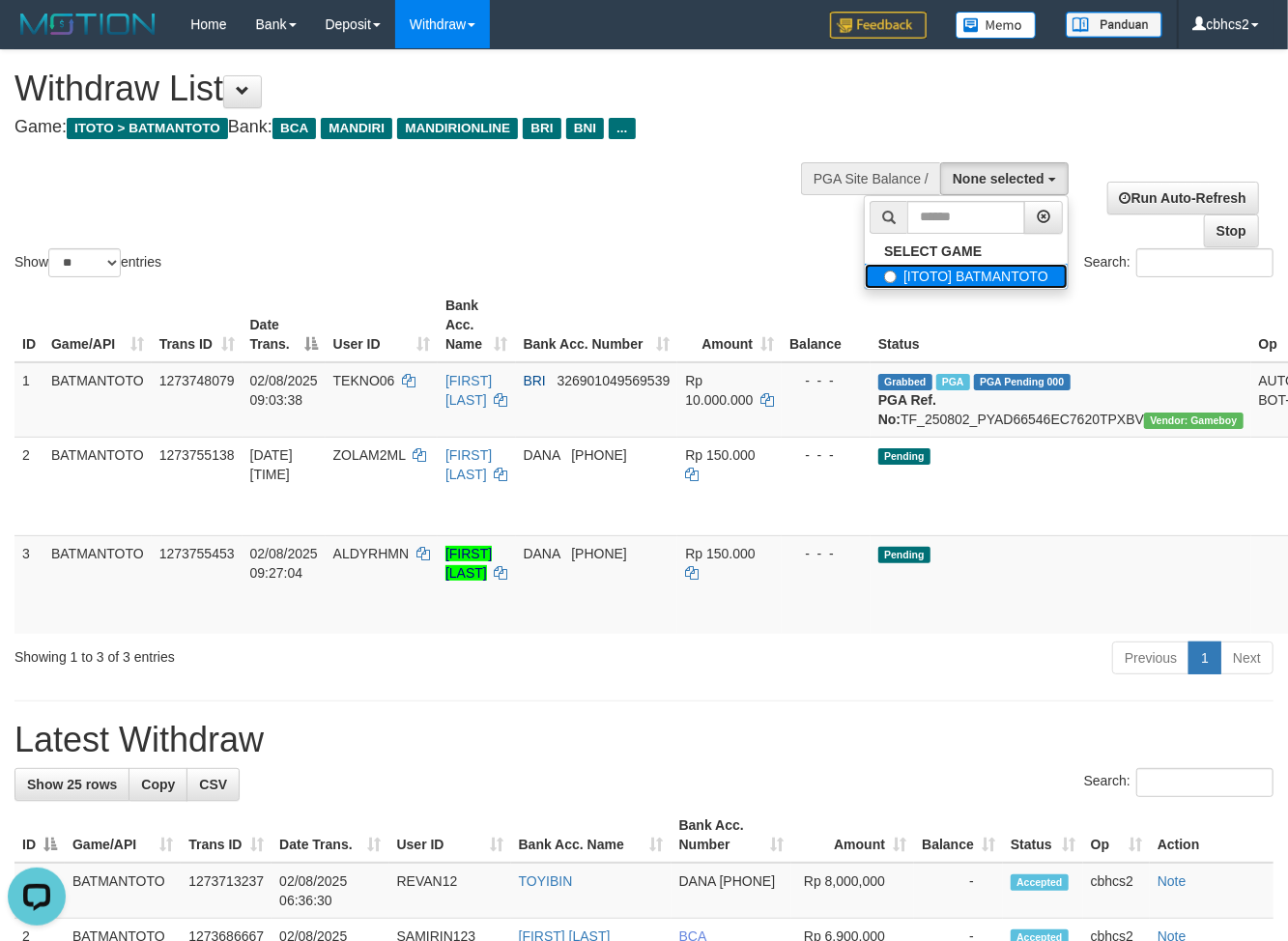 click on "[ITOTO] BATMANTOTO" at bounding box center [966, 276] 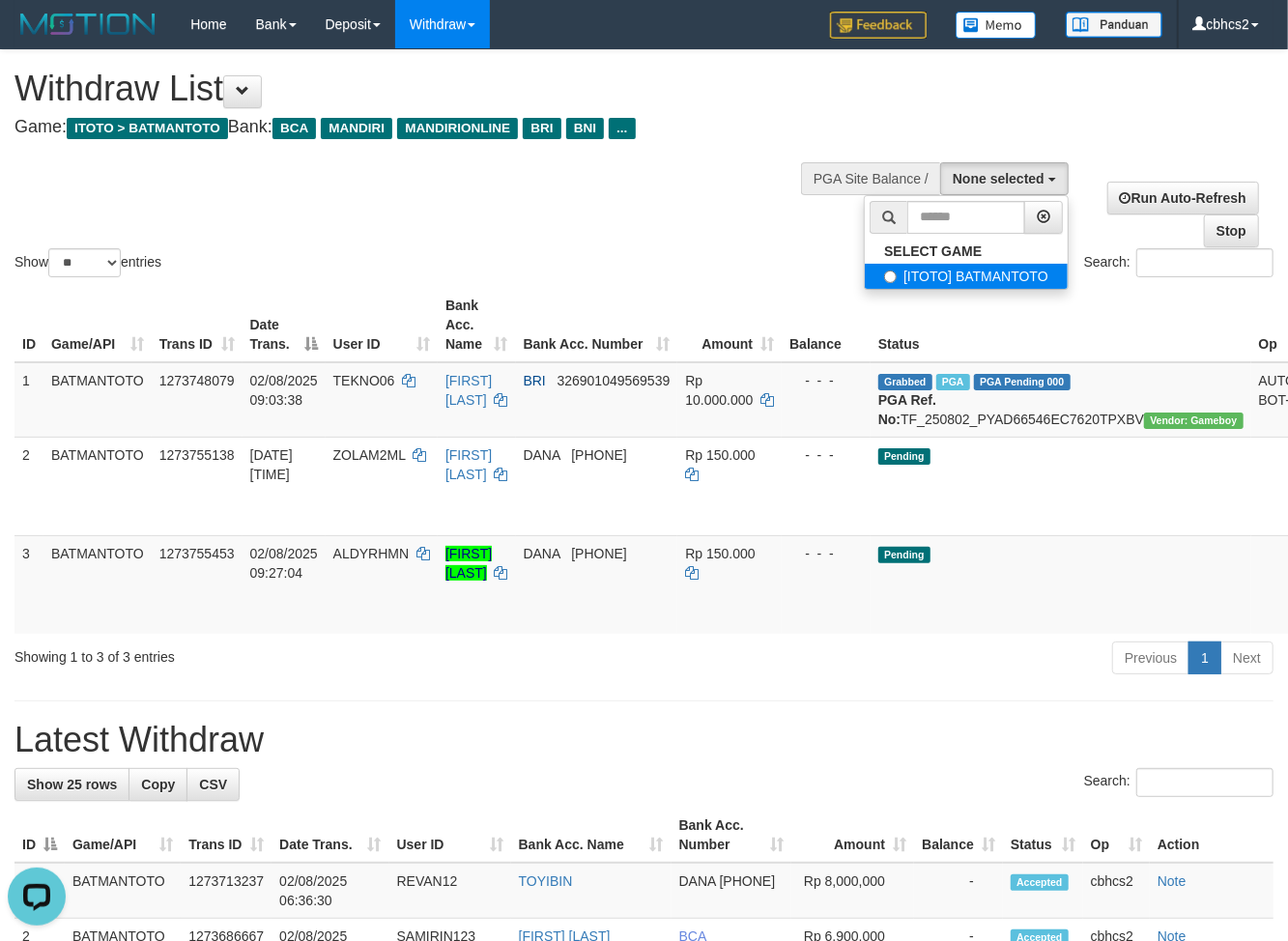 select on "****" 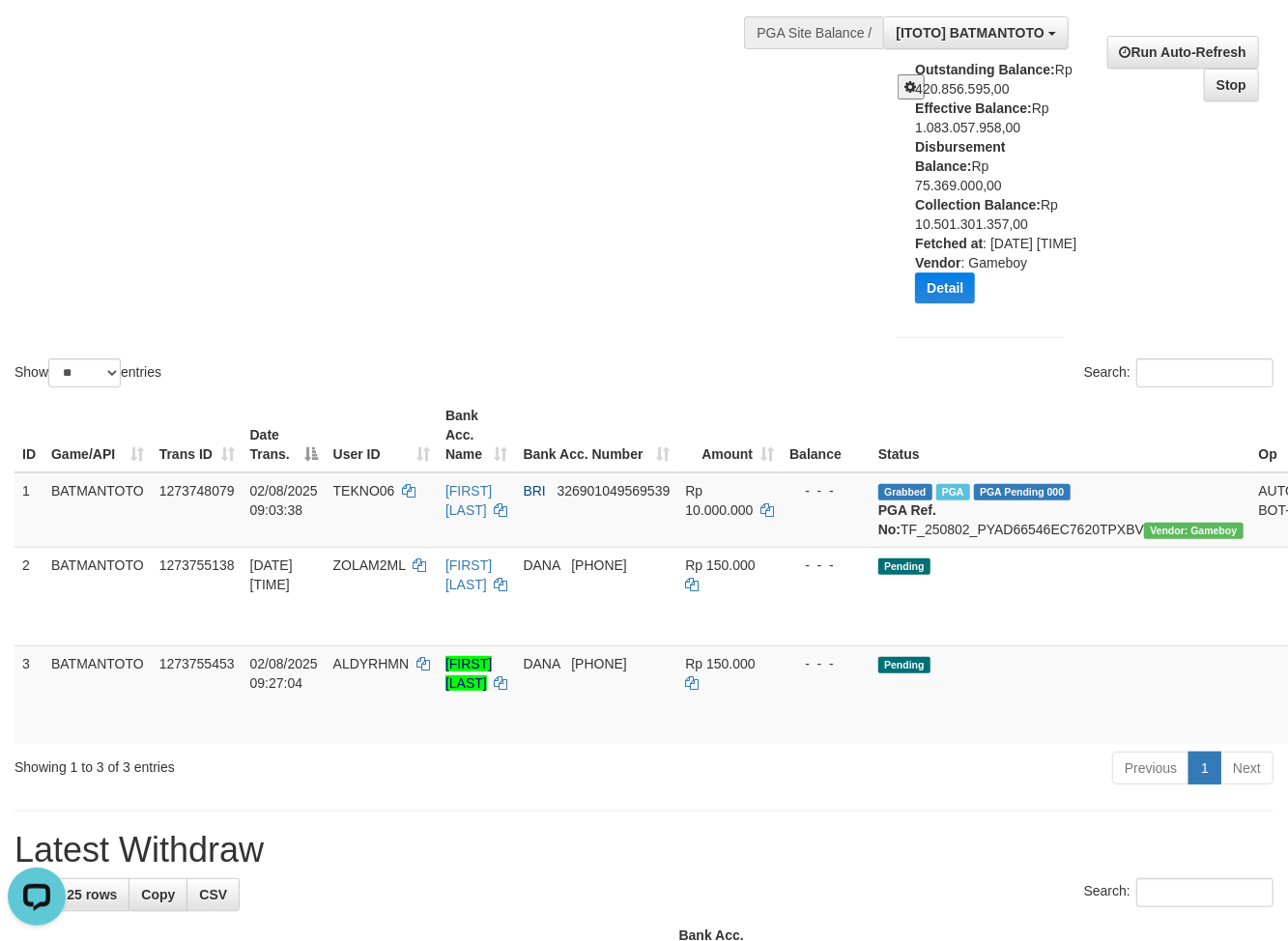 scroll, scrollTop: 107, scrollLeft: 0, axis: vertical 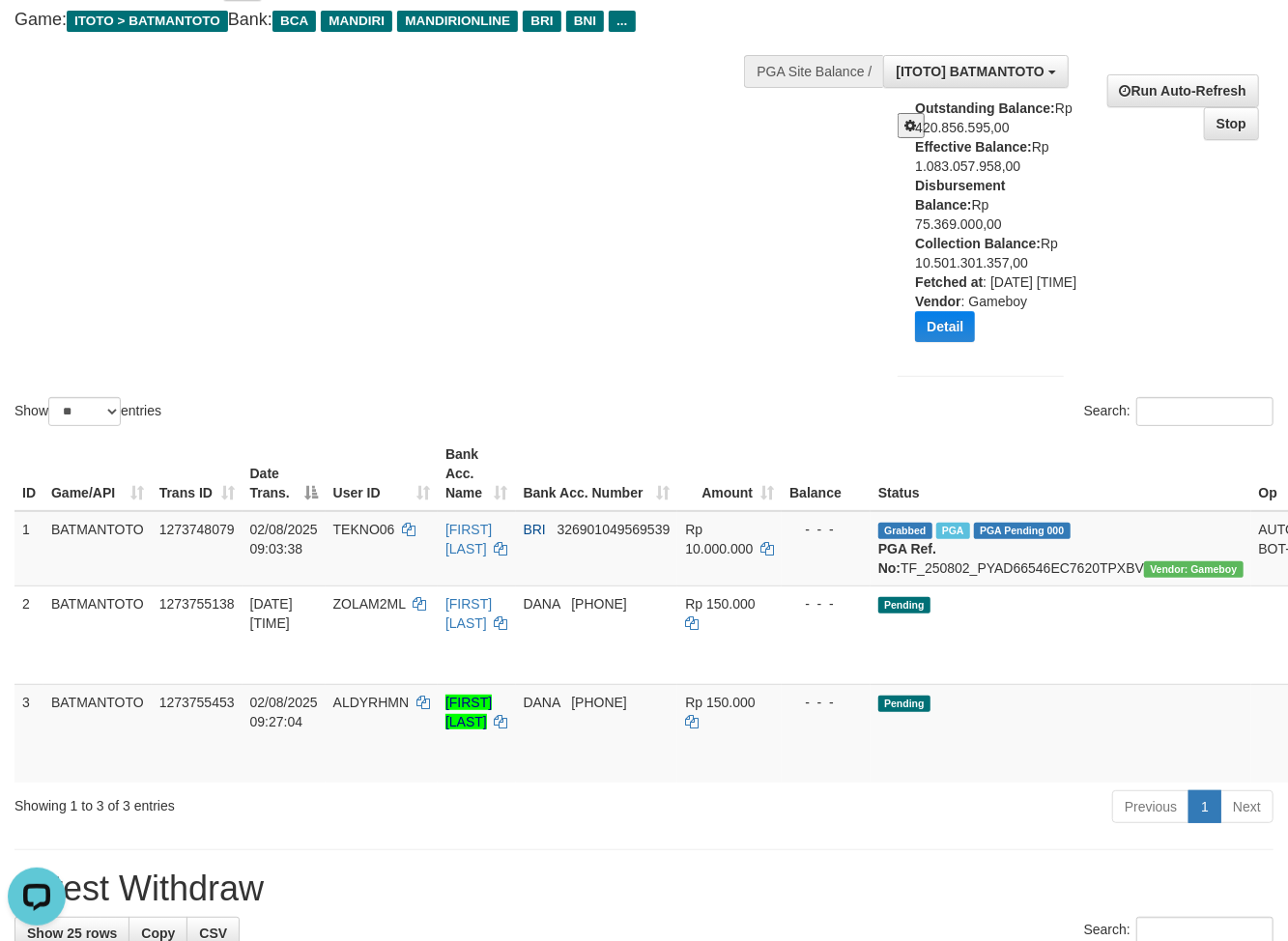 click on "Outstanding Balance:  Rp 420.856.595,00
Effective Balance:  Rp 1.083.057.958,00
Disbursement Balance:  Rp 75.369.000,00
Collection Balance:  Rp 10.501.301.357,00
Fetched at : [DATE] [TIME]
Vendor : Gameboy
Detail
Vendor Name
Outstanding Balance
Effective Balance
Disbursment Balance
Collection Balance
No data found
Fetched at:   [DATE] [TIME]
Vendor:   Gameboy" at bounding box center [996, 227] 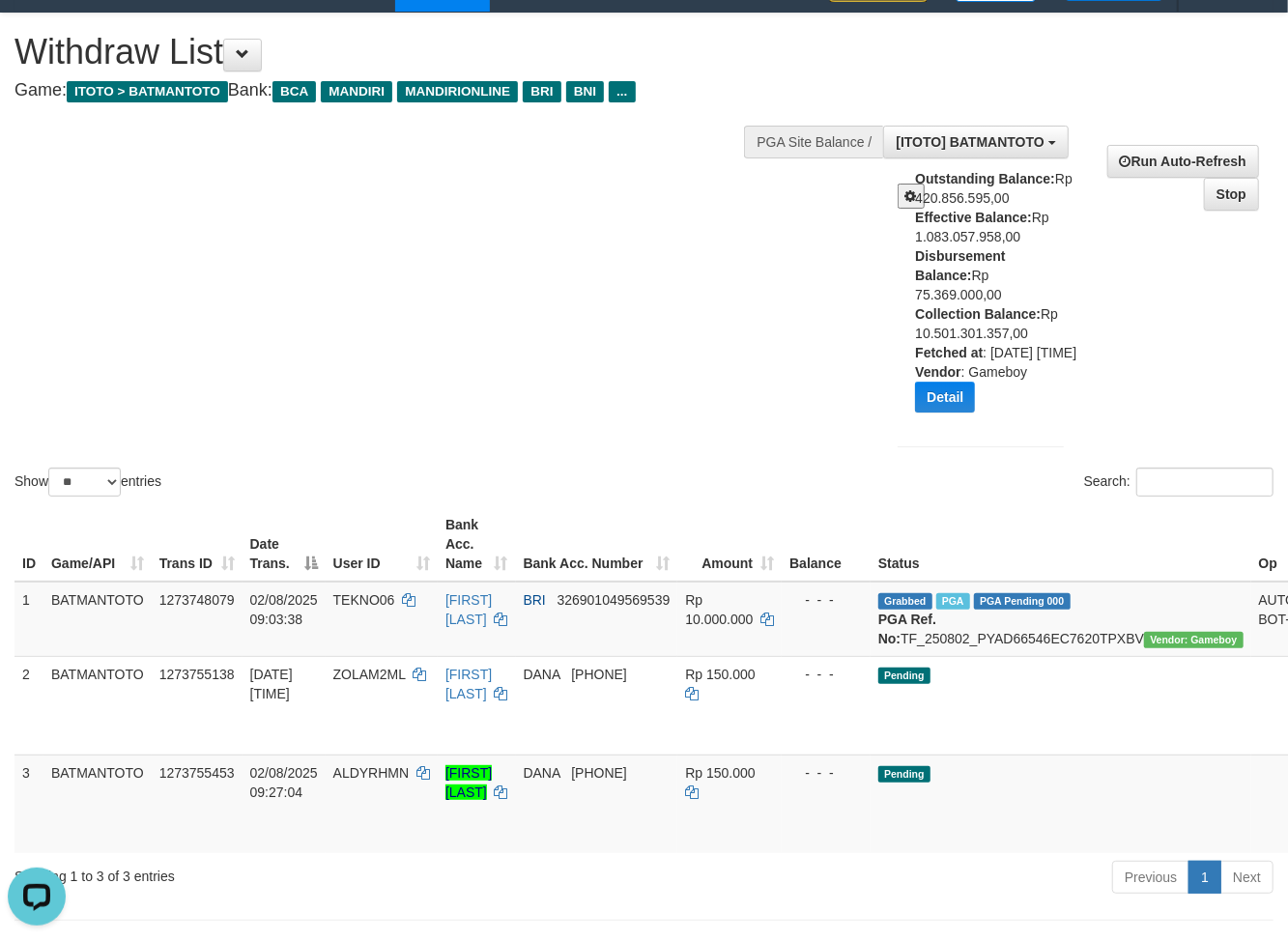 scroll, scrollTop: 0, scrollLeft: 0, axis: both 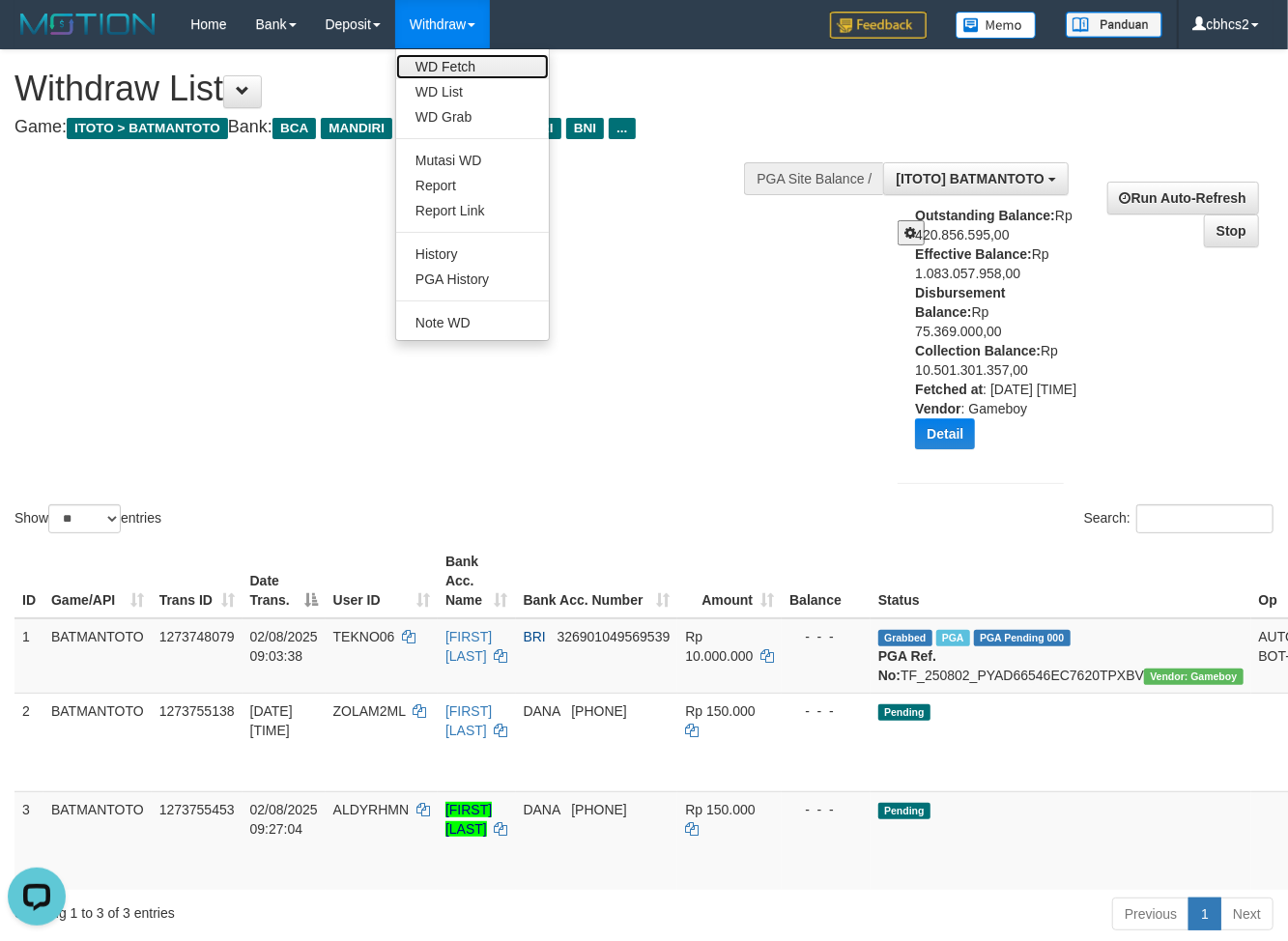 click on "WD Fetch" at bounding box center (472, 67) 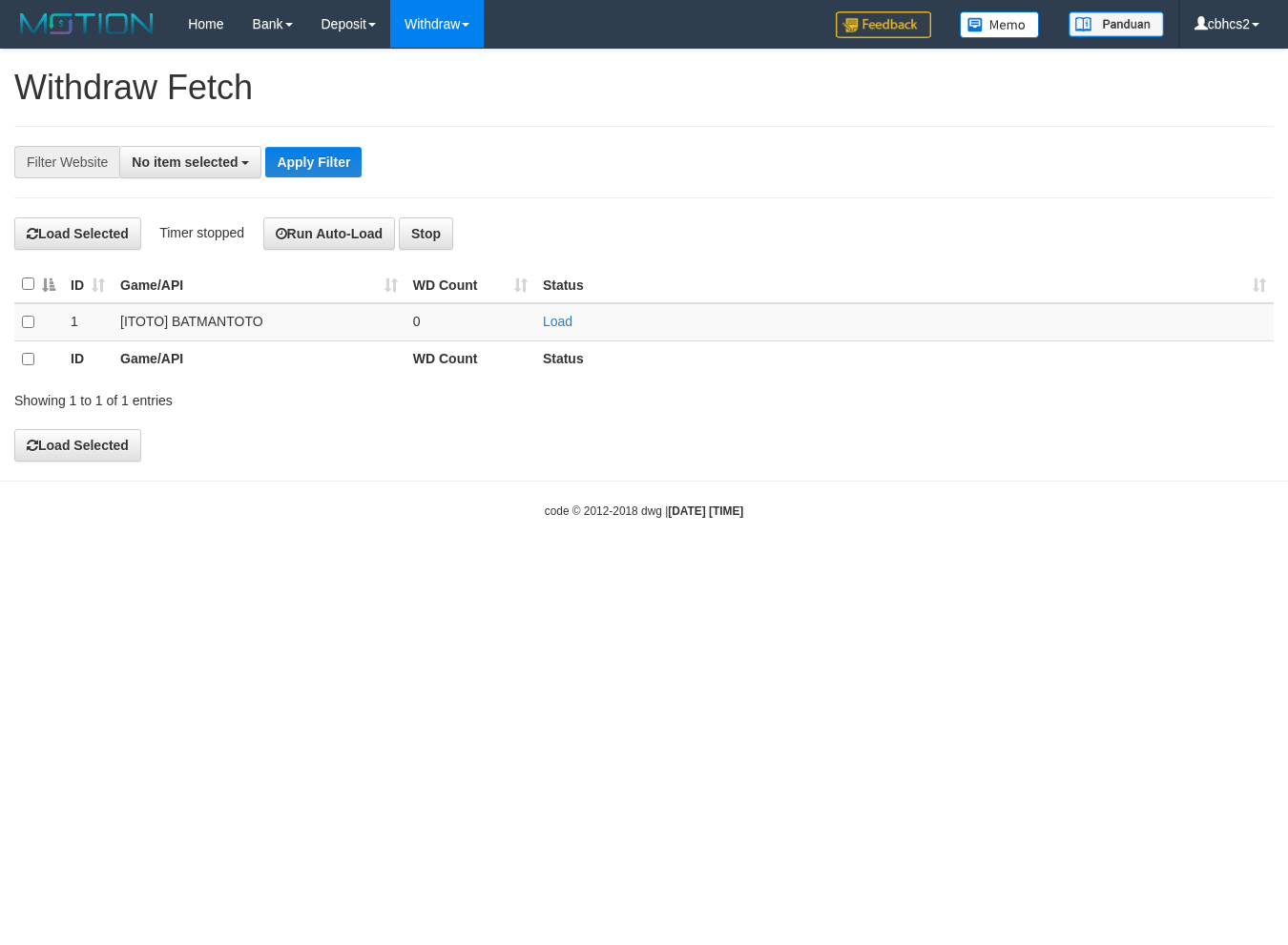 select 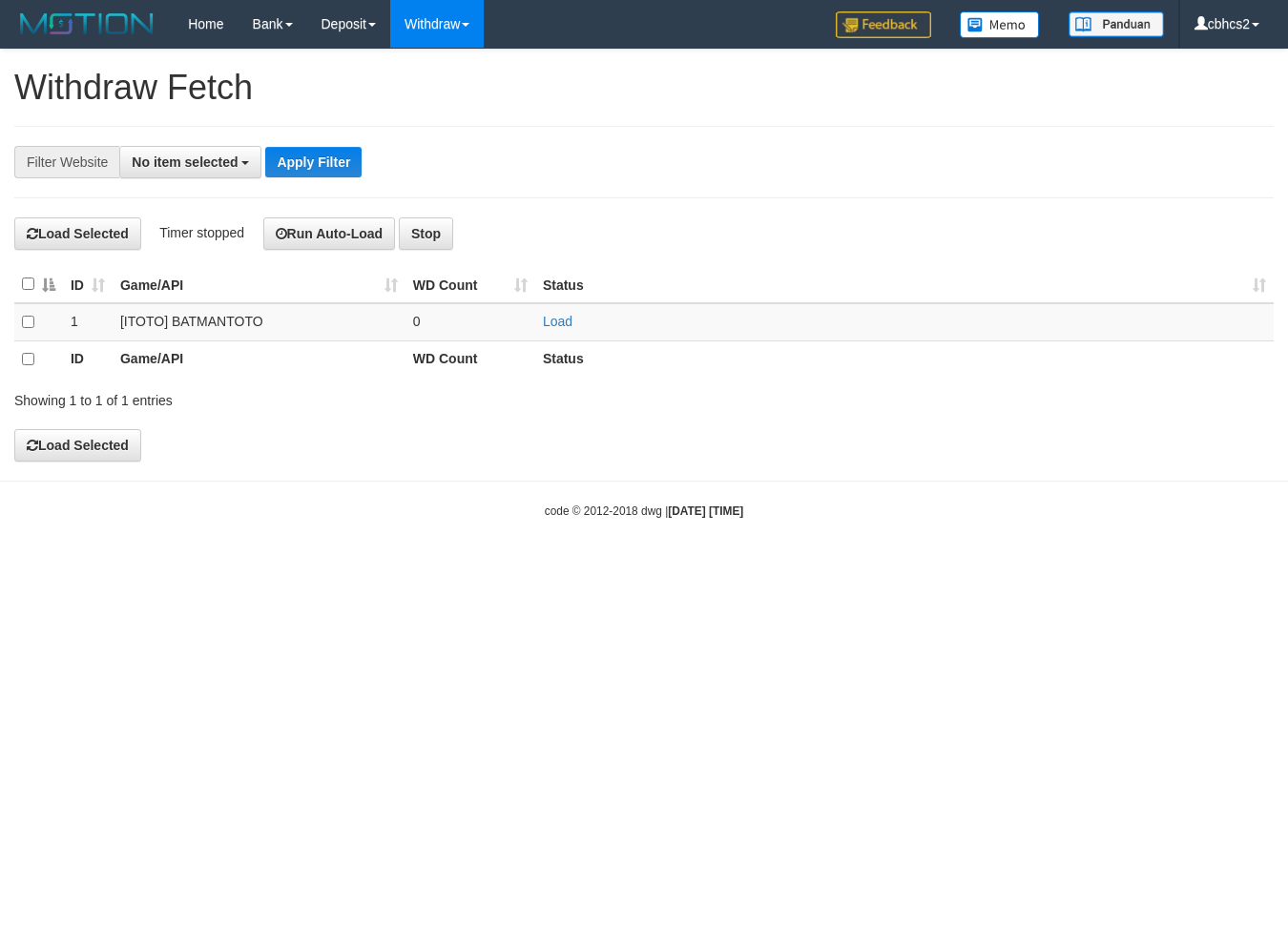 scroll, scrollTop: 0, scrollLeft: 0, axis: both 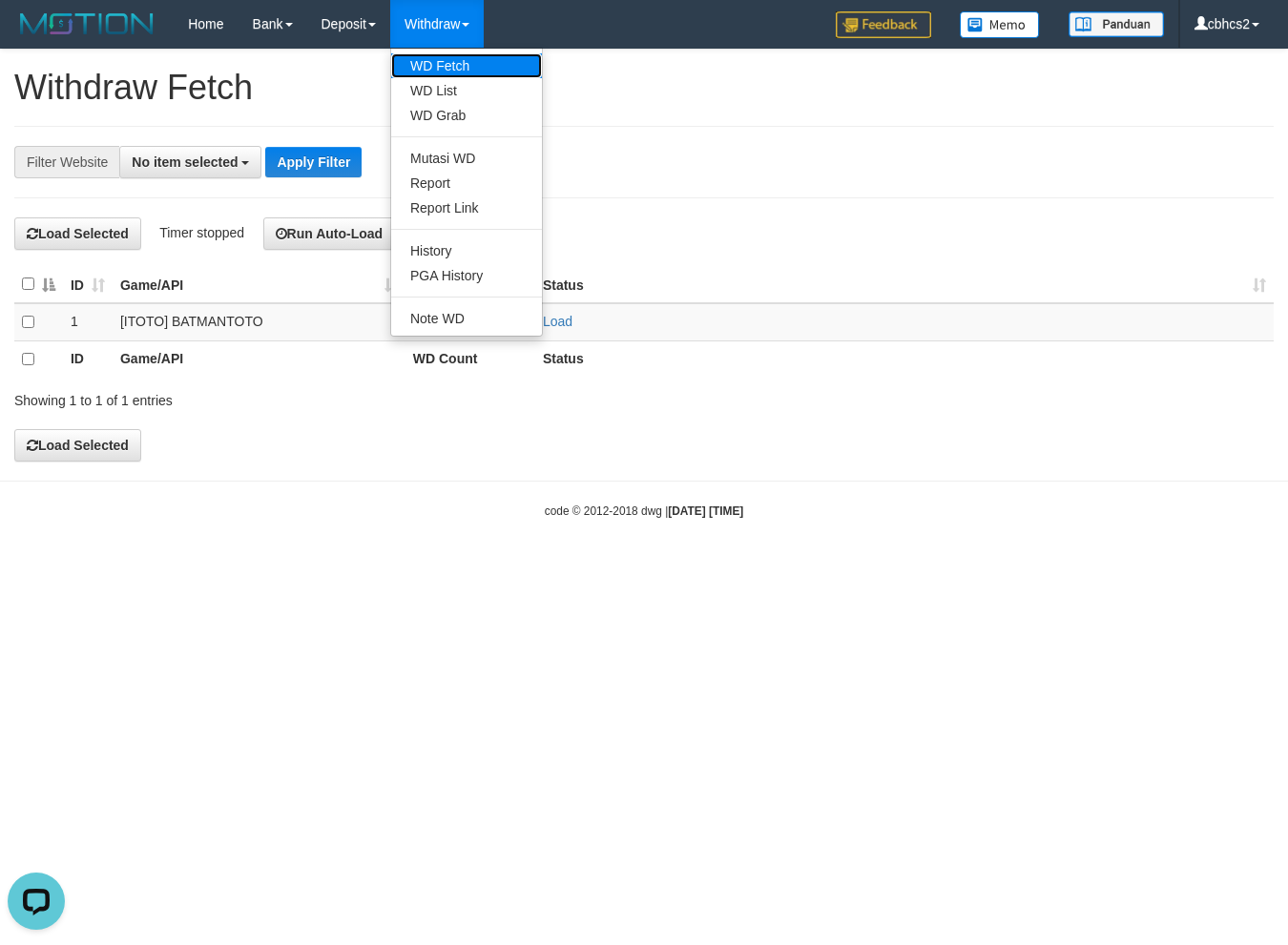 click on "WD Fetch" at bounding box center (467, 66) 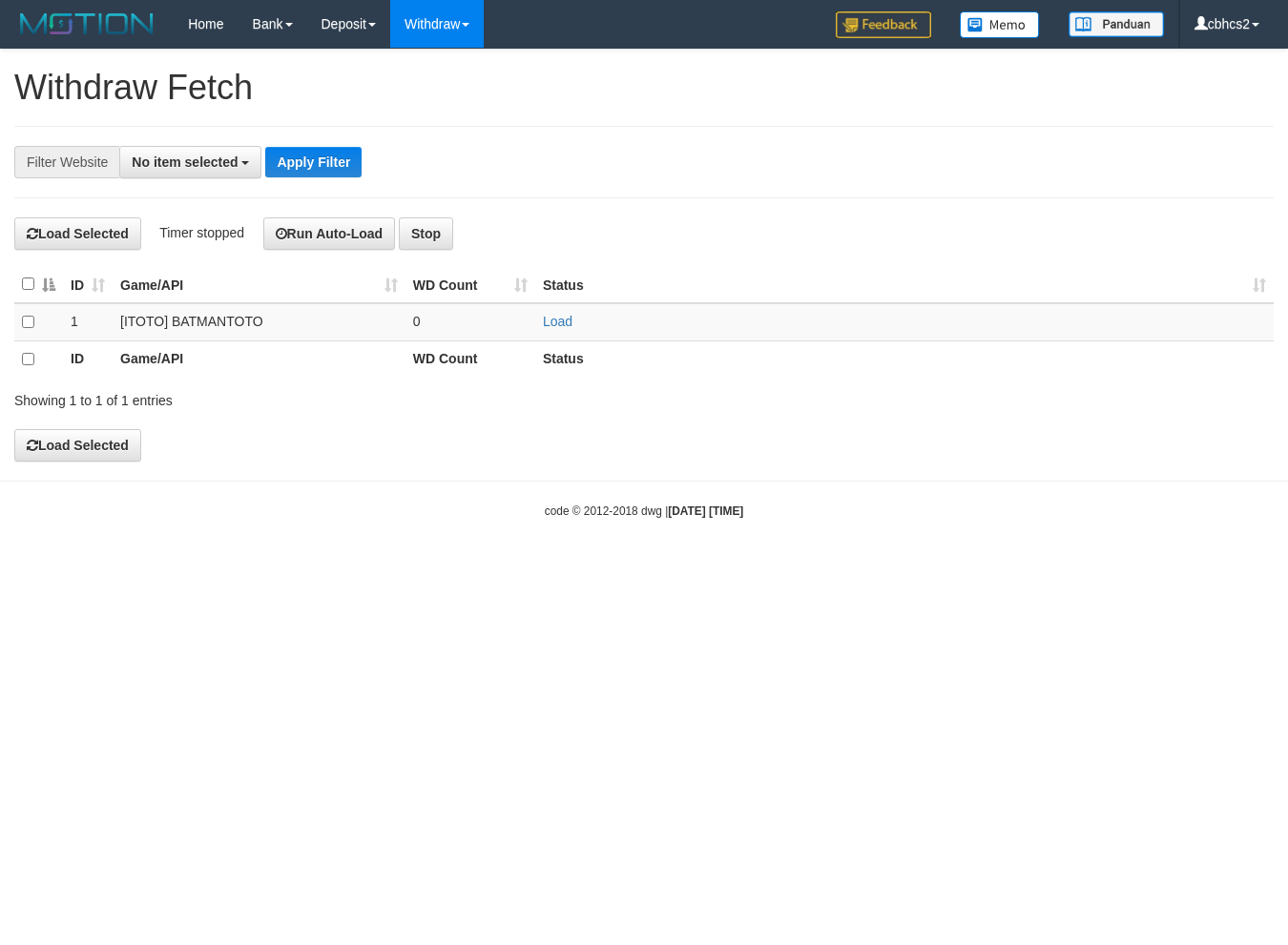 select 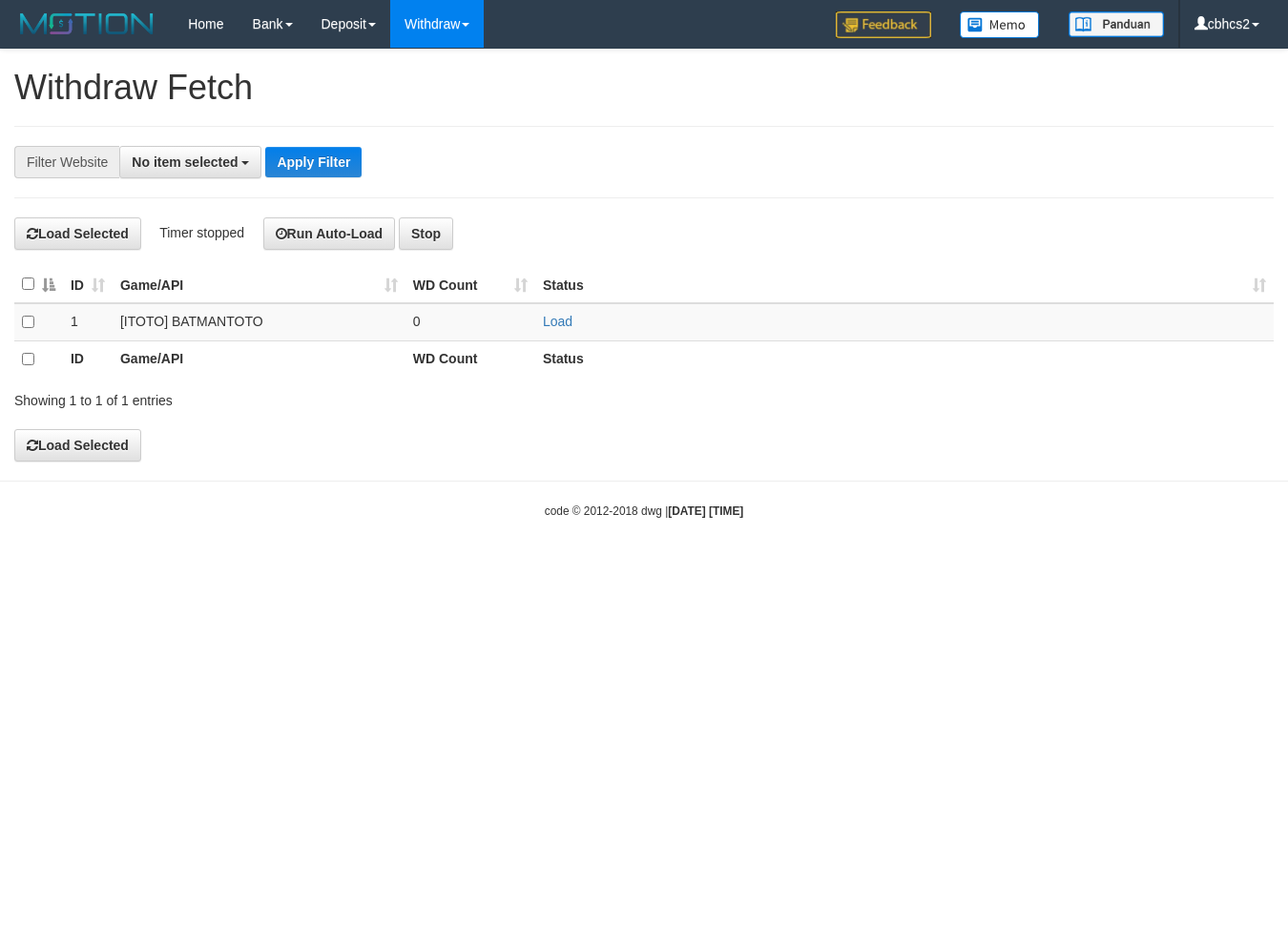 scroll, scrollTop: 0, scrollLeft: 0, axis: both 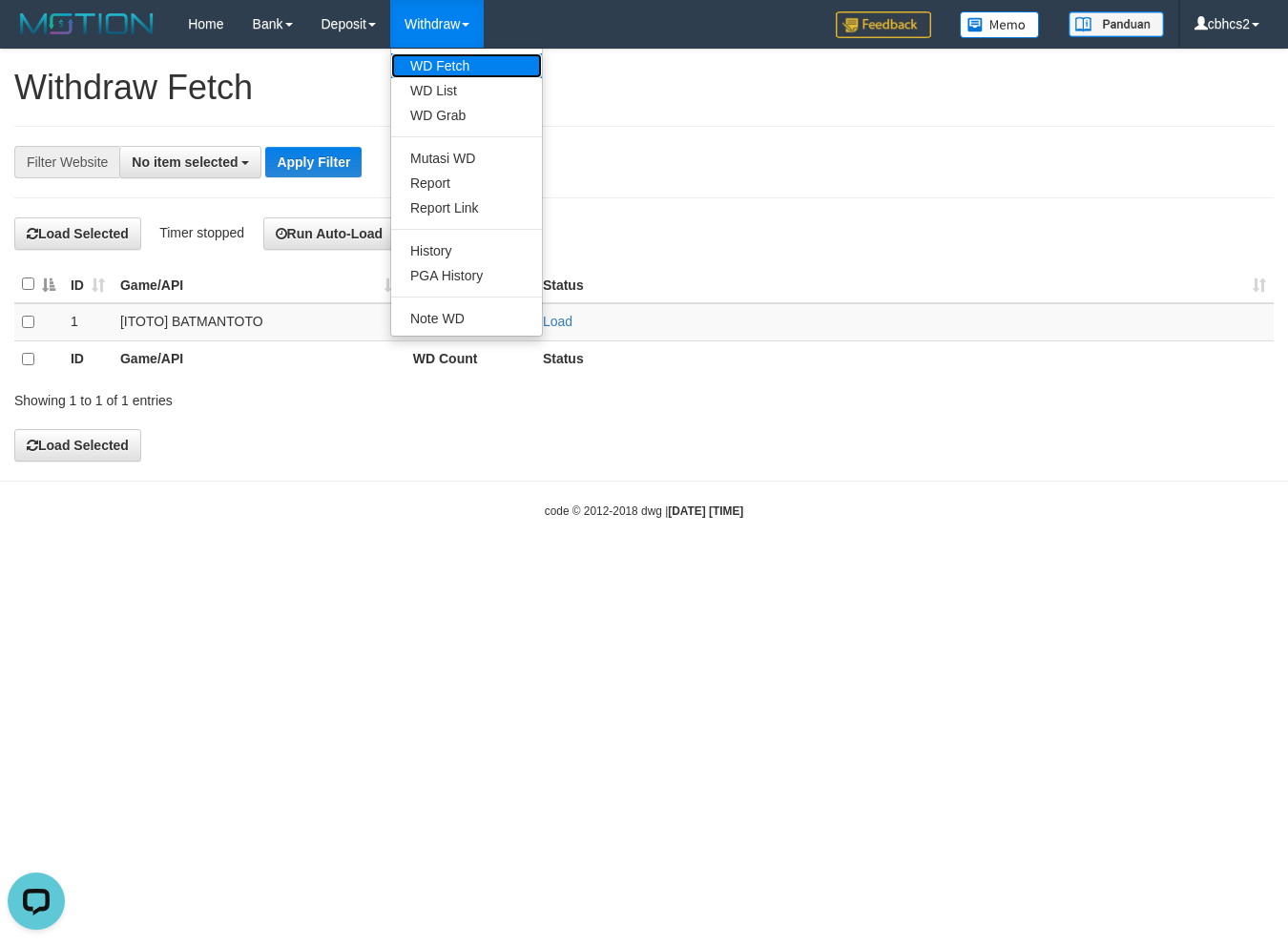 click on "WD Fetch" at bounding box center [467, 66] 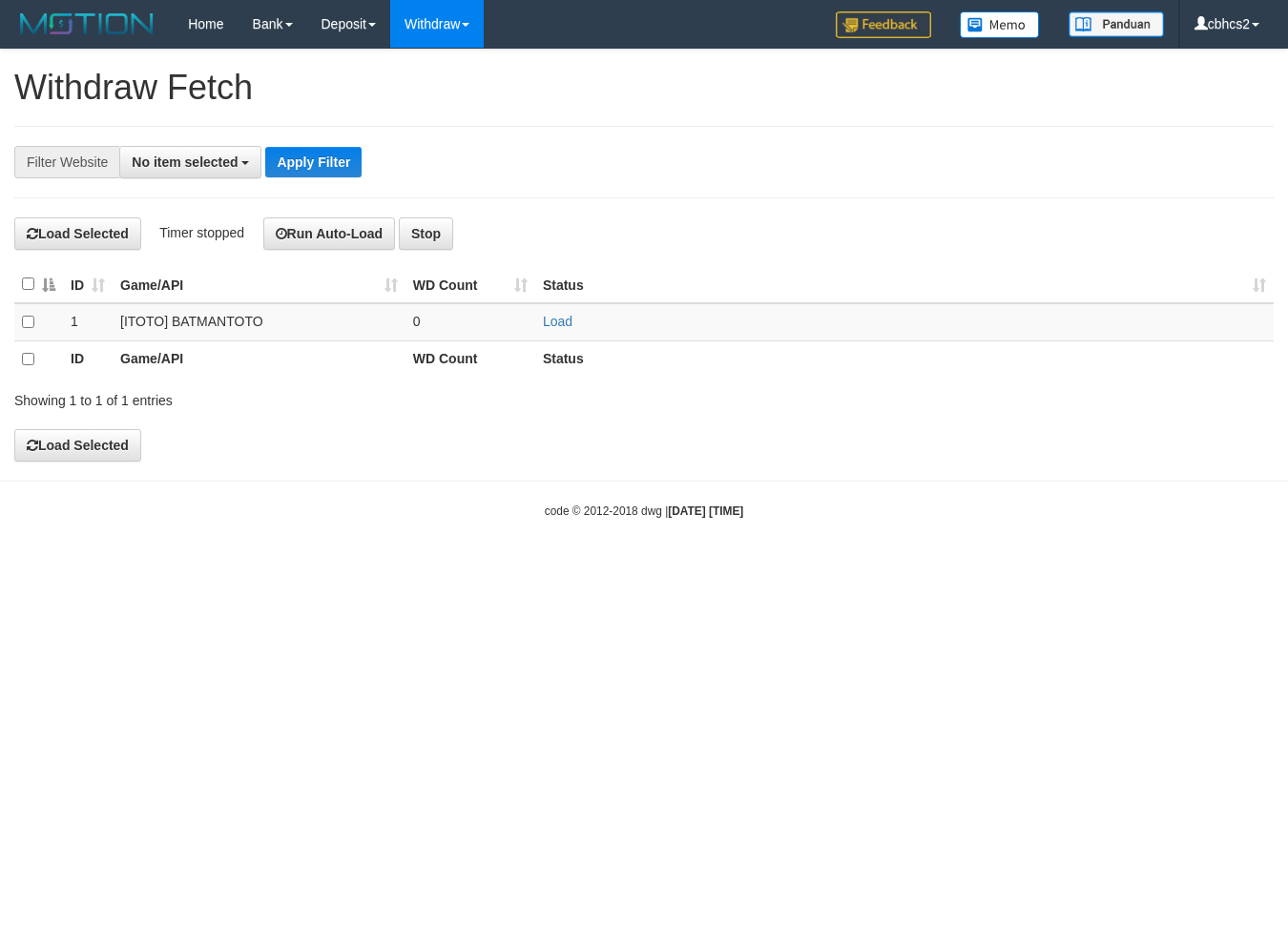 select 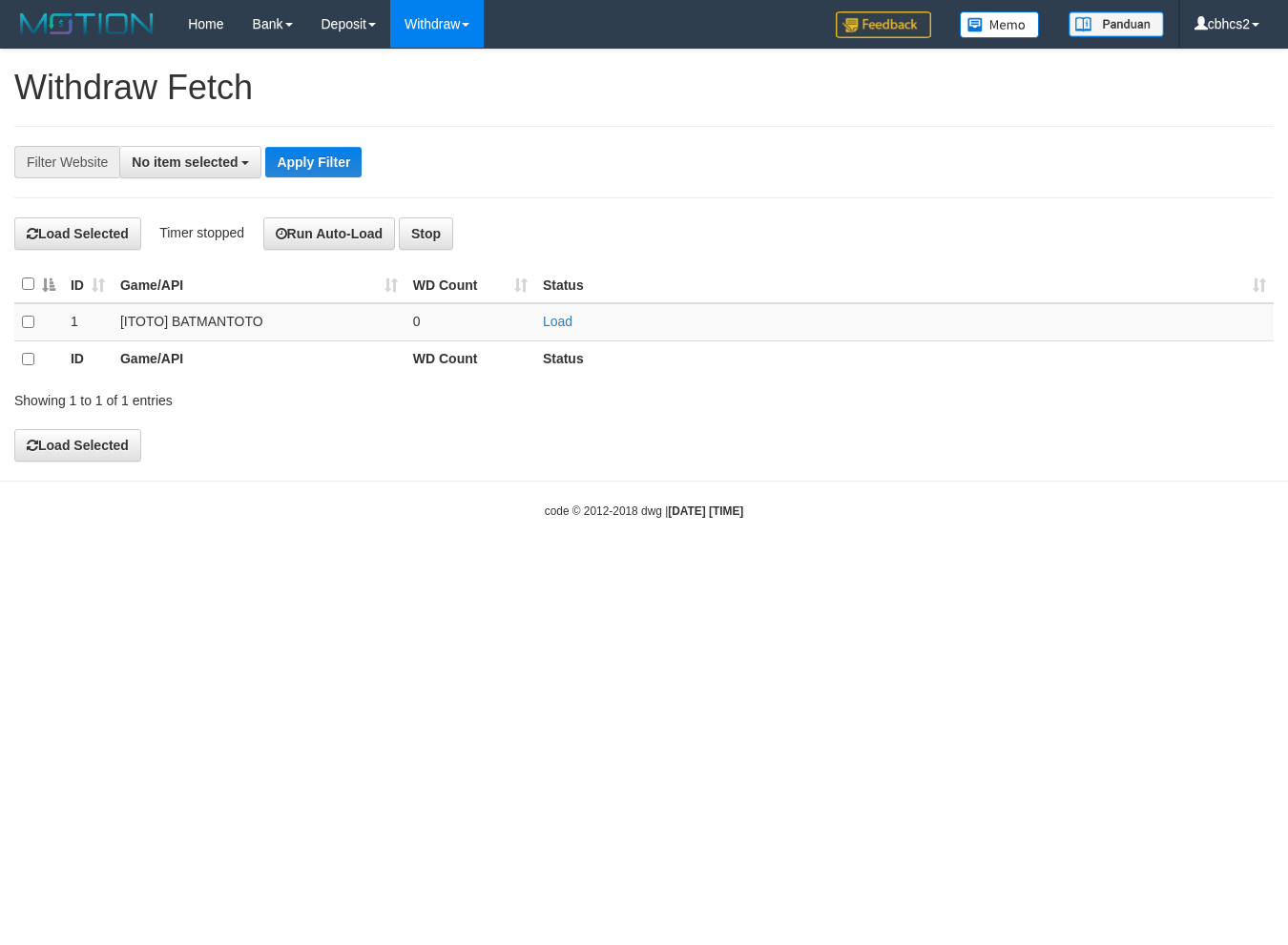 scroll, scrollTop: 0, scrollLeft: 0, axis: both 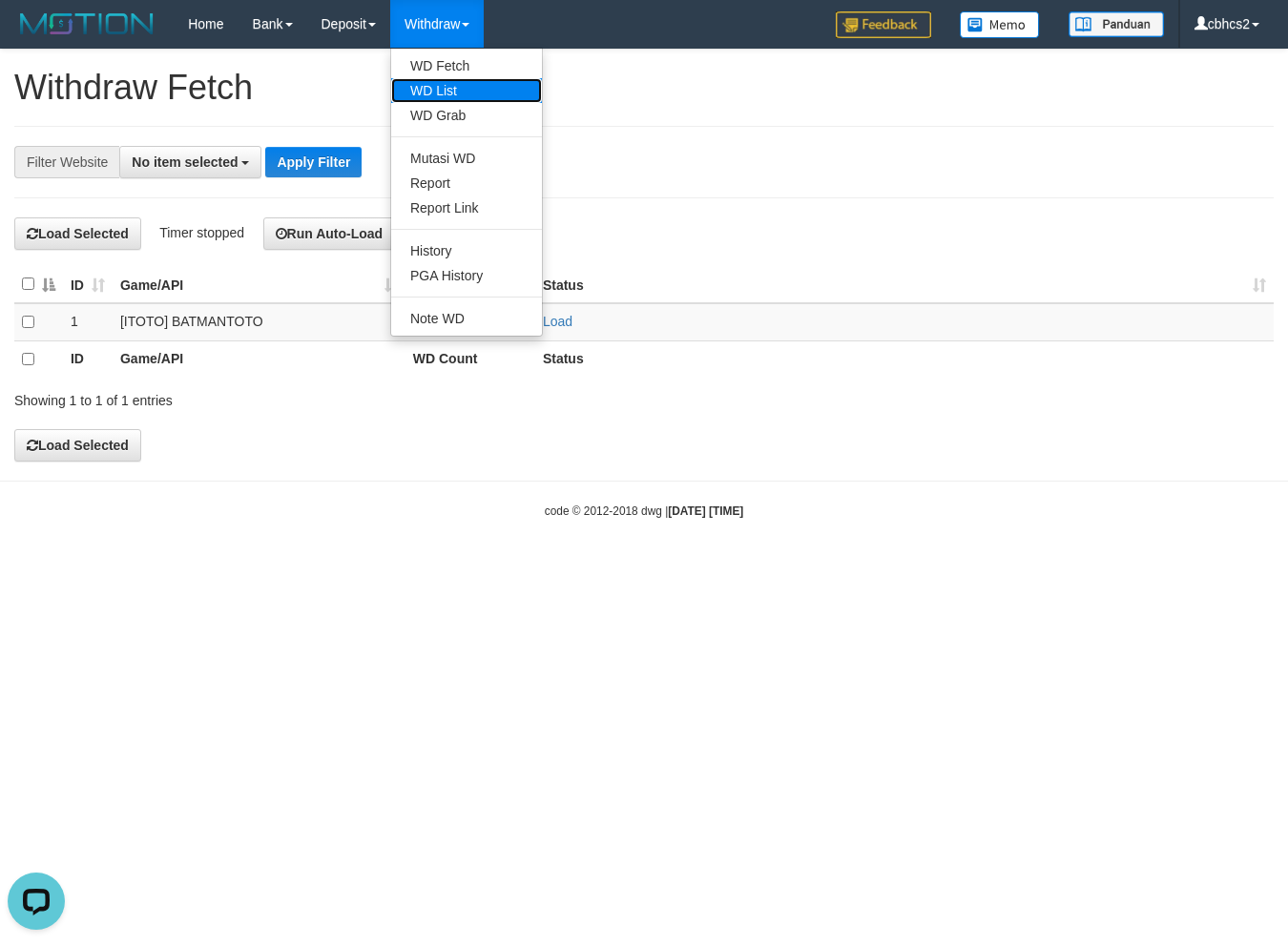 click on "WD List" at bounding box center [467, 91] 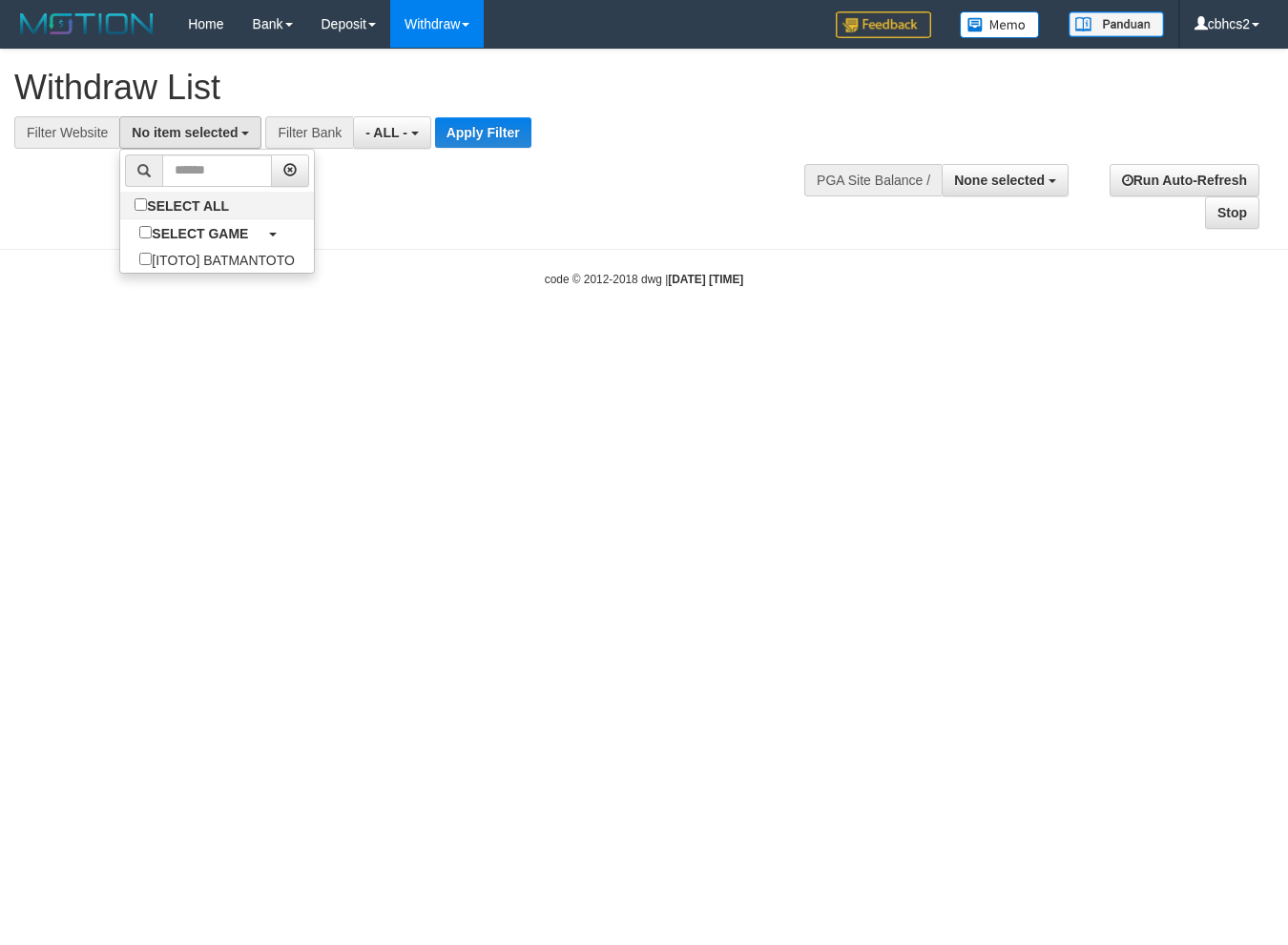select 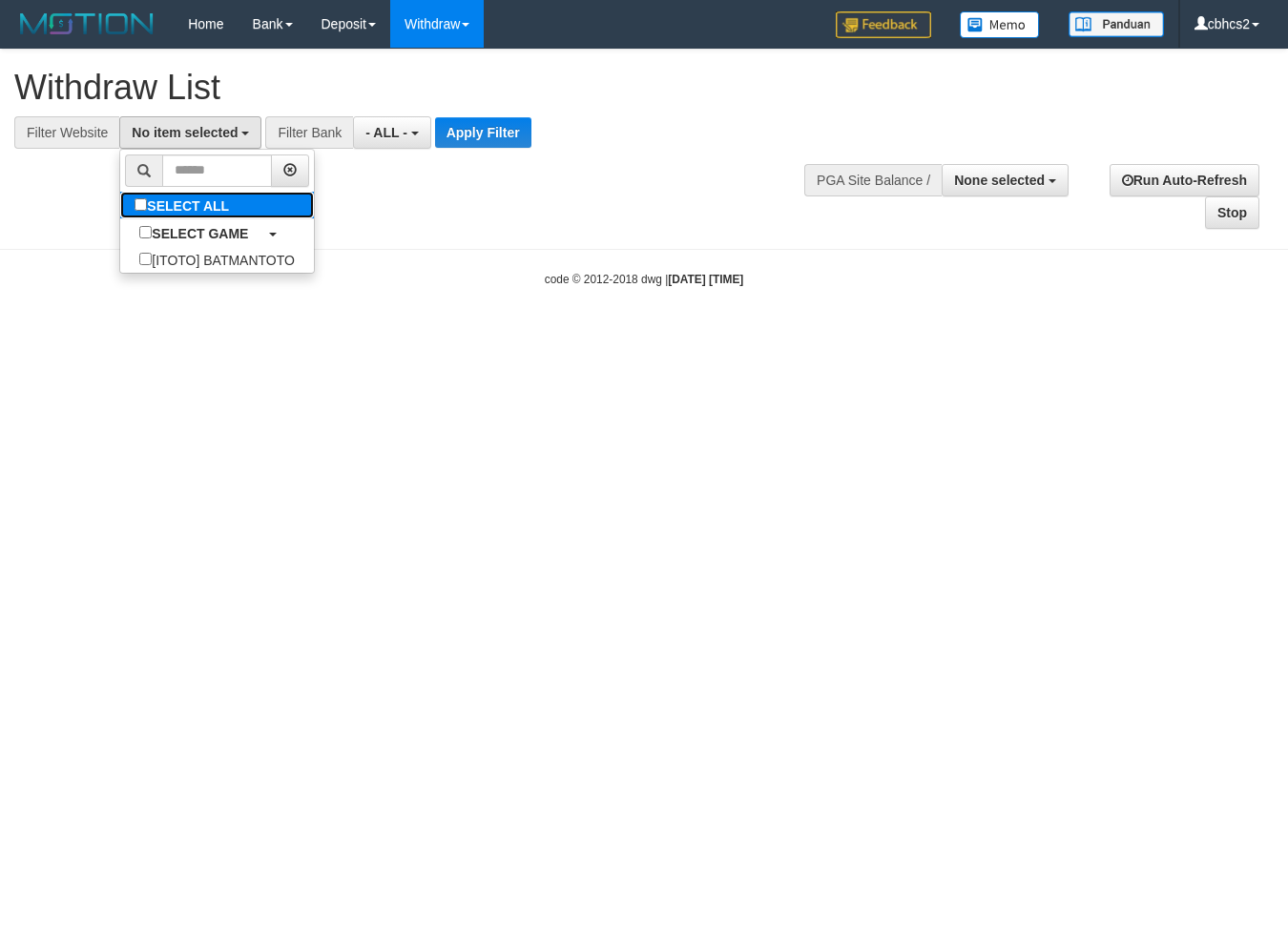 click on "SELECT ALL" at bounding box center [184, 205] 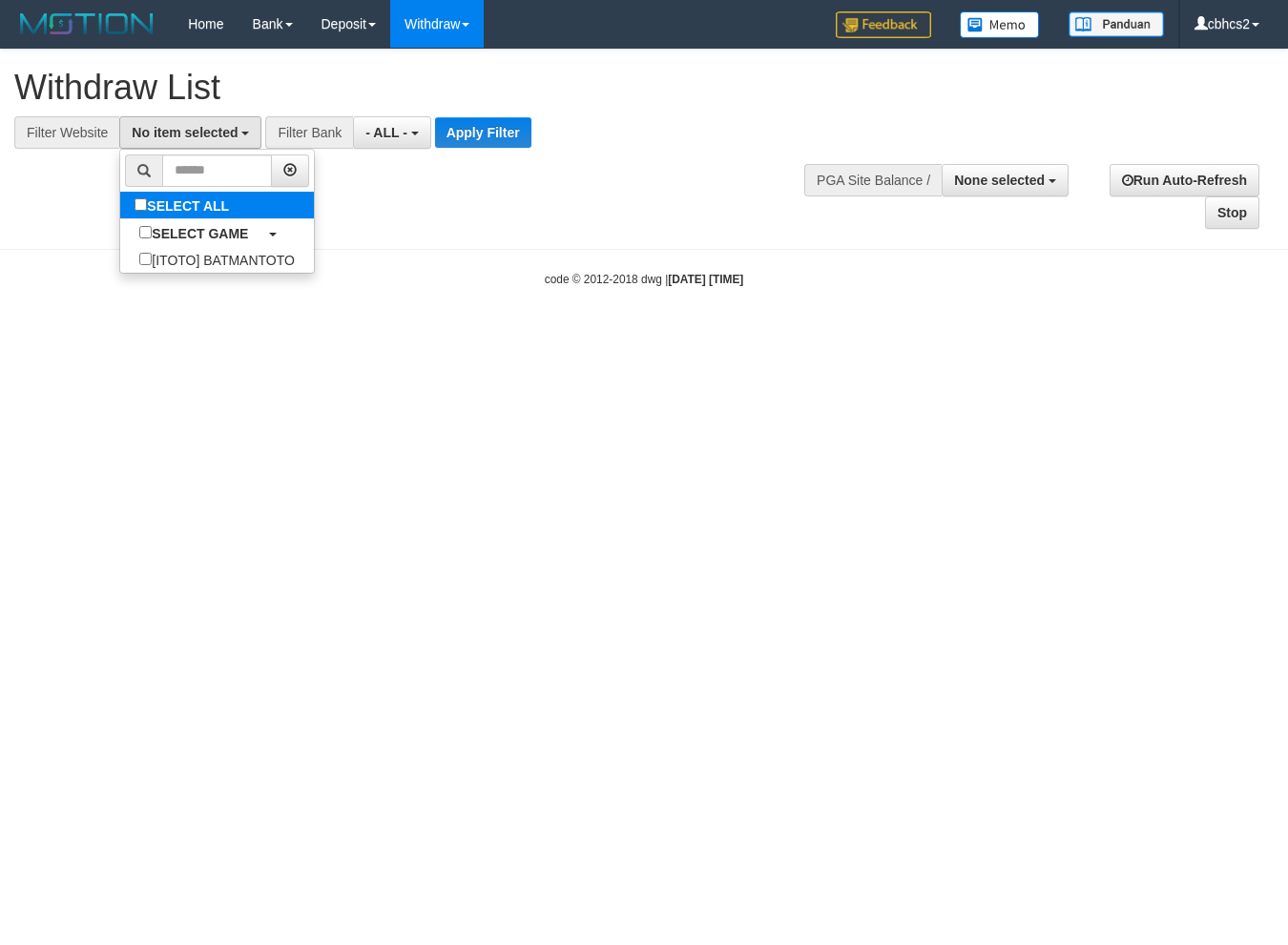 select on "****" 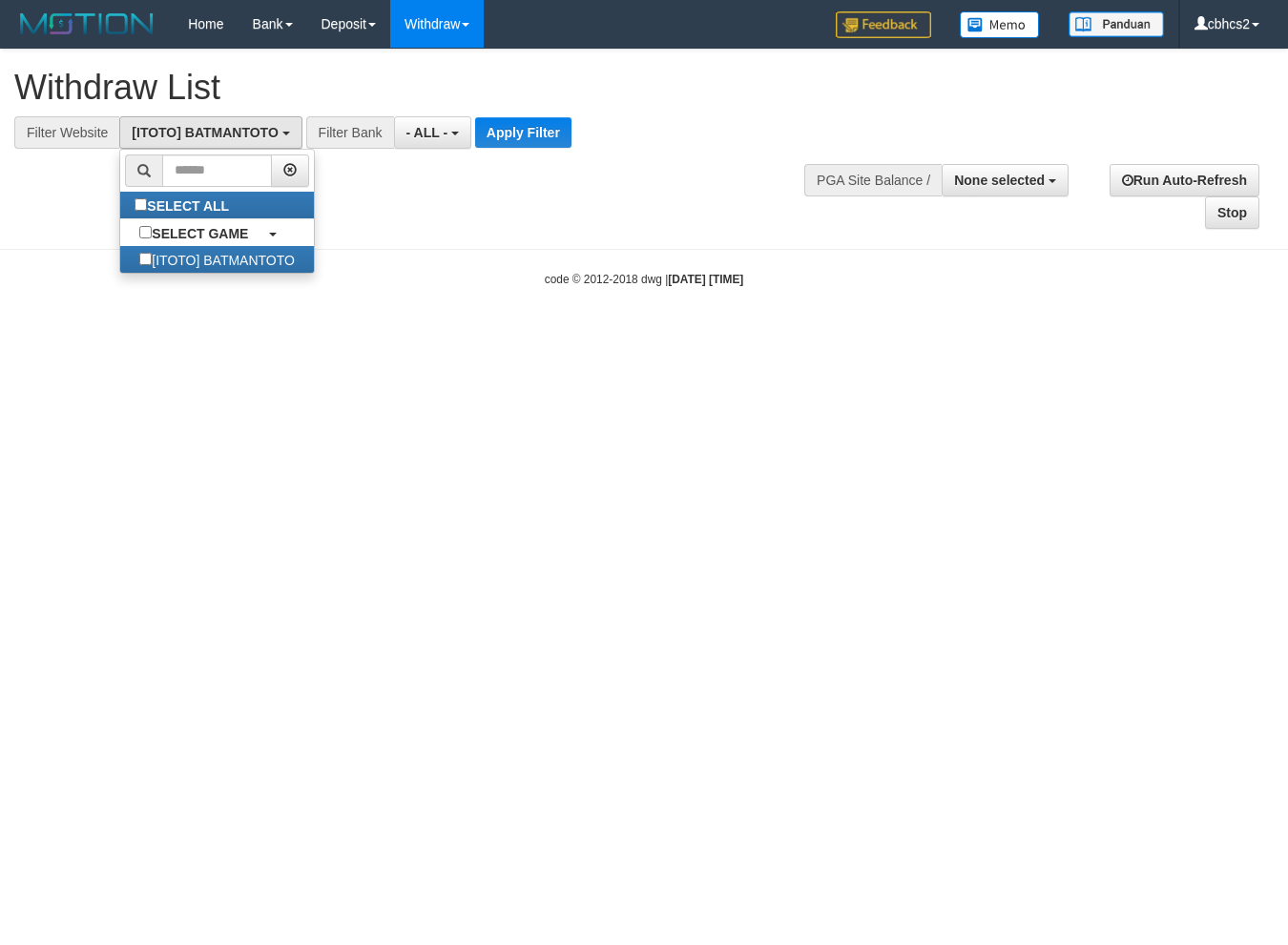 scroll, scrollTop: 16, scrollLeft: 0, axis: vertical 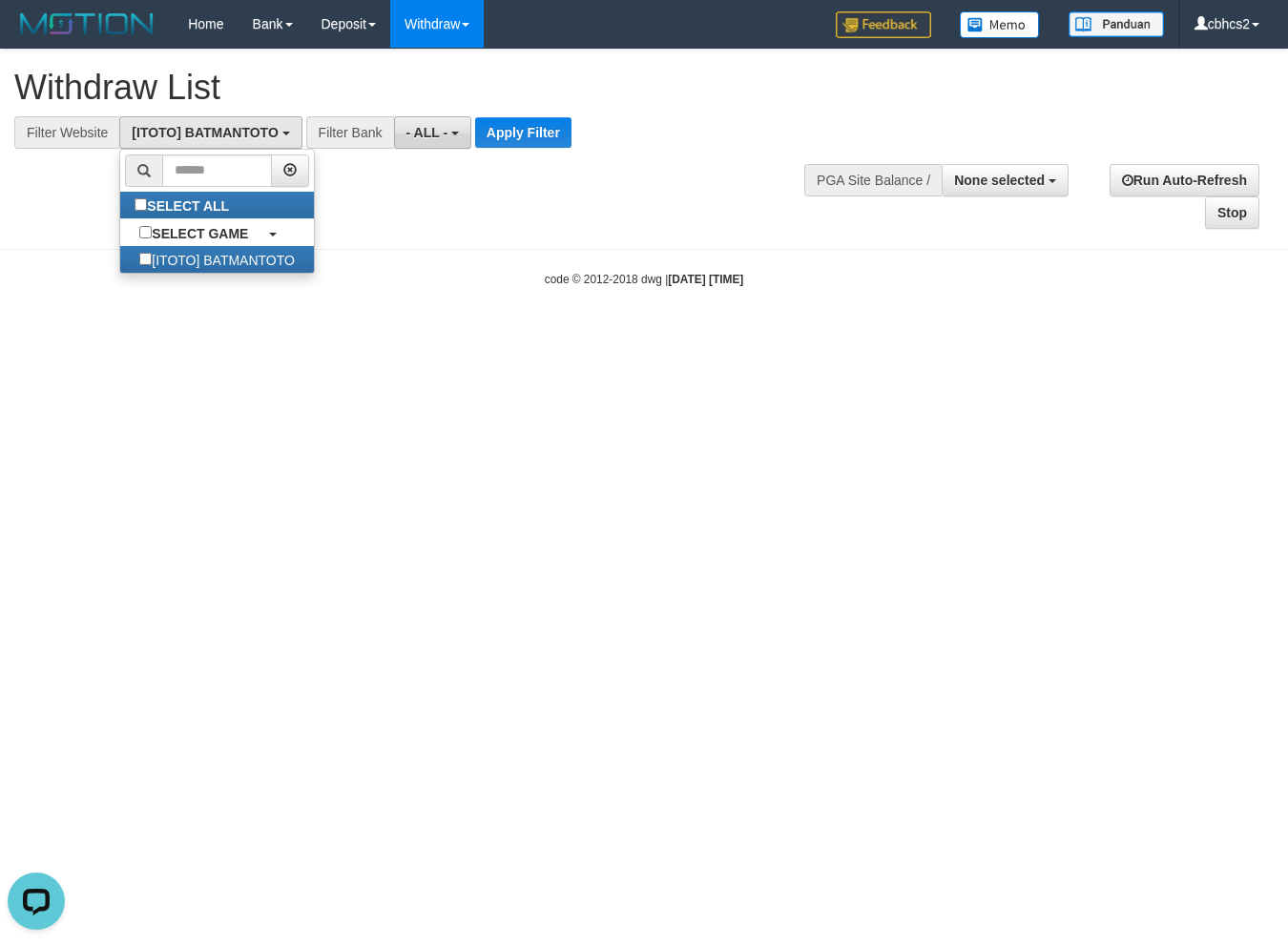 click on "- ALL -" at bounding box center (427, 133) 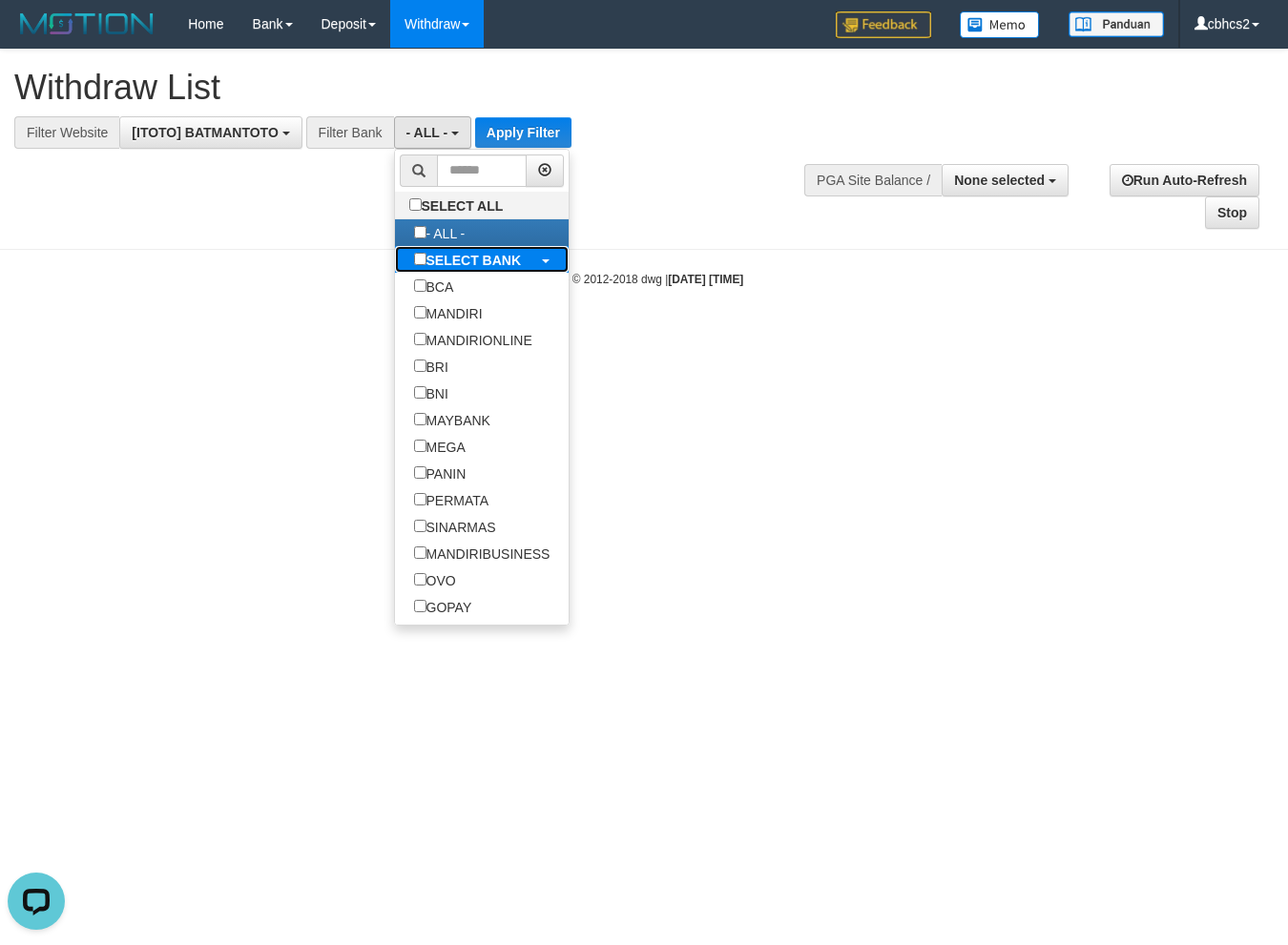click on "SELECT BANK" at bounding box center [474, 260] 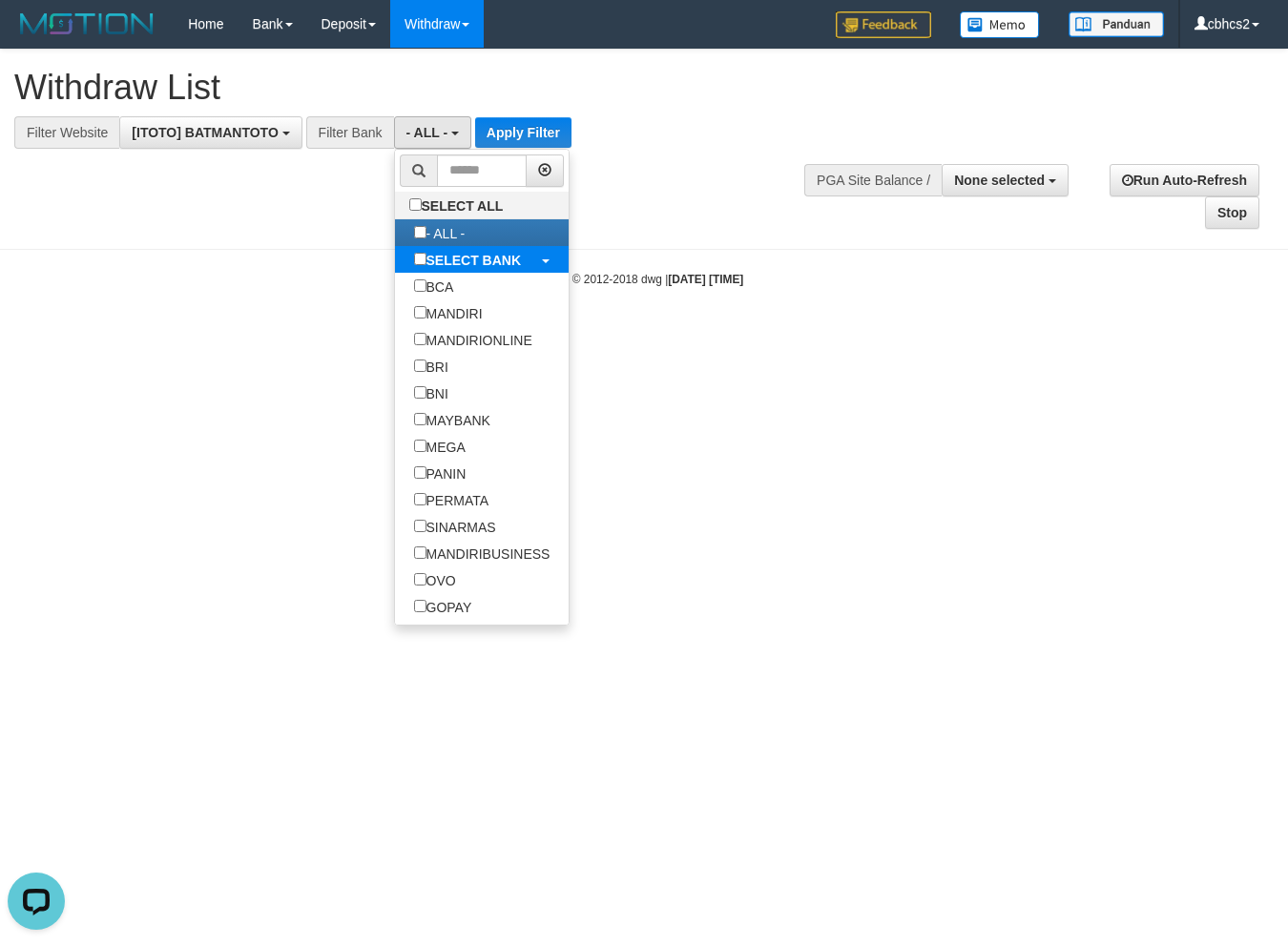 select on "***" 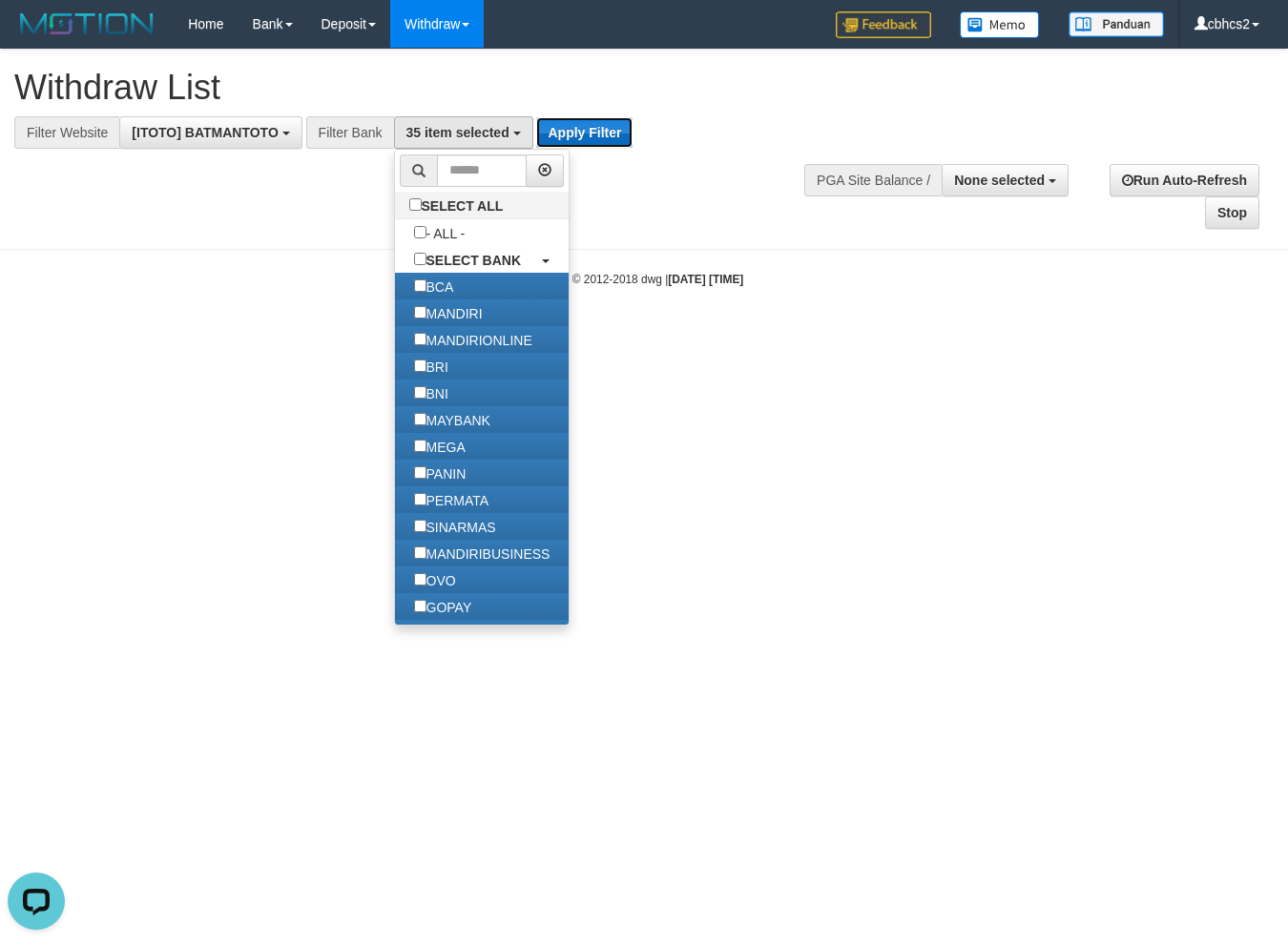 click on "Apply Filter" at bounding box center (584, 133) 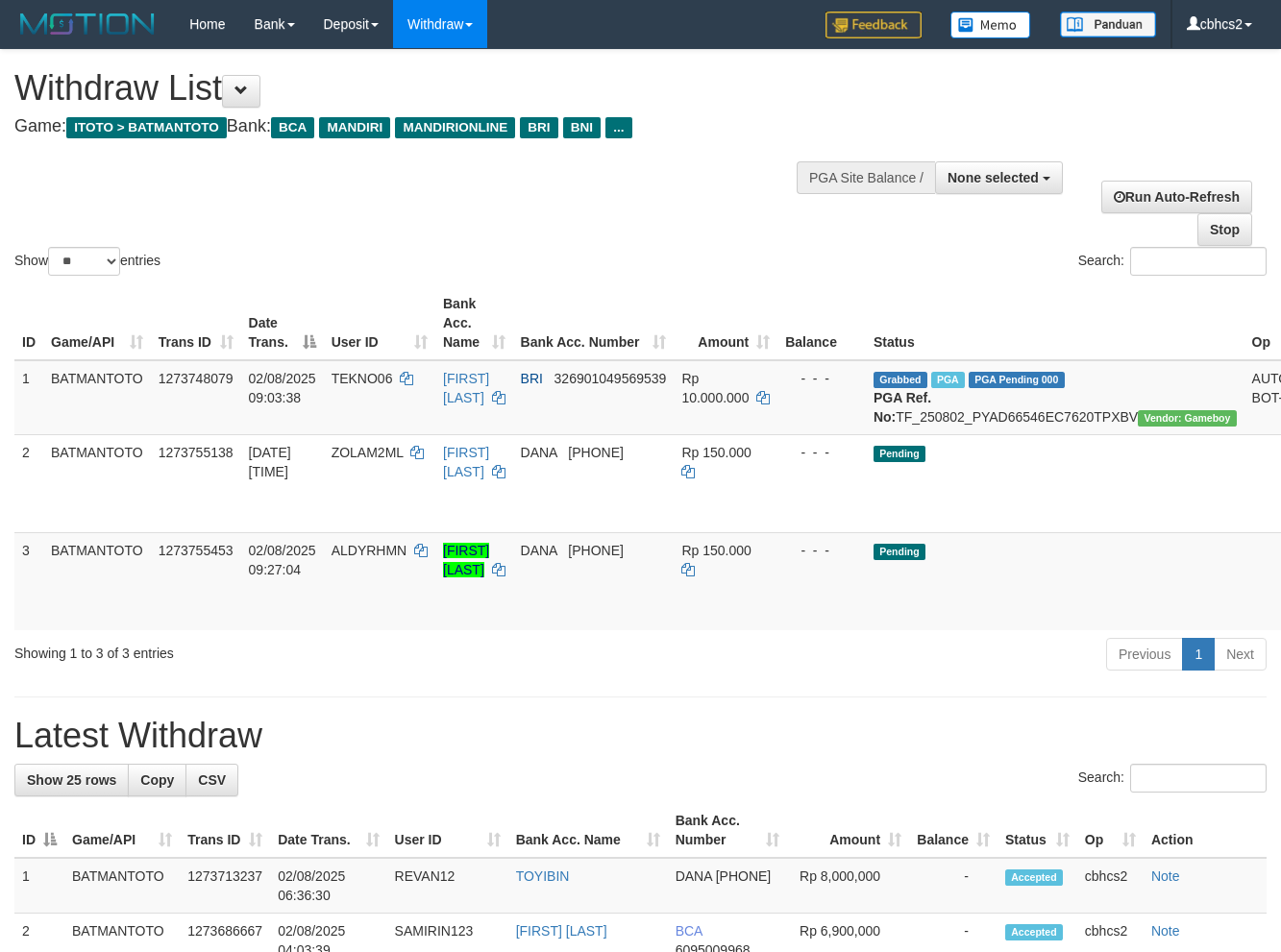 select 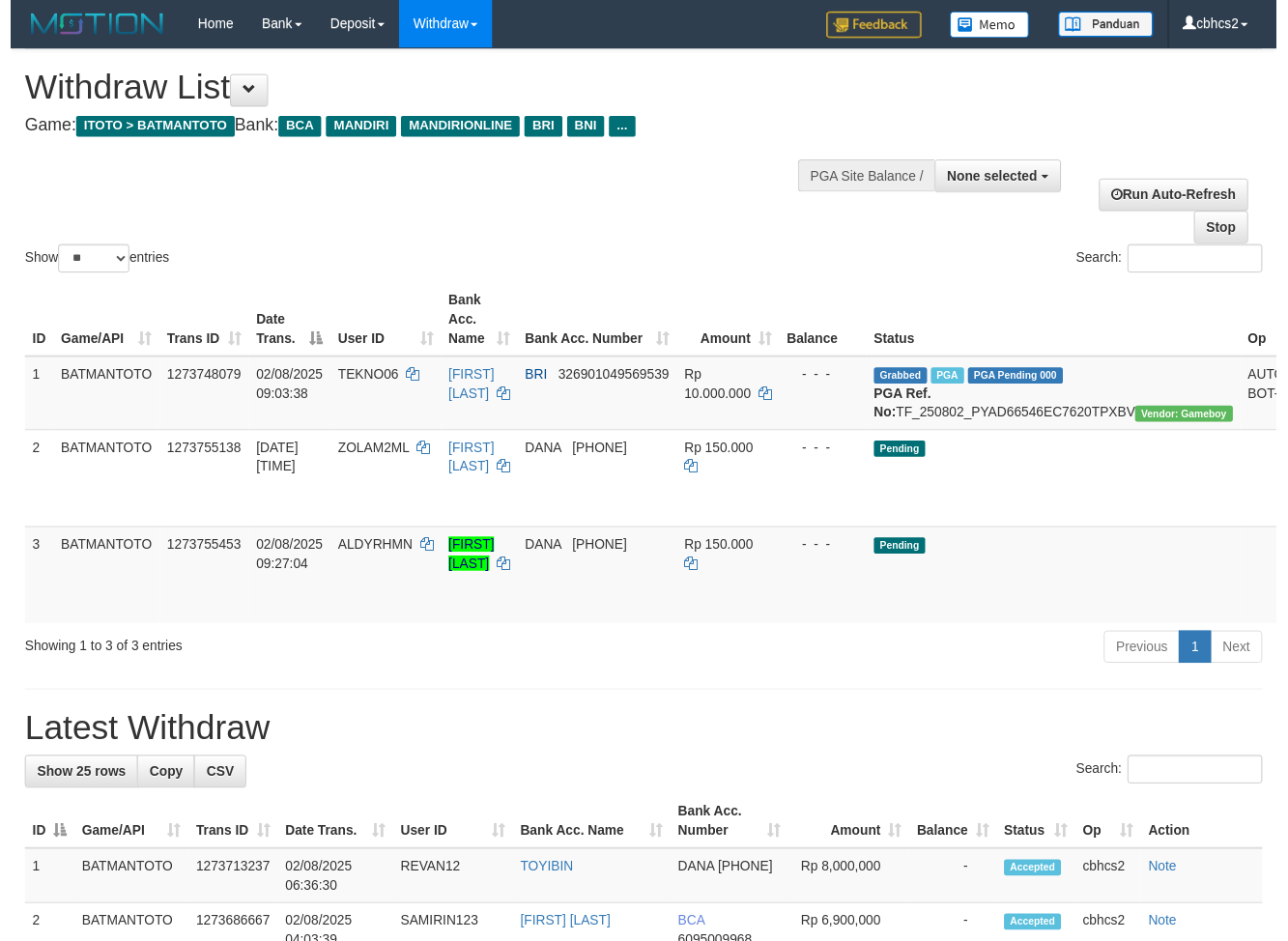 scroll, scrollTop: 0, scrollLeft: 0, axis: both 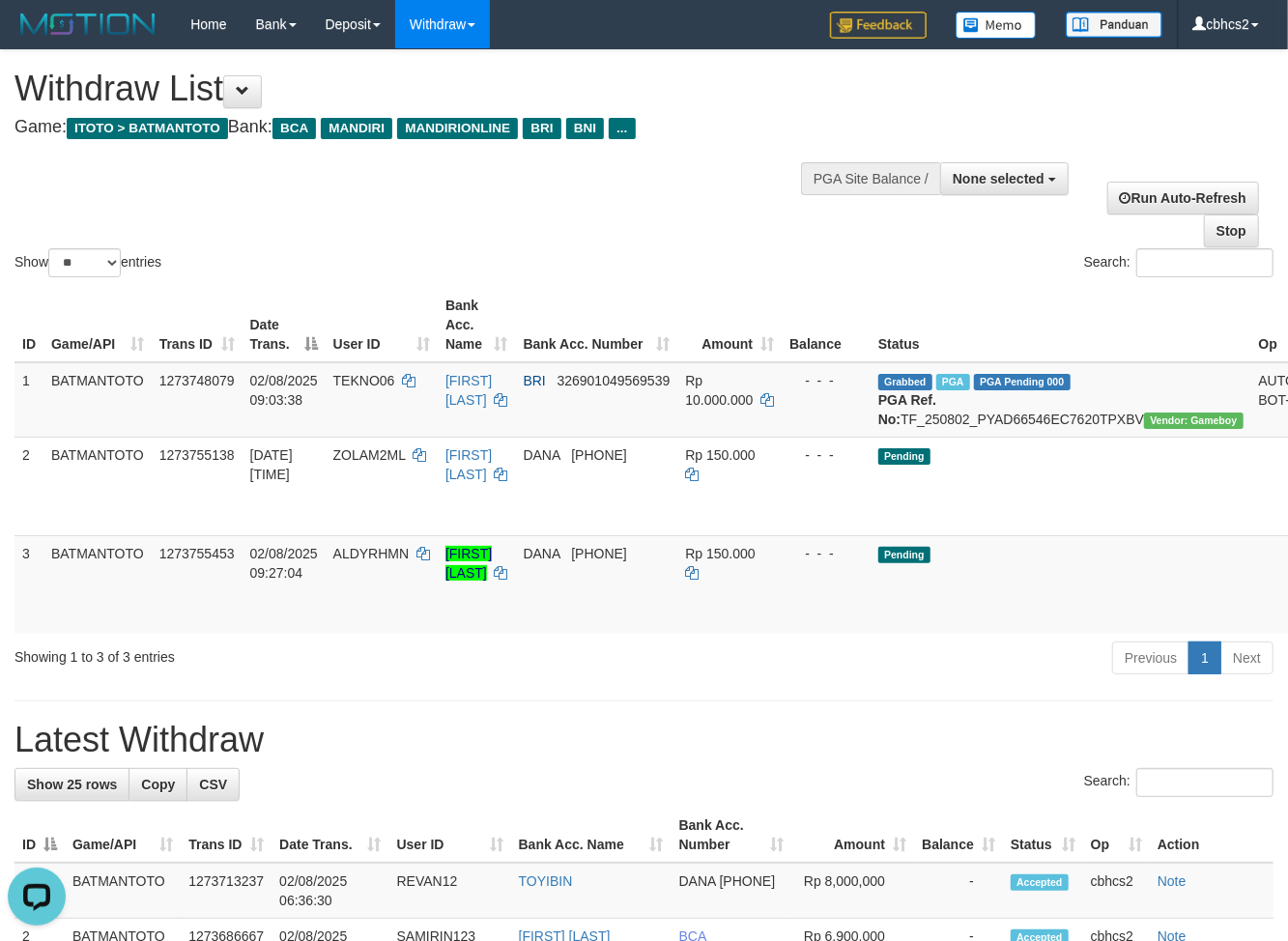 click on "Showing 1 to 3 of 3 entries Previous 1 Next" at bounding box center (644, 660) 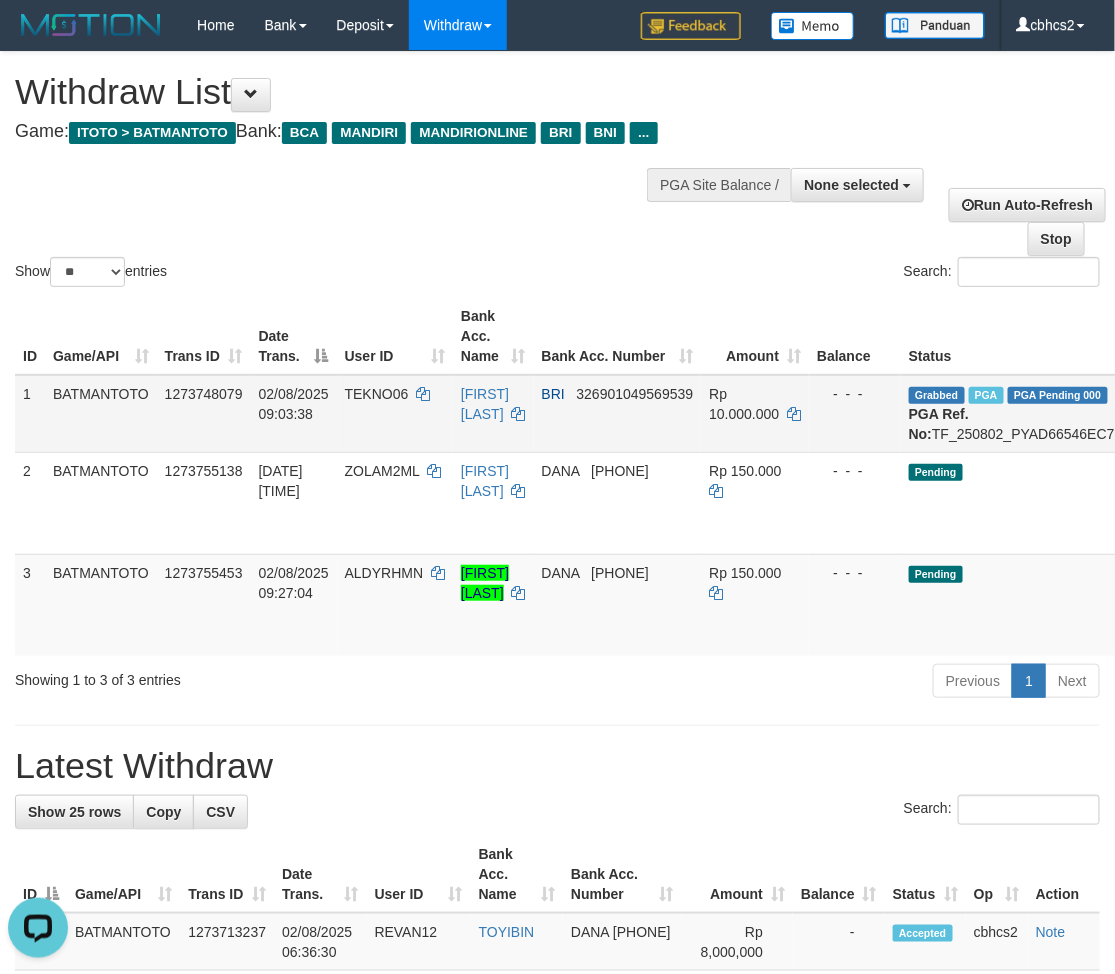 click on "02/08/2025 09:03:38" at bounding box center (294, 404) 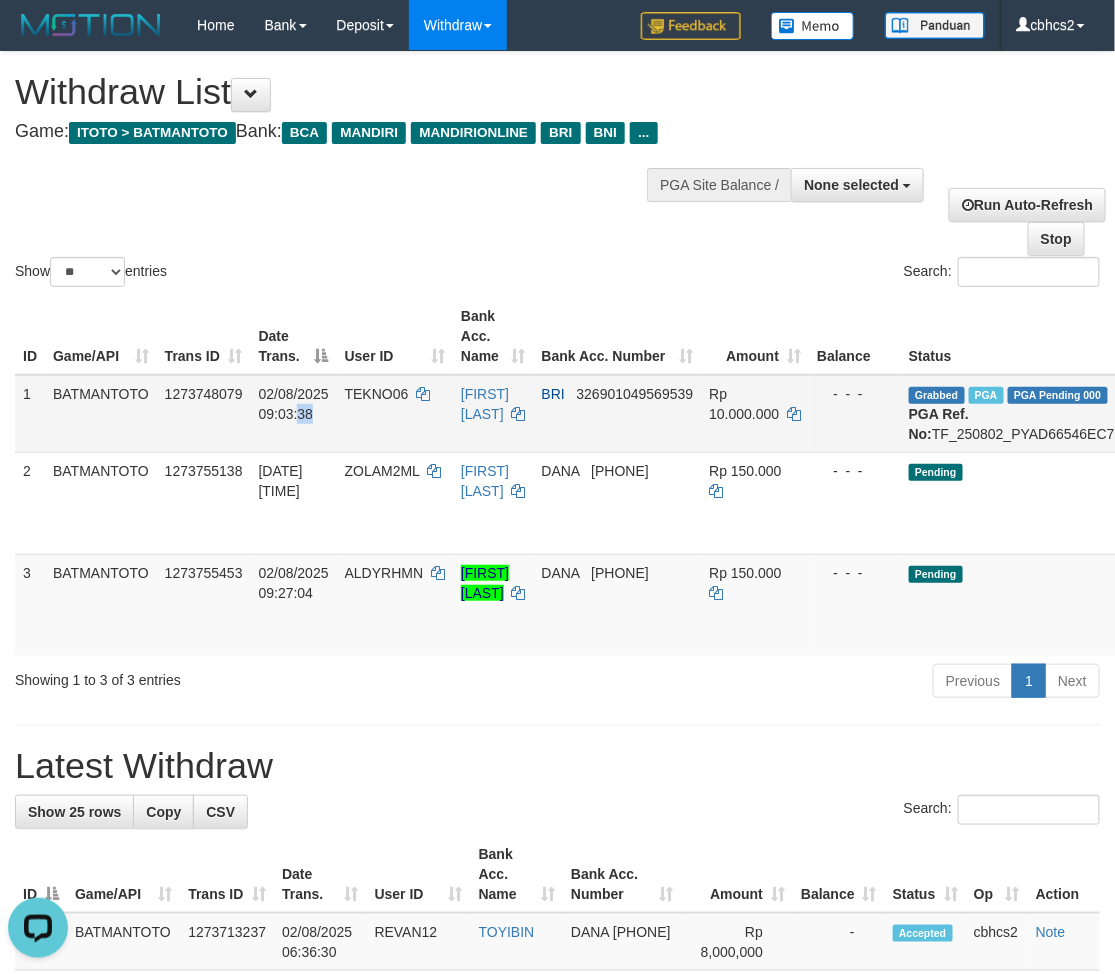 click on "02/08/2025 09:03:38" at bounding box center [294, 404] 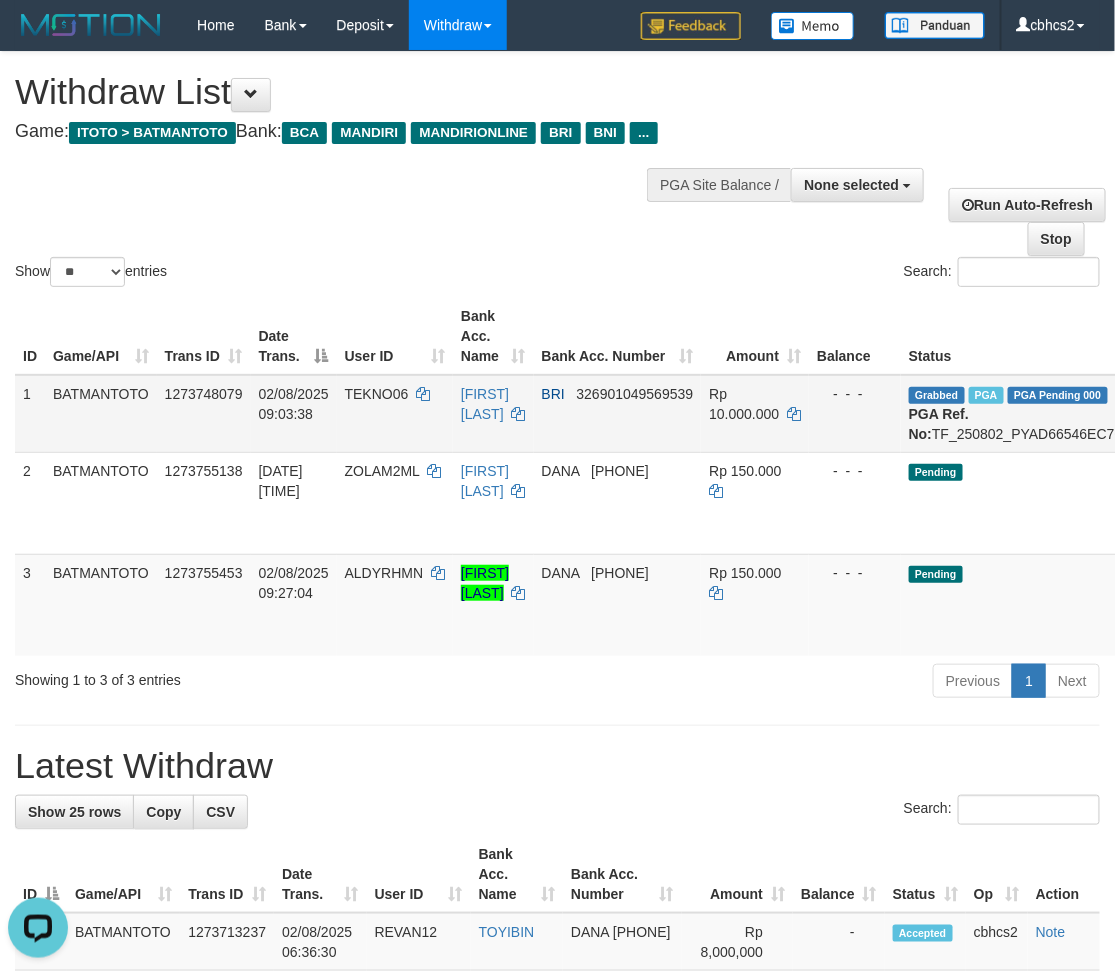 click on "02/08/2025 09:03:38" at bounding box center (294, 404) 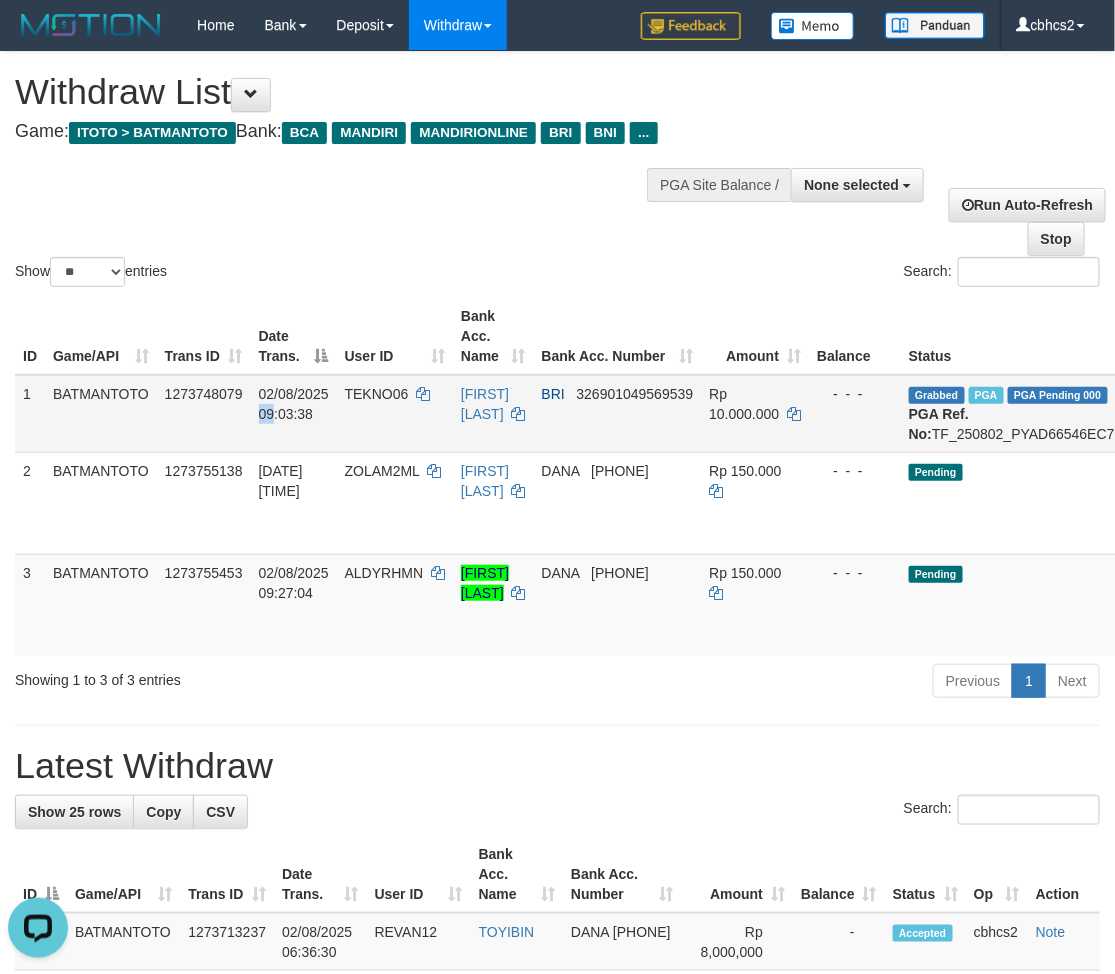 click on "02/08/2025 09:03:38" at bounding box center (294, 404) 